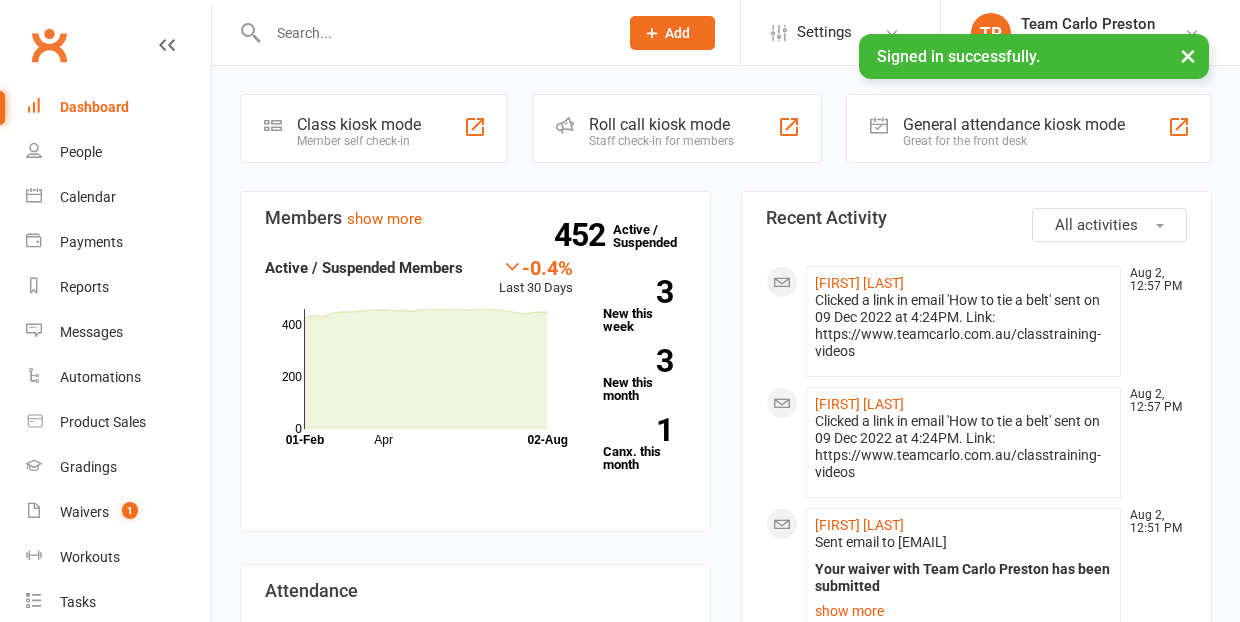 scroll, scrollTop: 0, scrollLeft: 0, axis: both 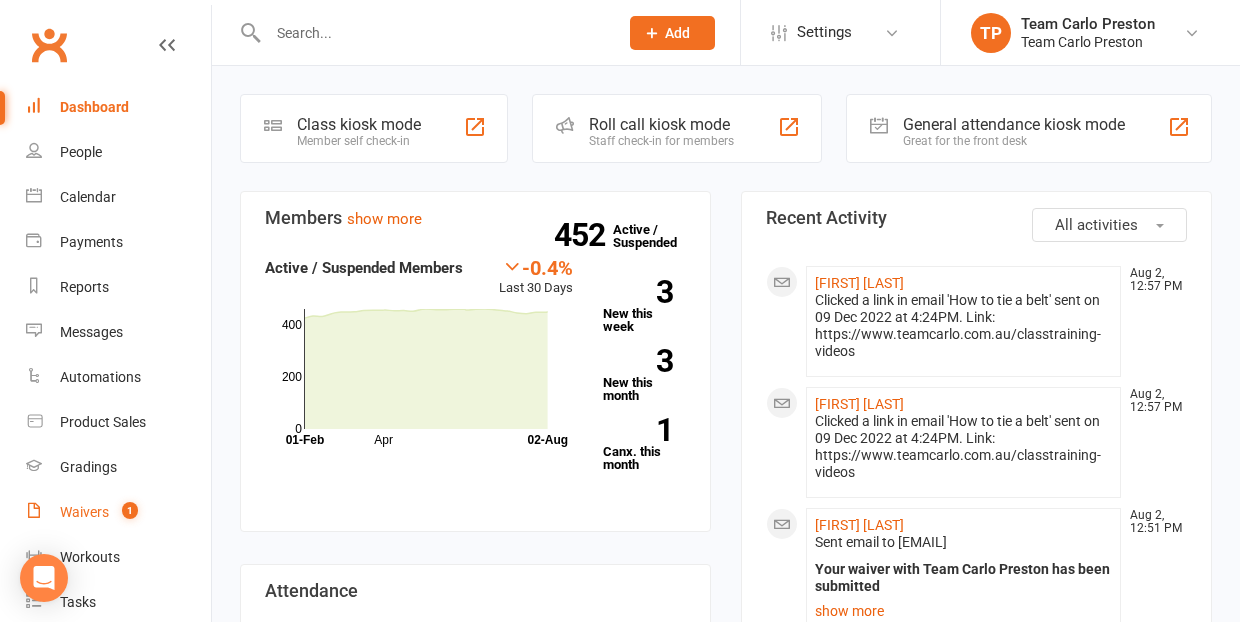 click on "Waivers" at bounding box center (84, 512) 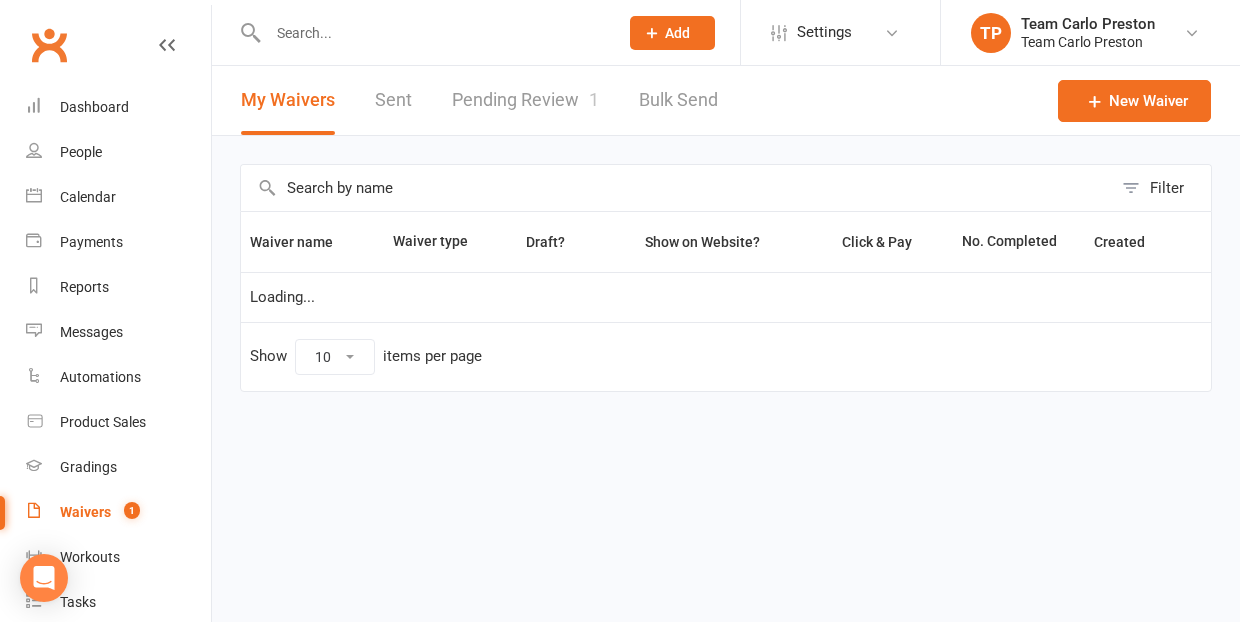 select on "25" 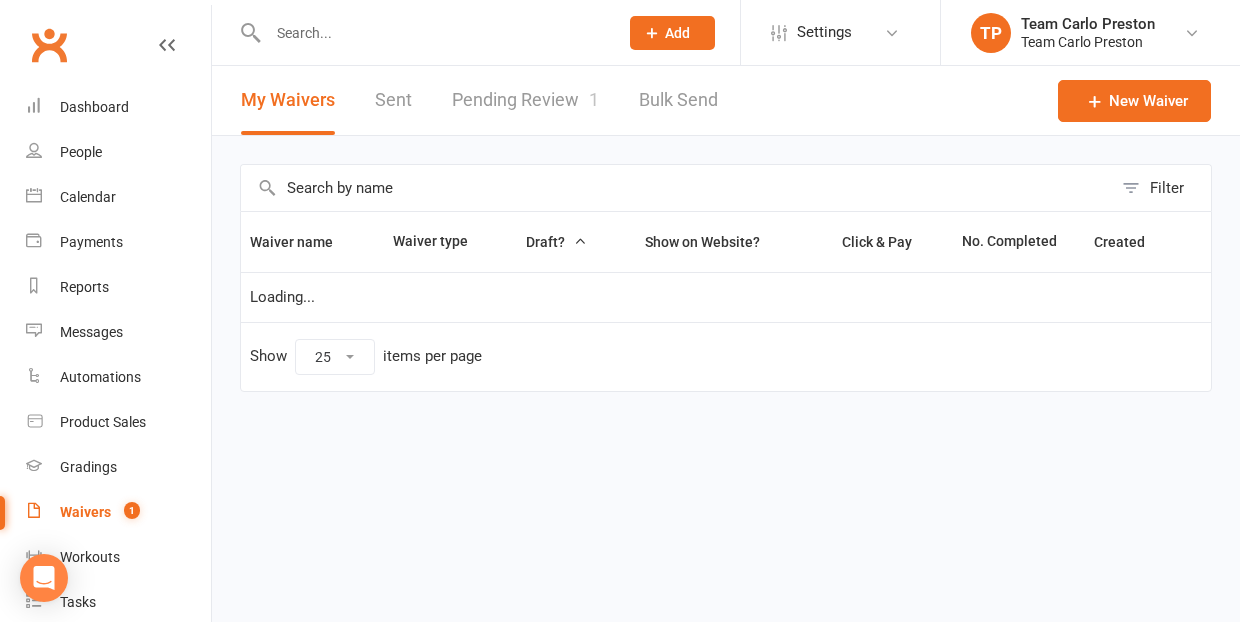 click on "Pending Review 1" at bounding box center [525, 100] 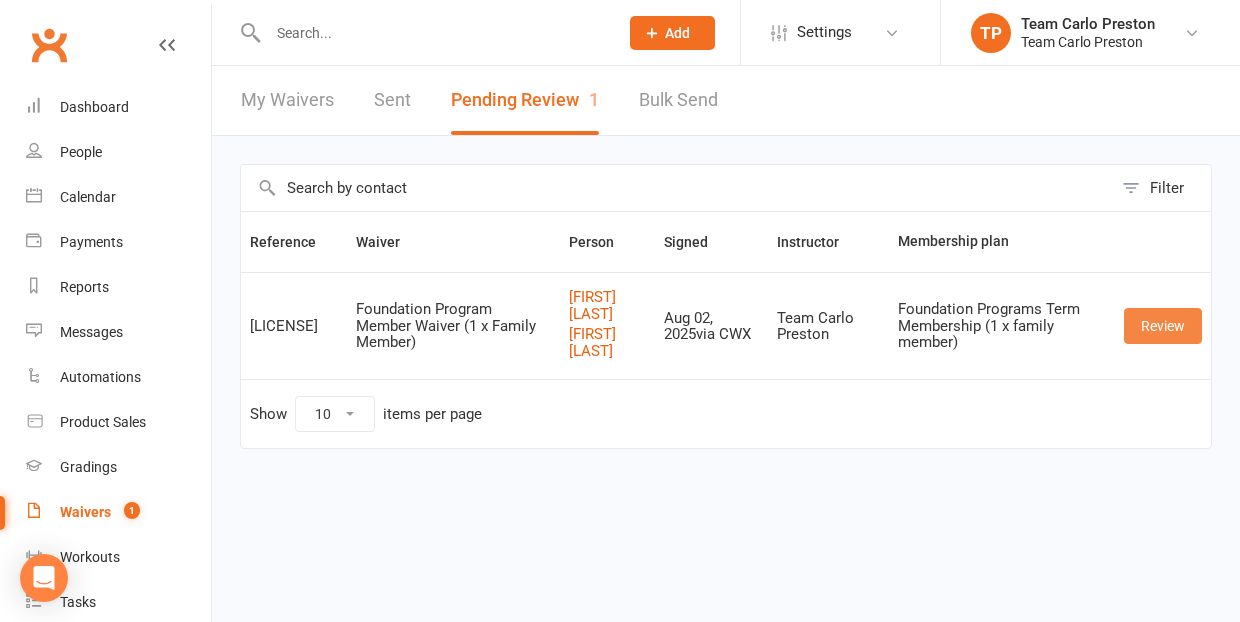 click on "Review" at bounding box center [1163, 326] 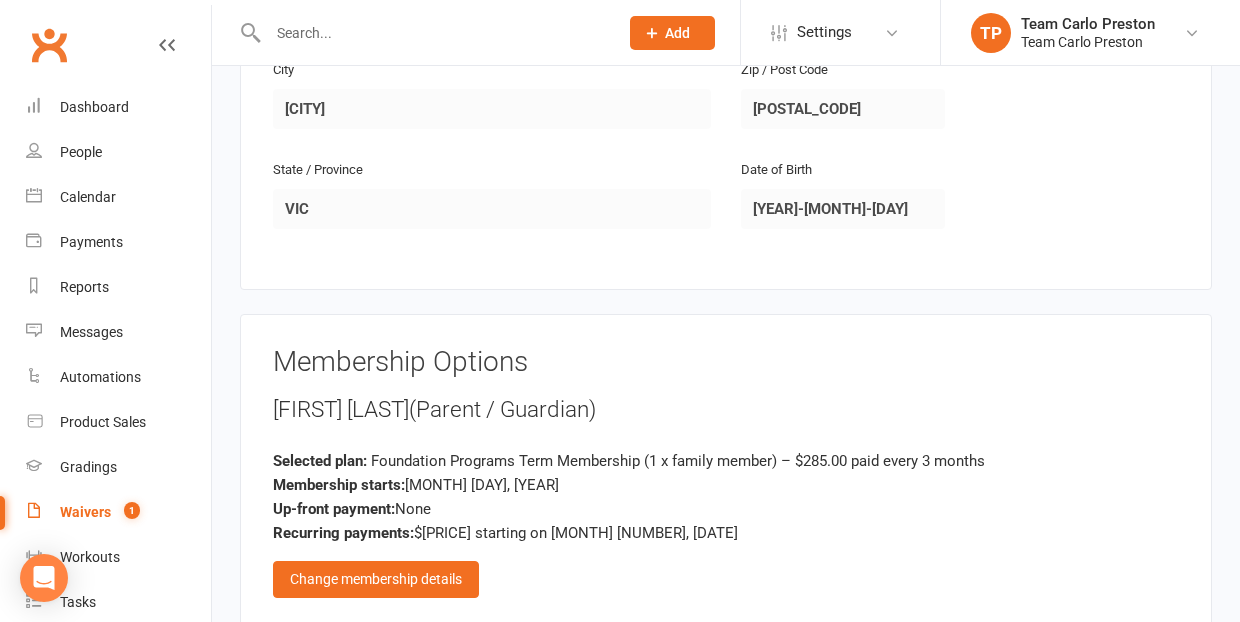 scroll, scrollTop: 1428, scrollLeft: 0, axis: vertical 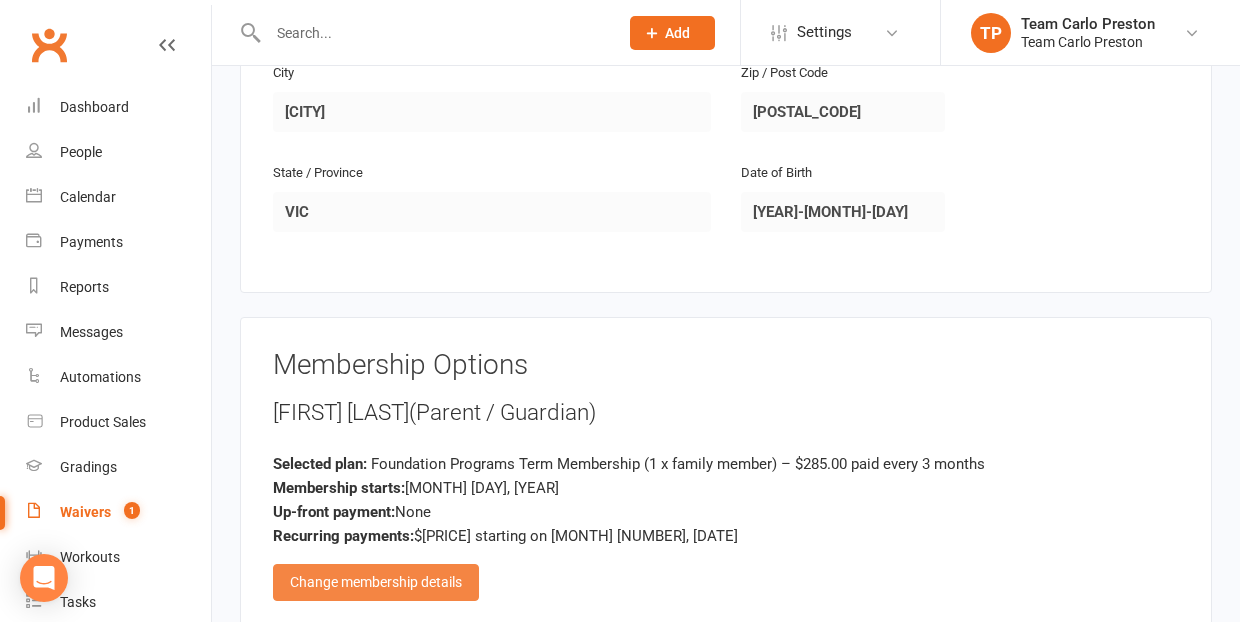 click on "Change membership details" at bounding box center [376, 582] 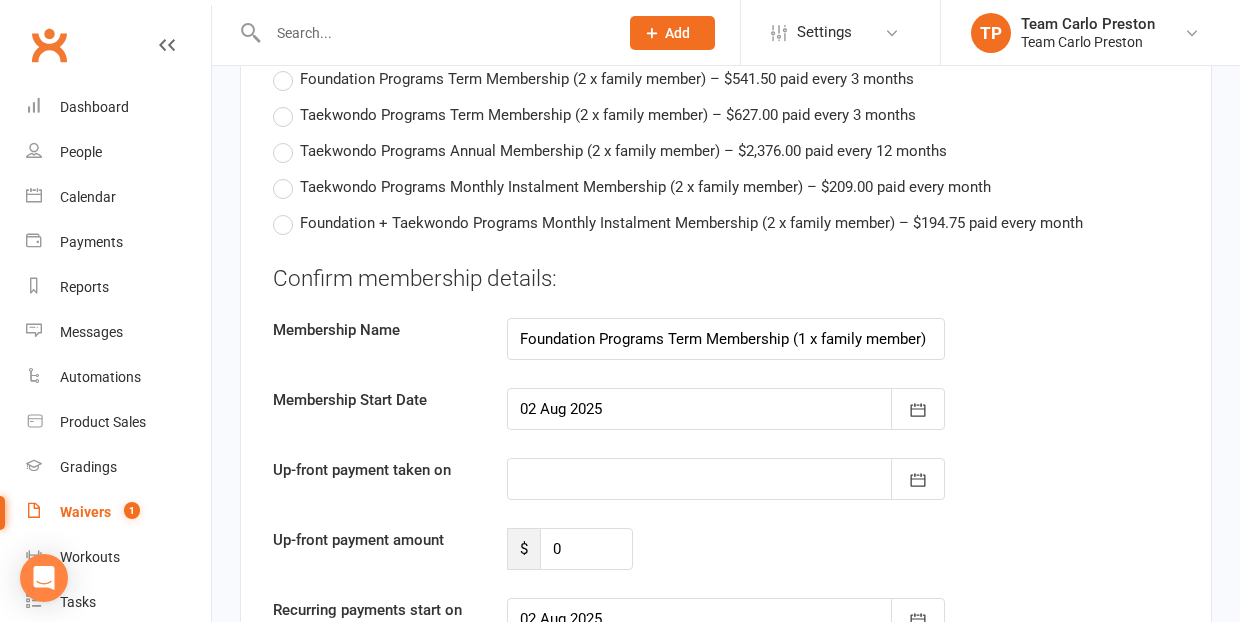 scroll, scrollTop: 2667, scrollLeft: 0, axis: vertical 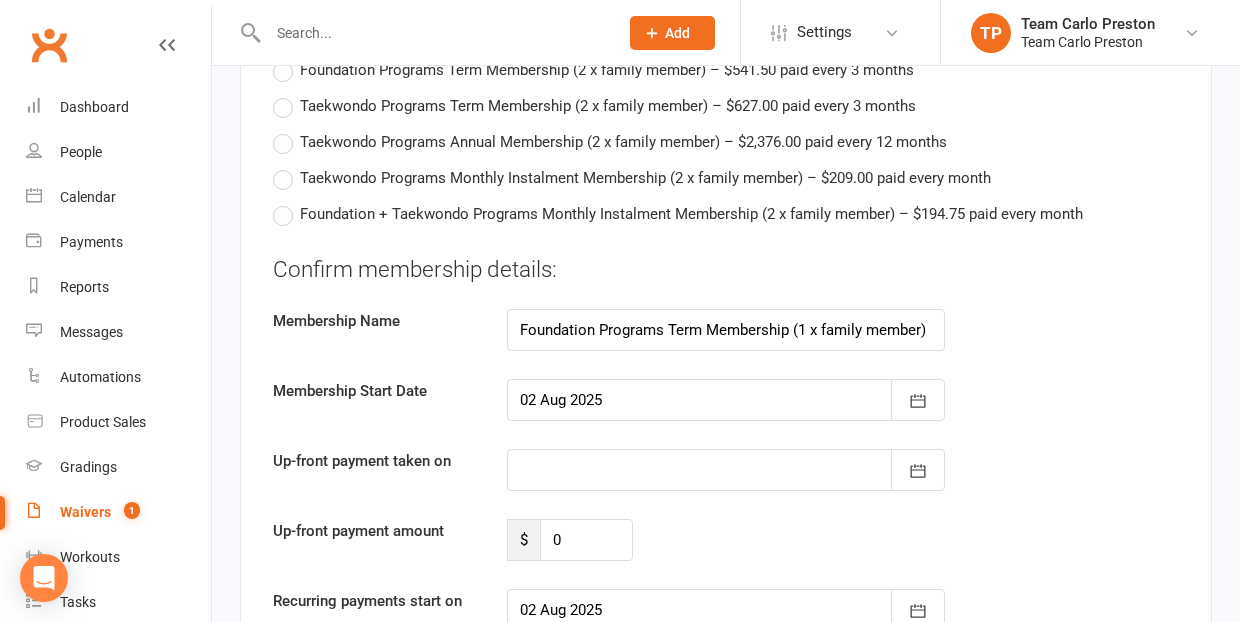 click at bounding box center [726, 470] 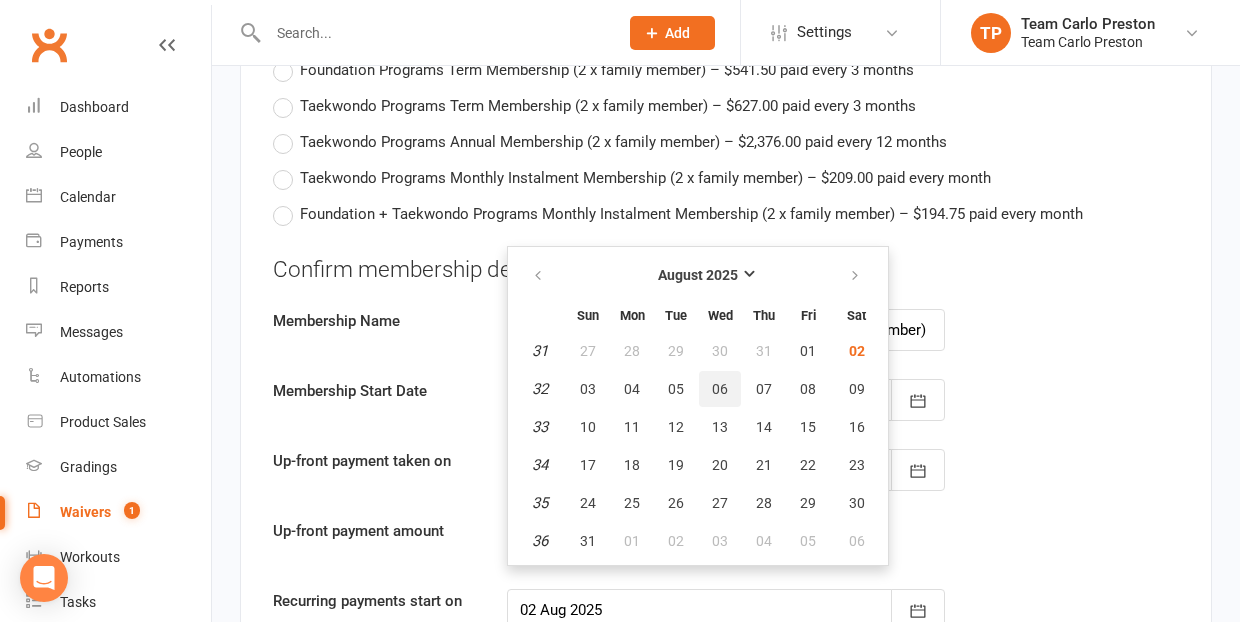 click on "06" at bounding box center [720, 389] 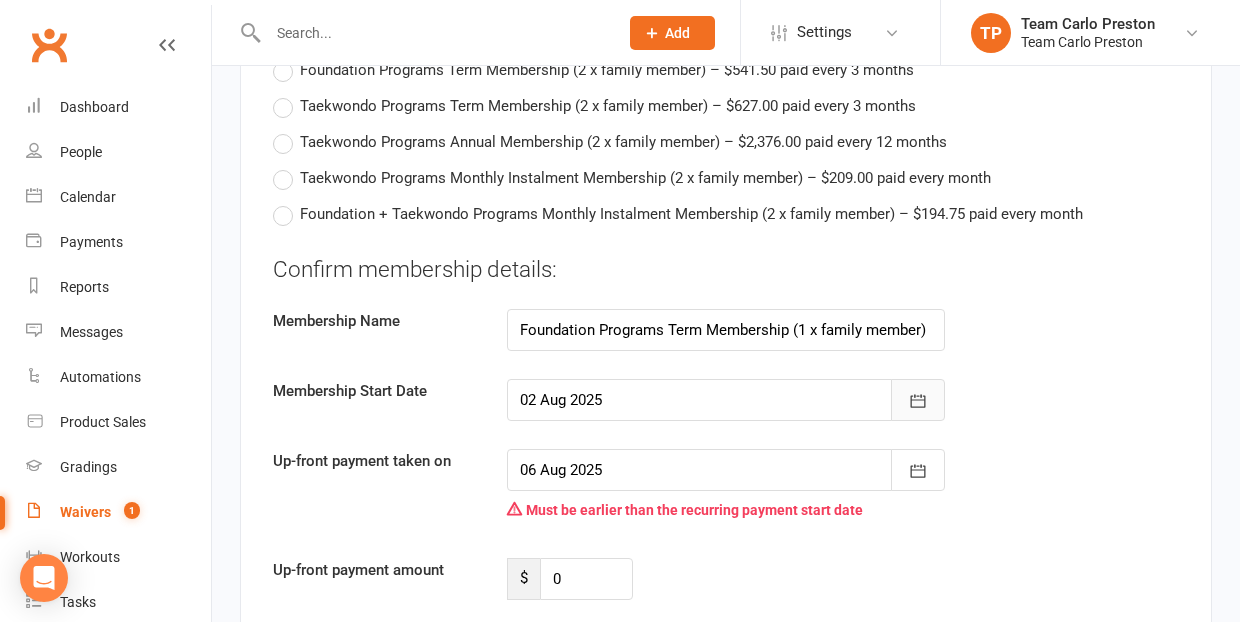 click 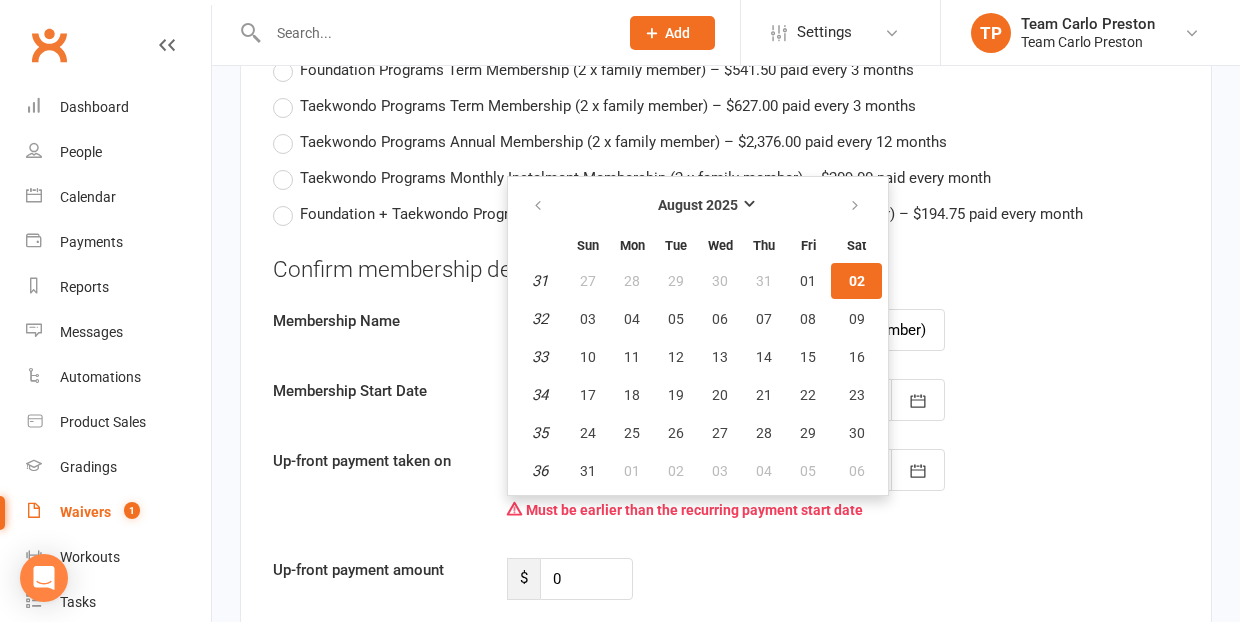 click on "Confirm membership details: Membership Name Foundation Programs Term Membership (1 x family member) Membership Start Date 02 Aug 2025
August 2025
Sun Mon Tue Wed Thu Fri Sat
31
27
28
29
30
31
01
02
32
03
04
05
06
07
08
09
33
10
11
12
13
14
15
16
34
17
18
19
20
21
22
23
35
24
25
26" at bounding box center (726, 497) 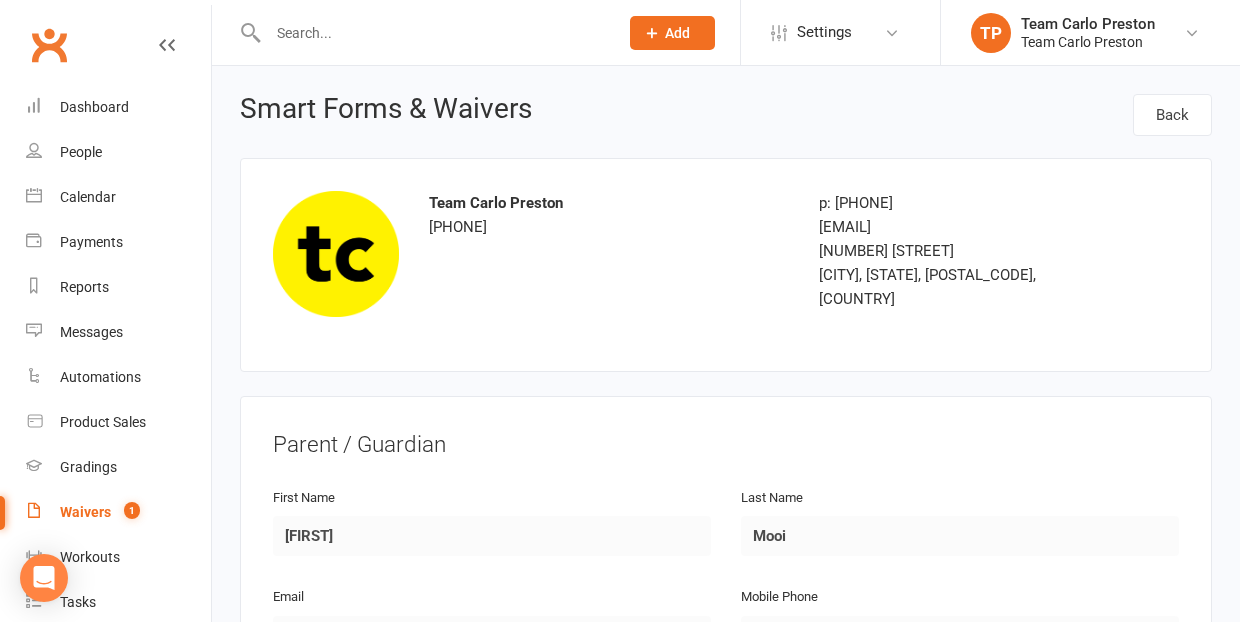 scroll, scrollTop: 0, scrollLeft: 0, axis: both 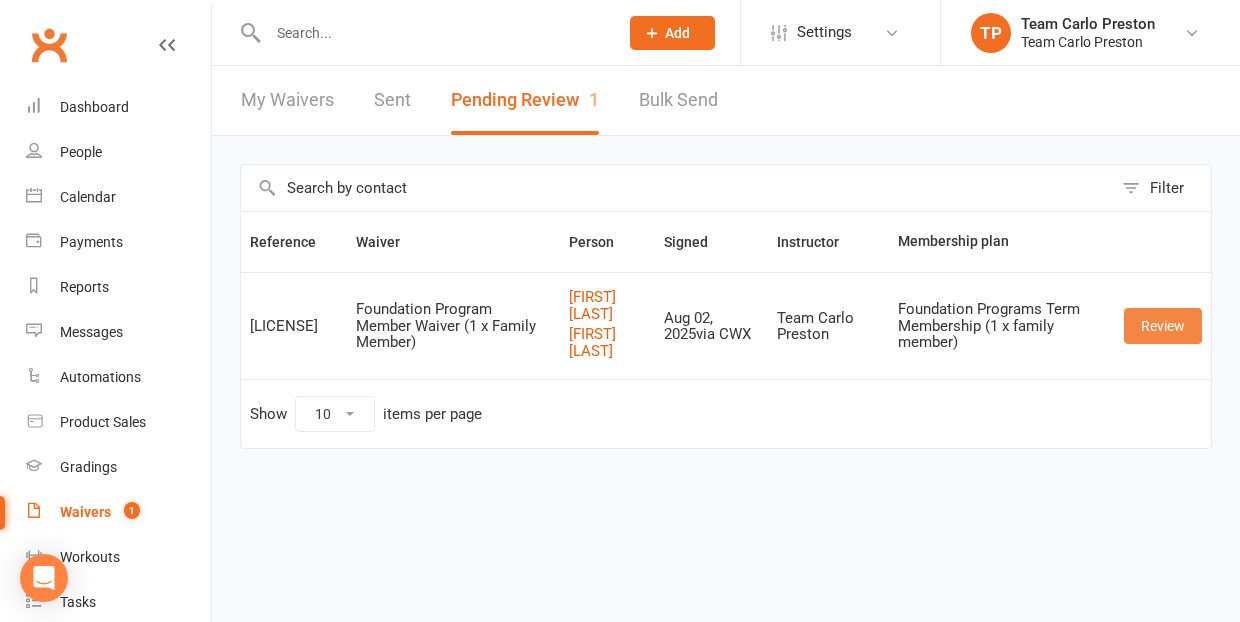 click on "Review" at bounding box center (1163, 326) 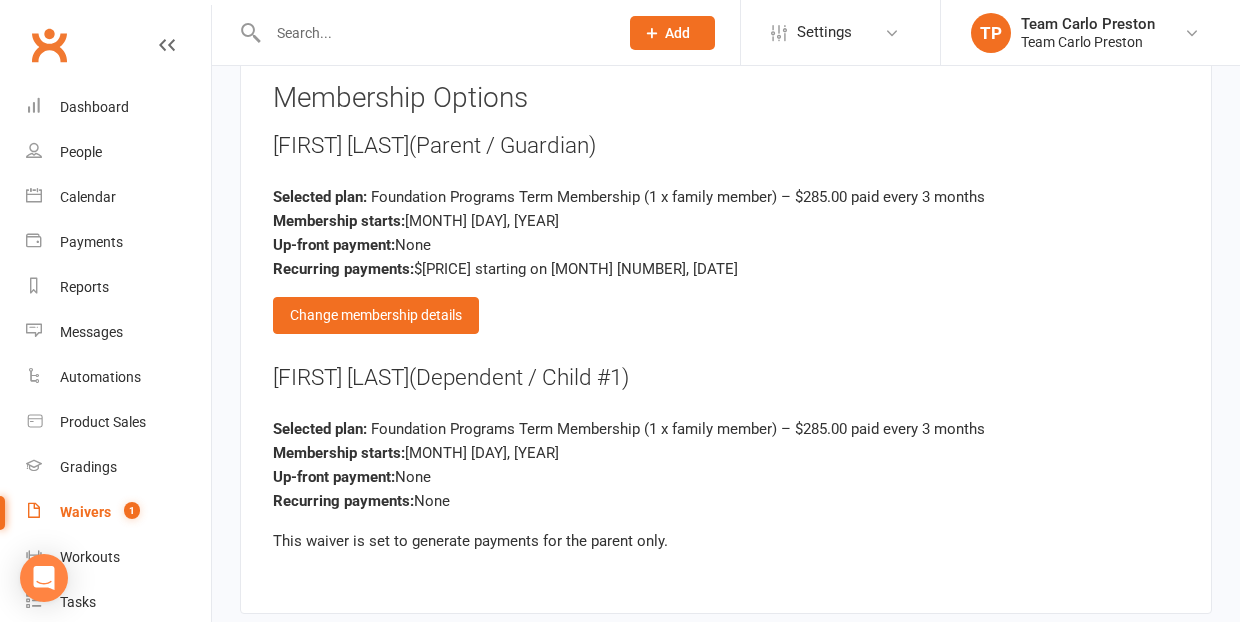 scroll, scrollTop: 1685, scrollLeft: 0, axis: vertical 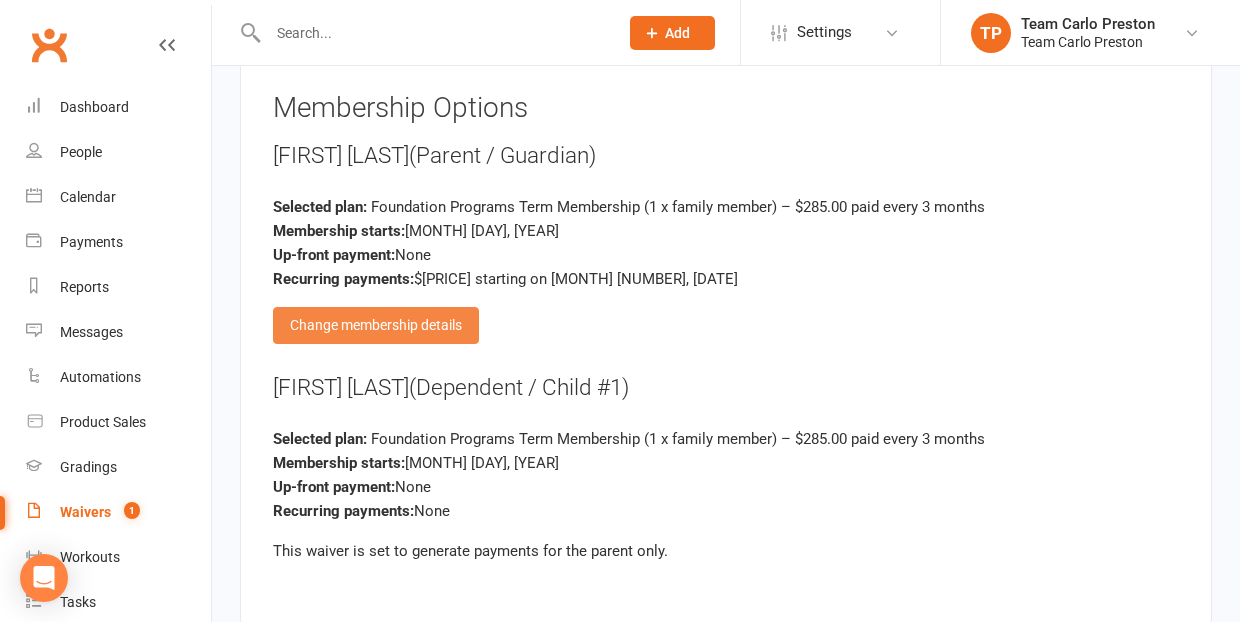 click on "Change membership details" at bounding box center (376, 325) 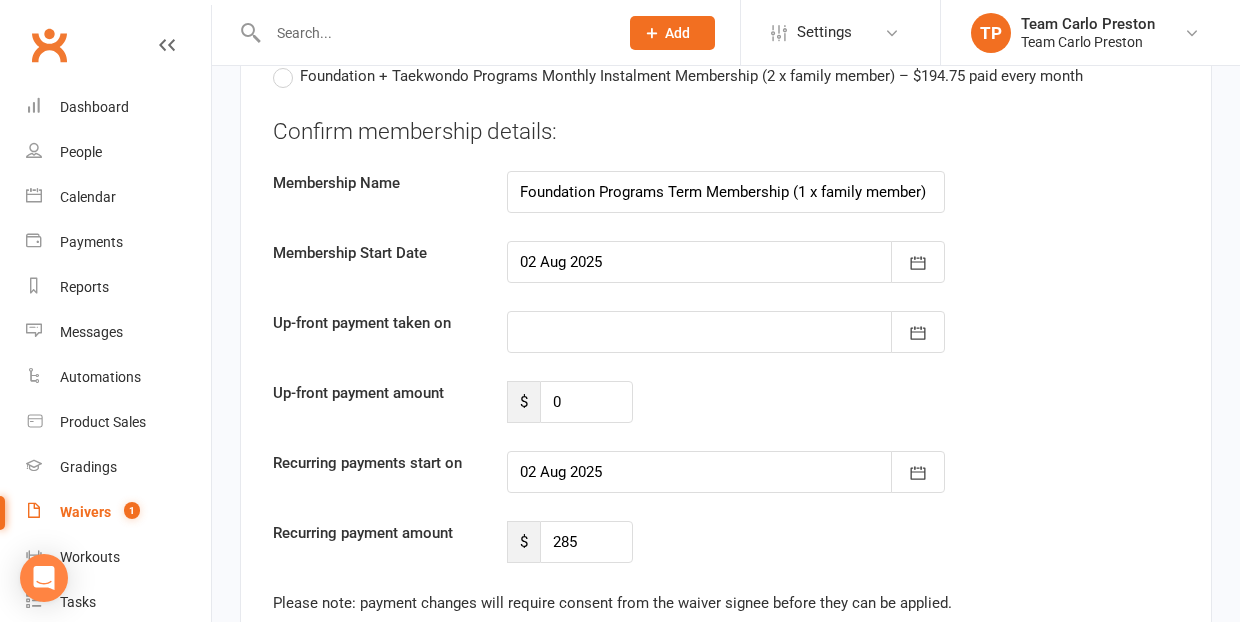 scroll, scrollTop: 2802, scrollLeft: 0, axis: vertical 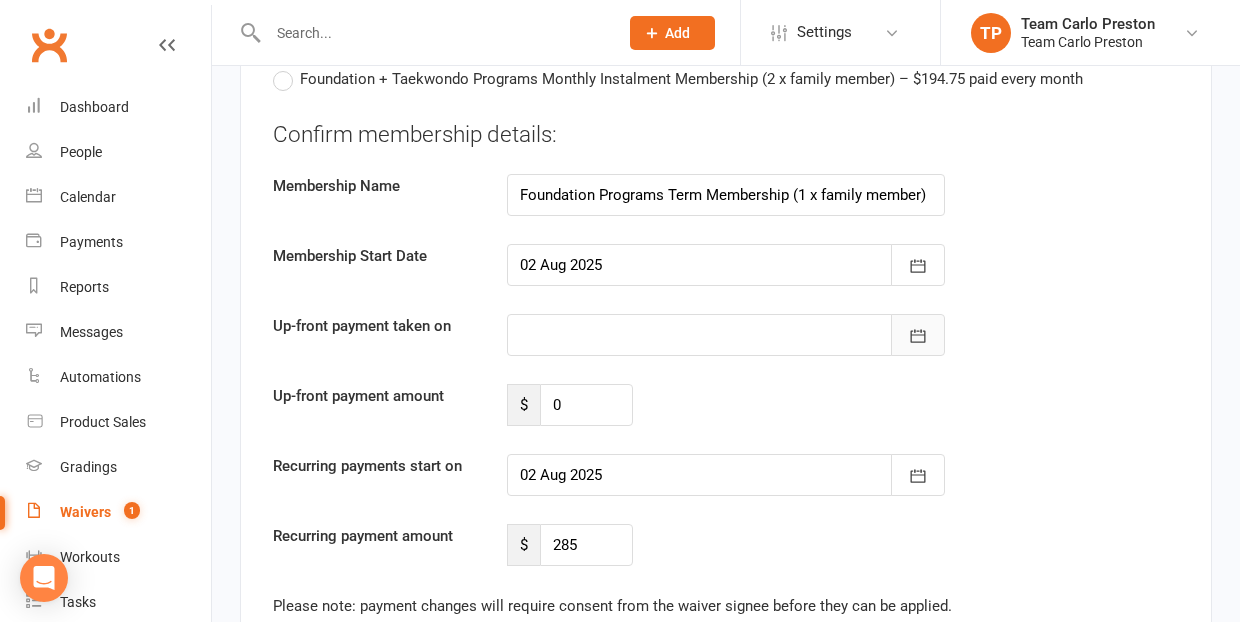 click 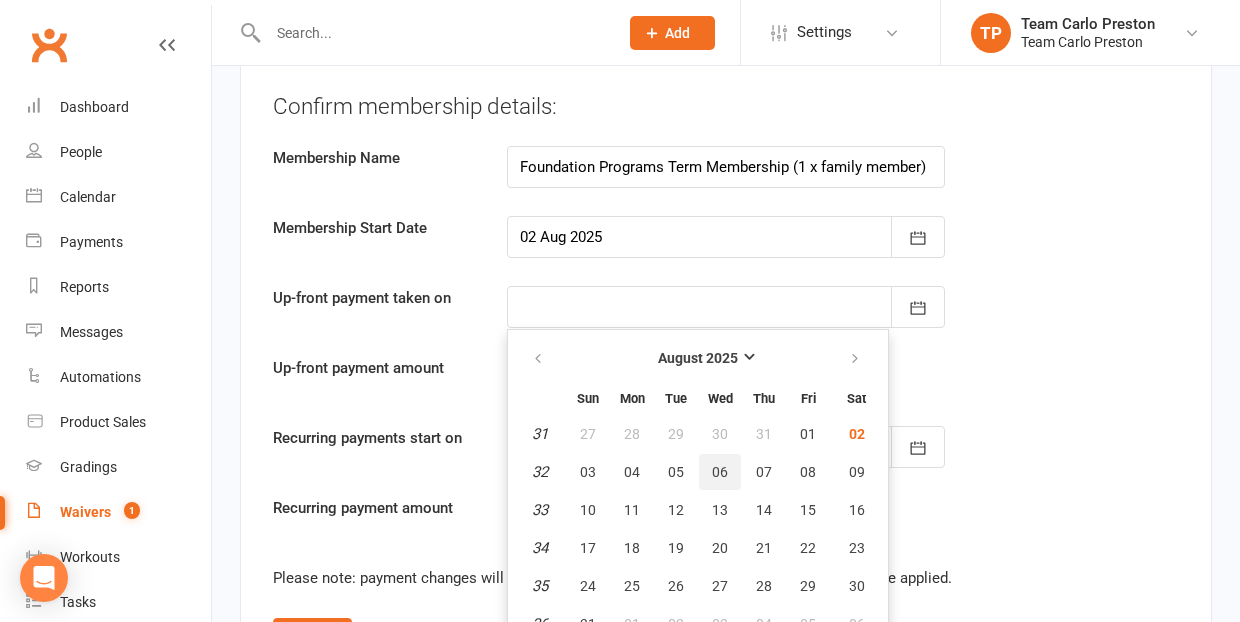 click on "06" at bounding box center [720, 472] 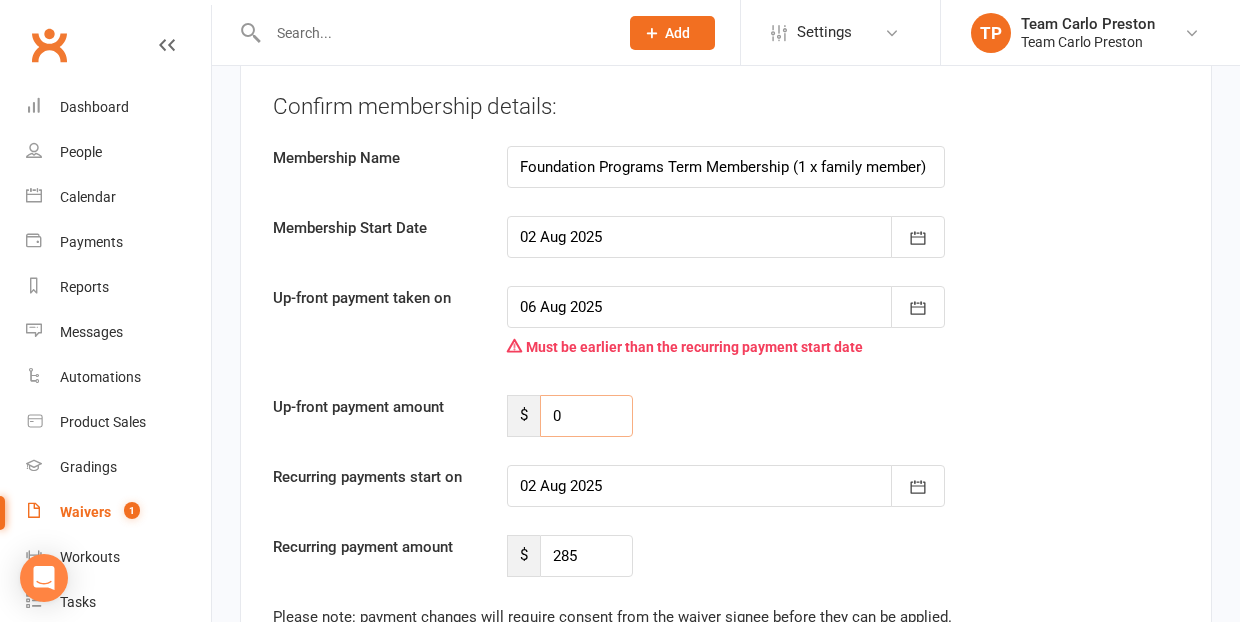 drag, startPoint x: 567, startPoint y: 393, endPoint x: 547, endPoint y: 394, distance: 20.024984 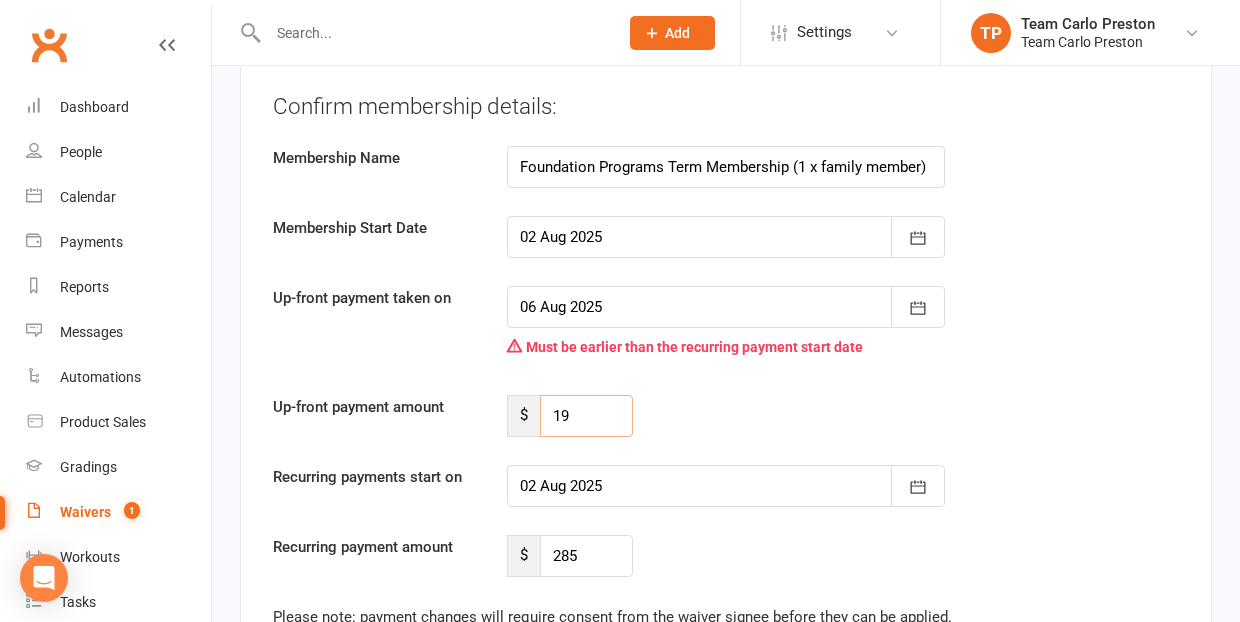type on "199" 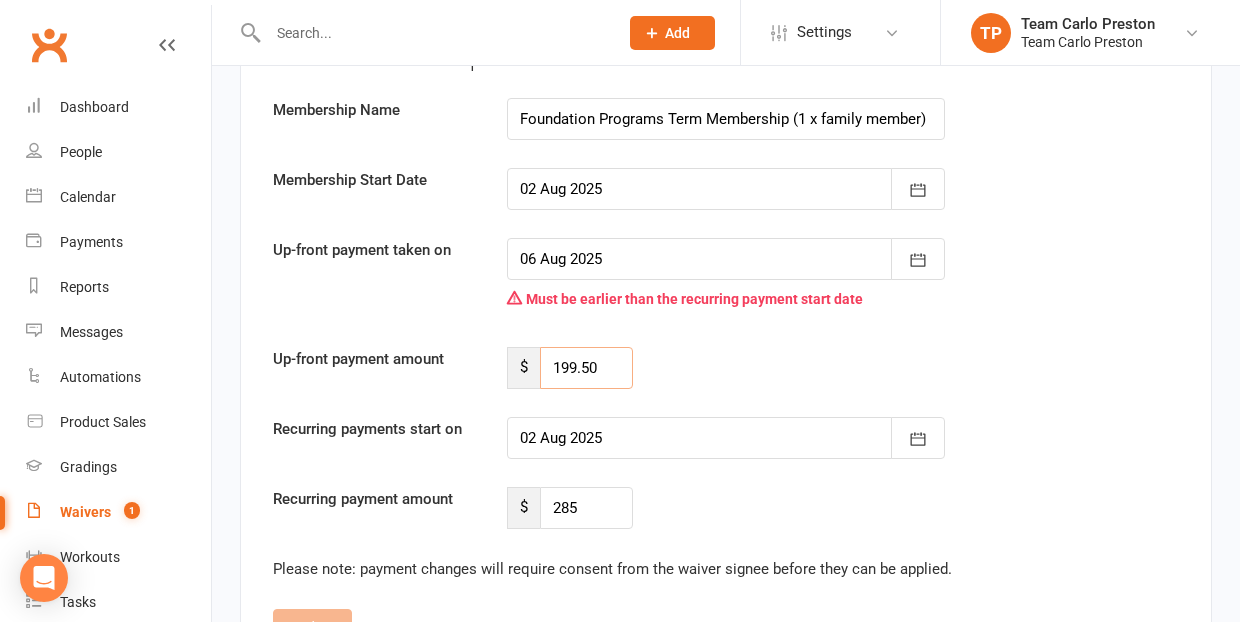 scroll, scrollTop: 2909, scrollLeft: 0, axis: vertical 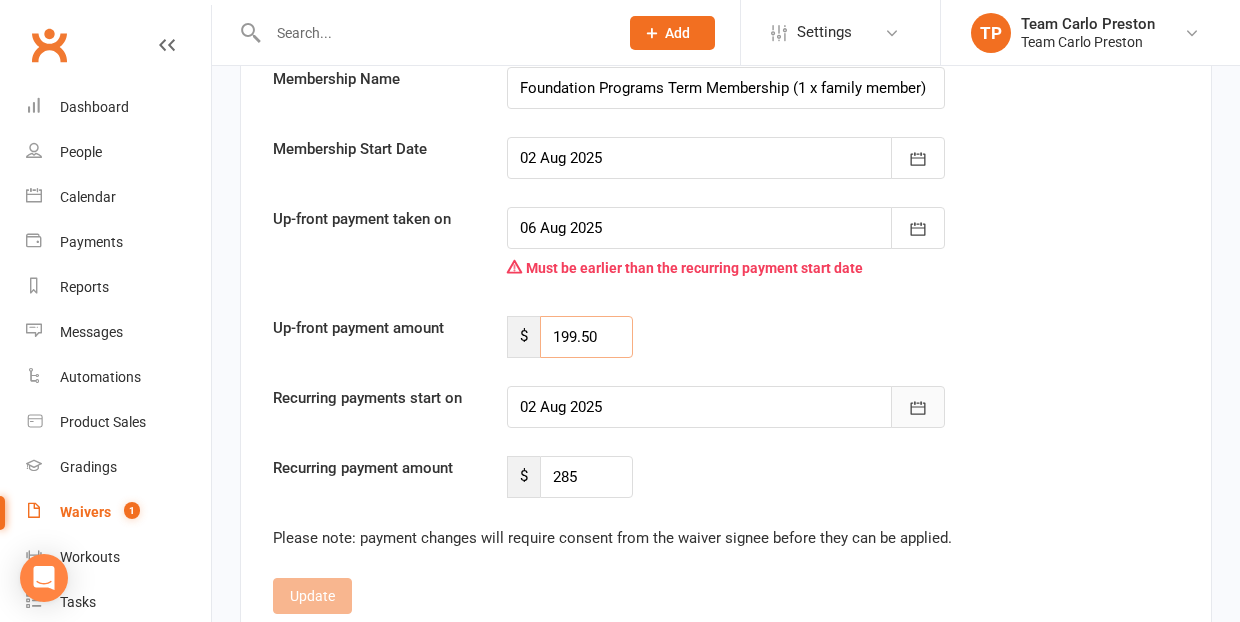 type on "199.50" 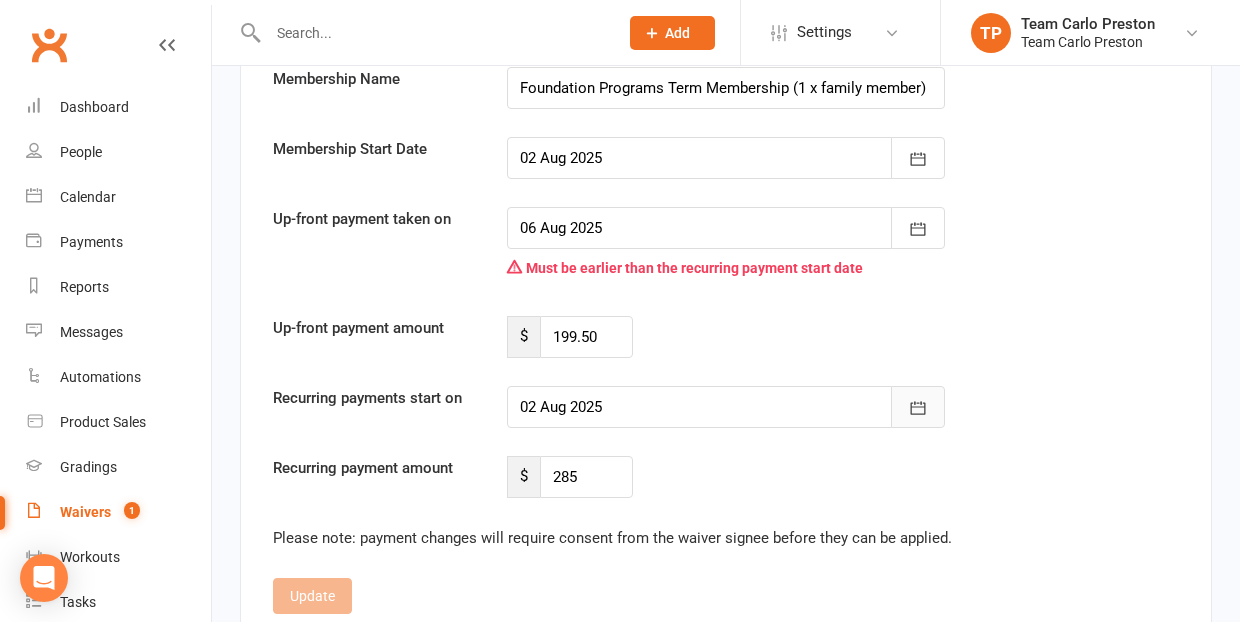 click 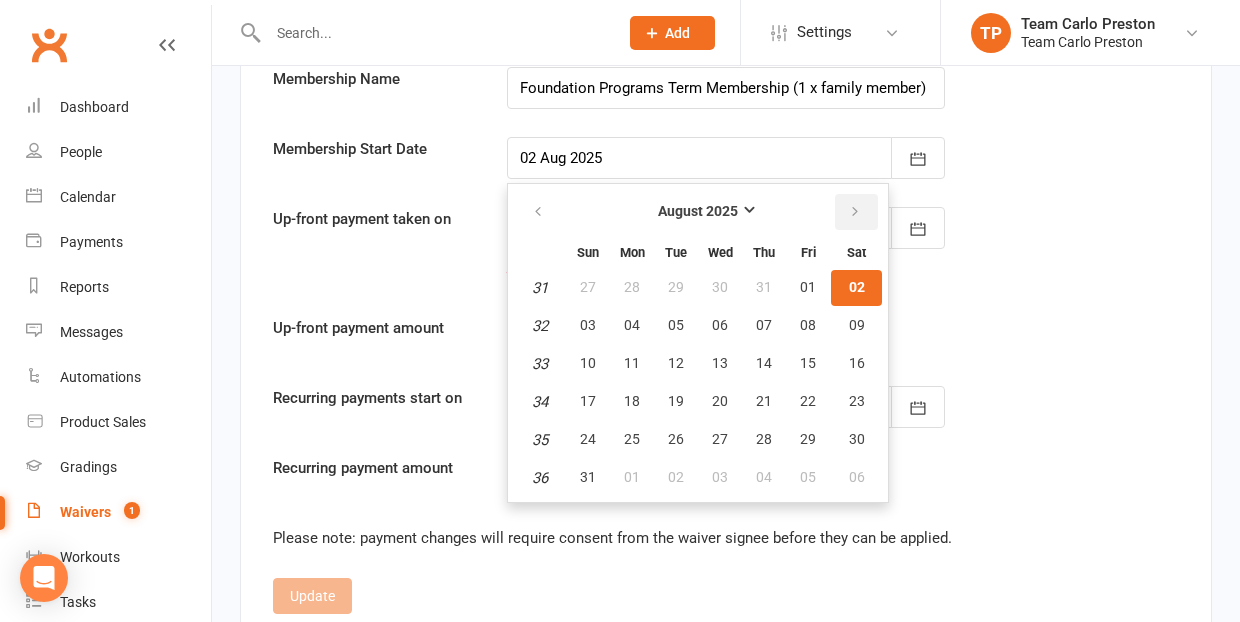 click at bounding box center [855, 212] 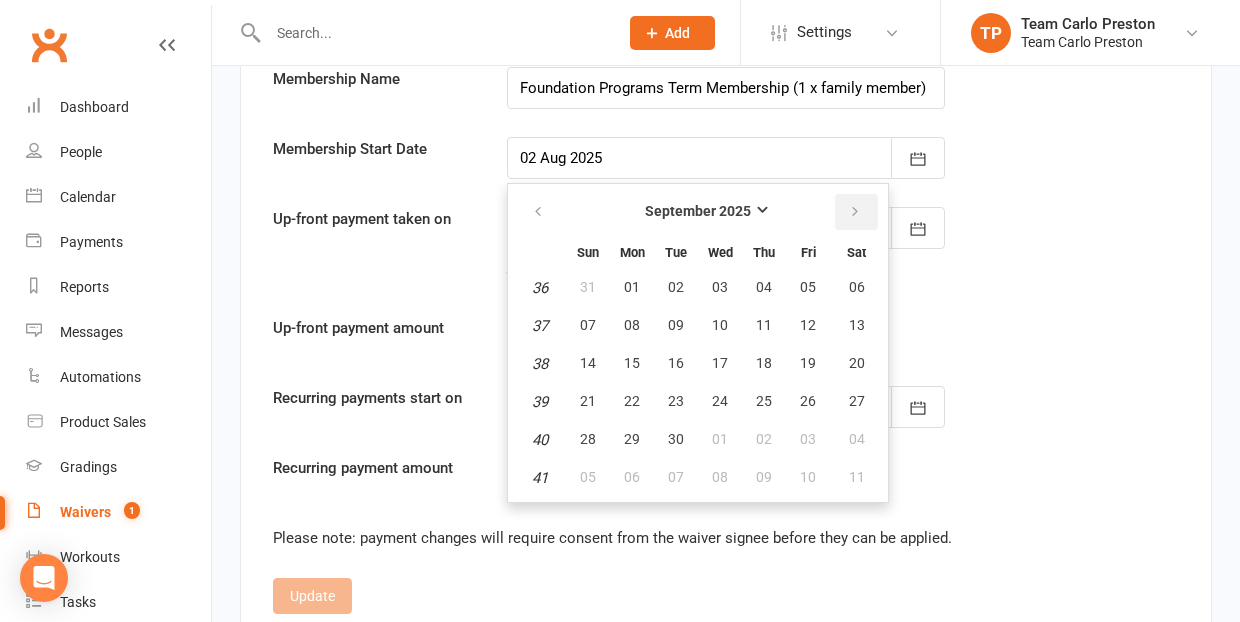 click at bounding box center [855, 212] 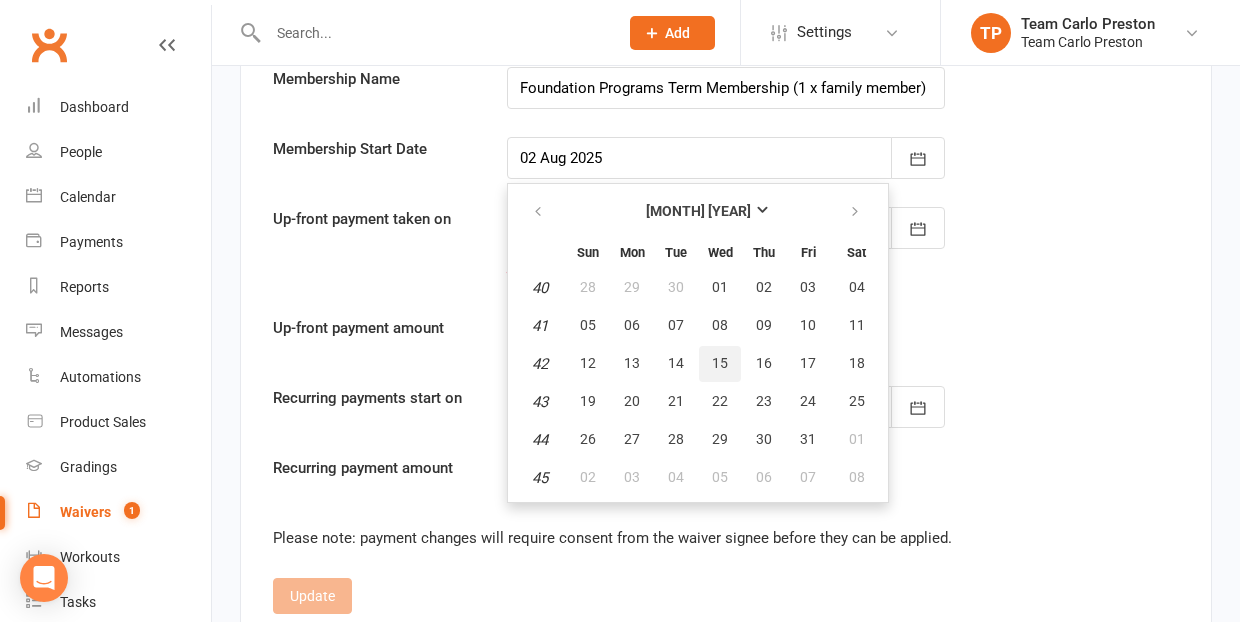 click on "15" at bounding box center [720, 363] 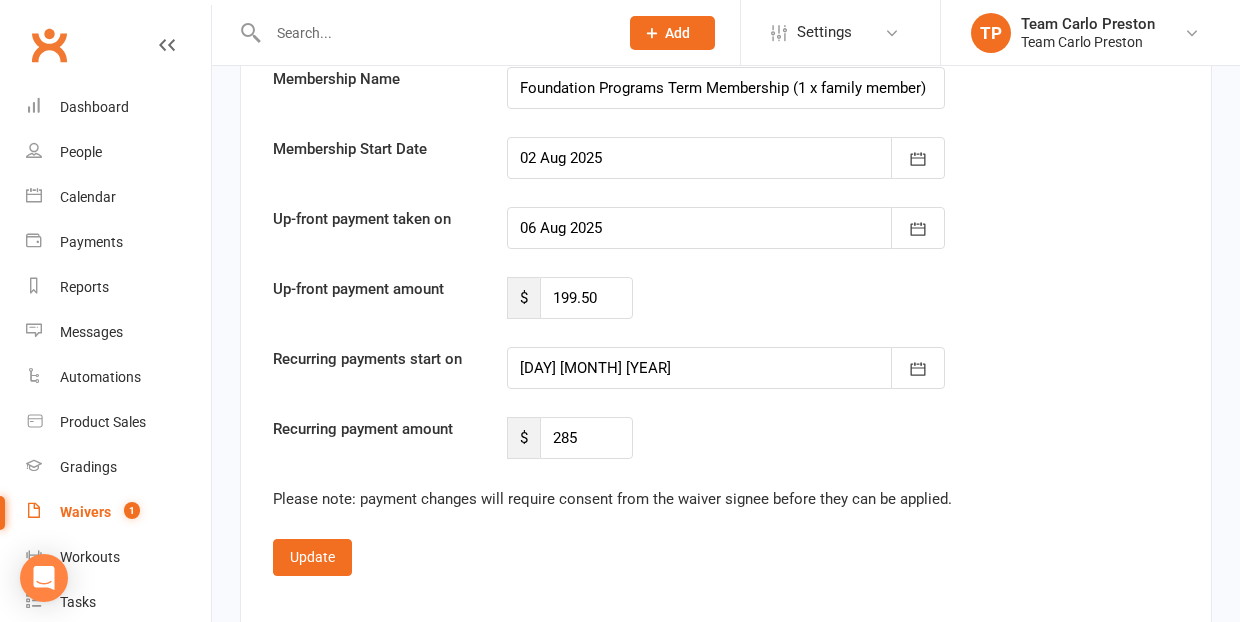scroll, scrollTop: 3022, scrollLeft: 0, axis: vertical 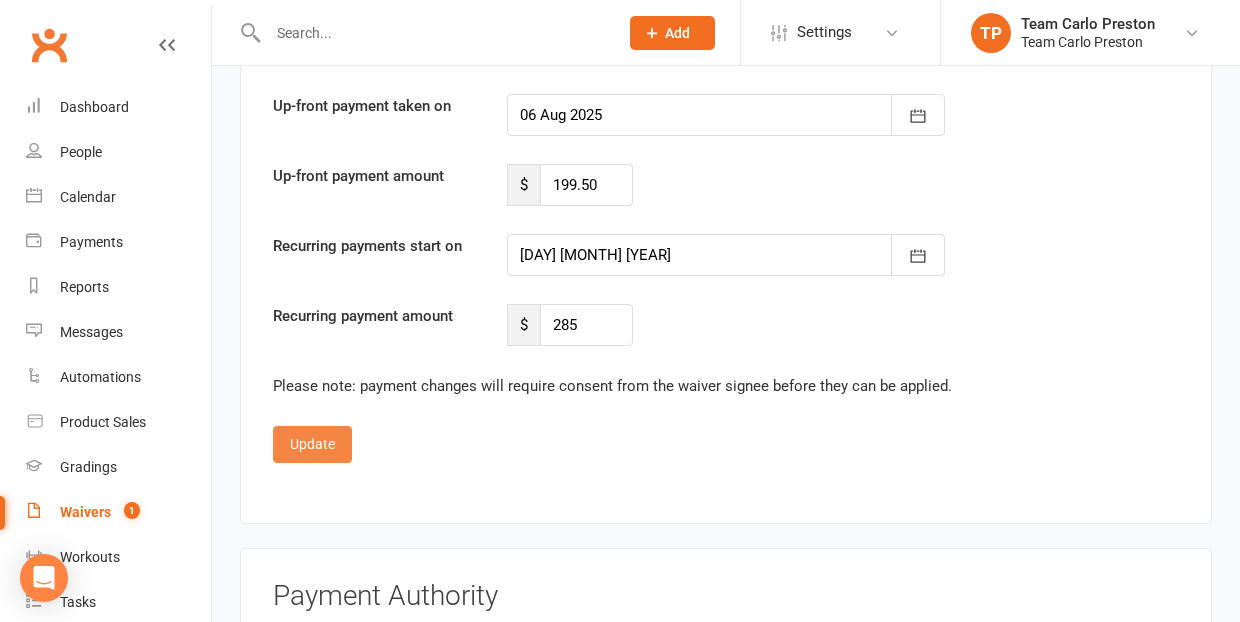 click on "Update" at bounding box center [312, 444] 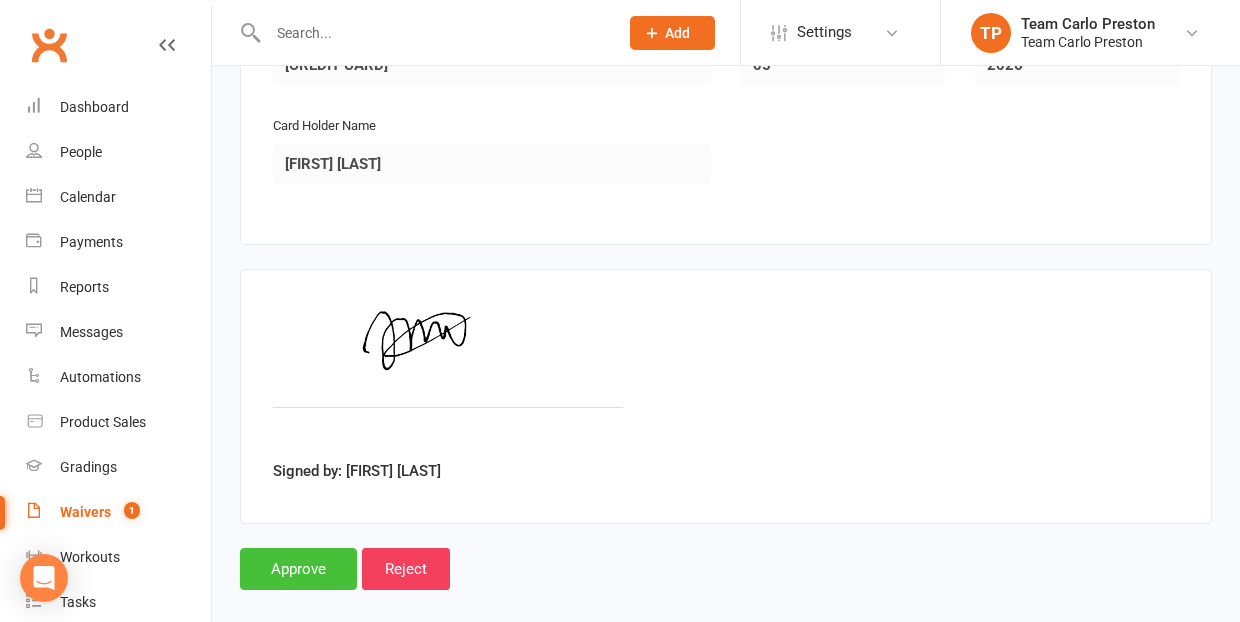 click on "Approve" at bounding box center [298, 569] 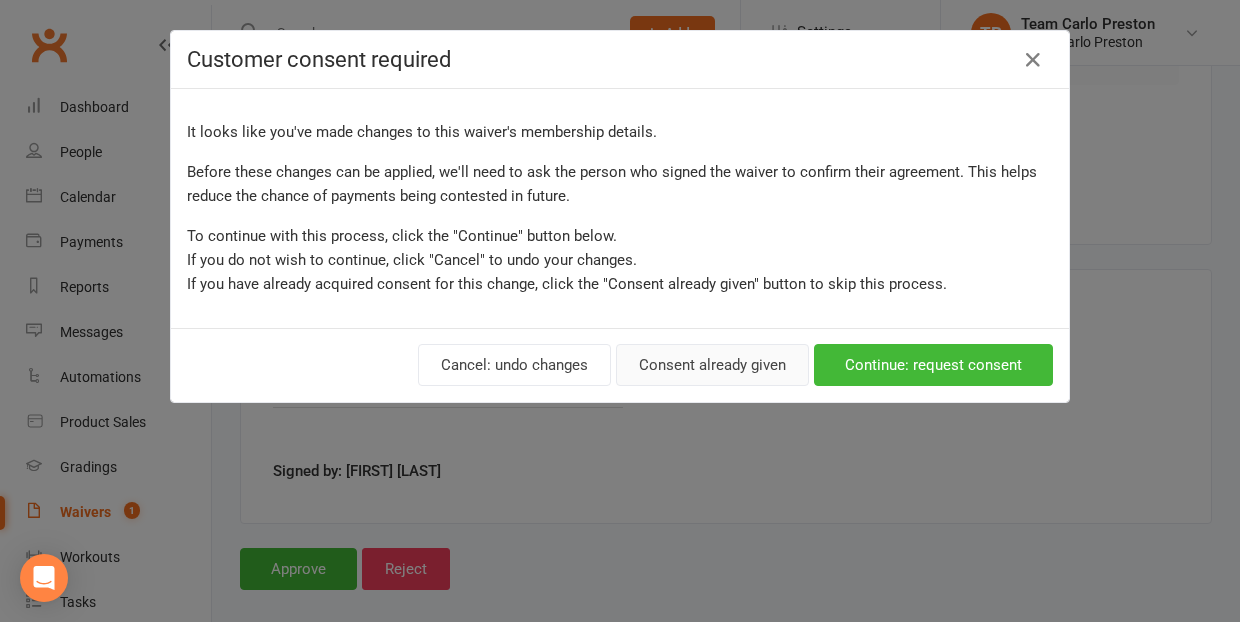 click on "Consent already given" at bounding box center [712, 365] 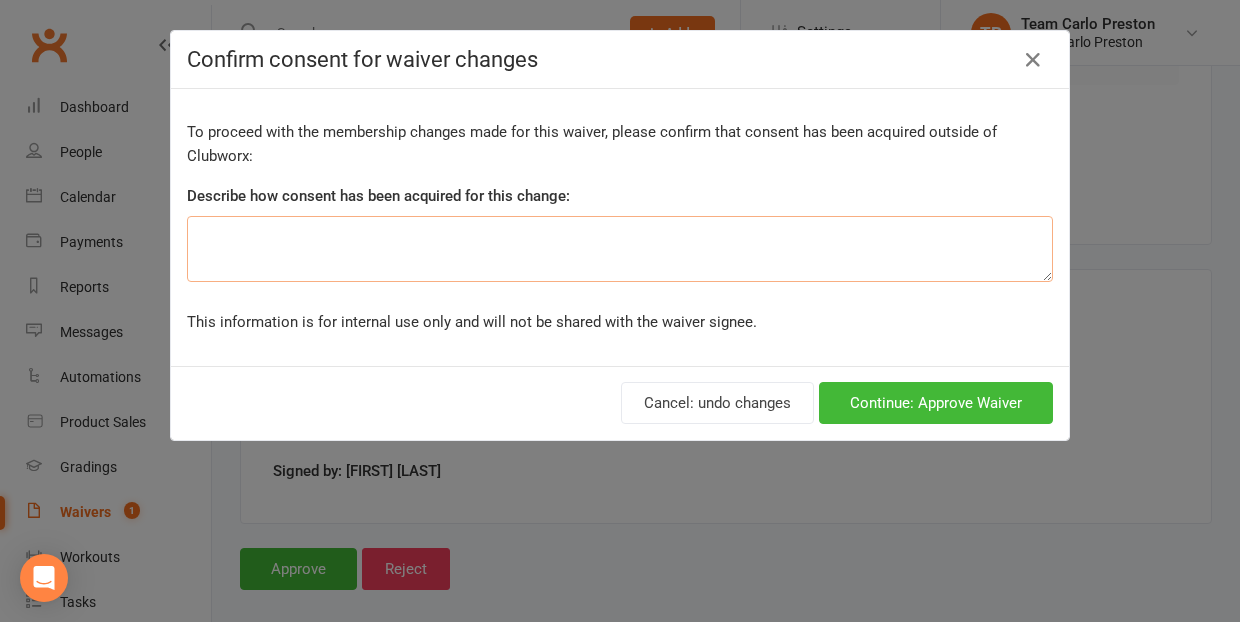 click at bounding box center (620, 249) 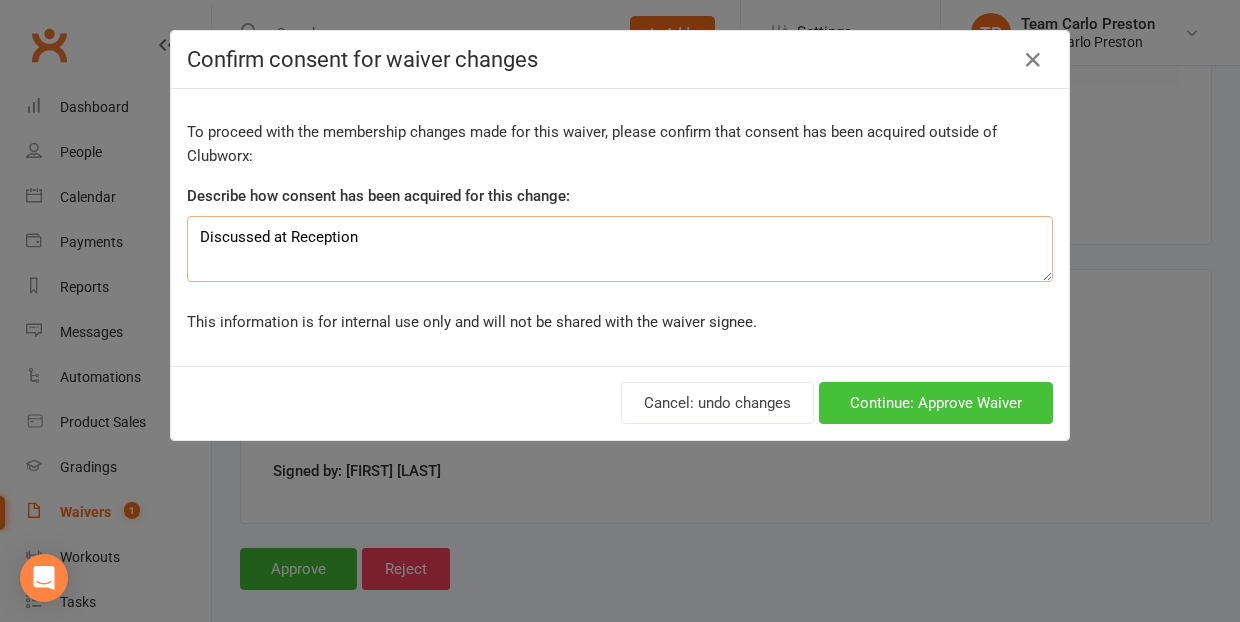 type on "Discussed at Reception" 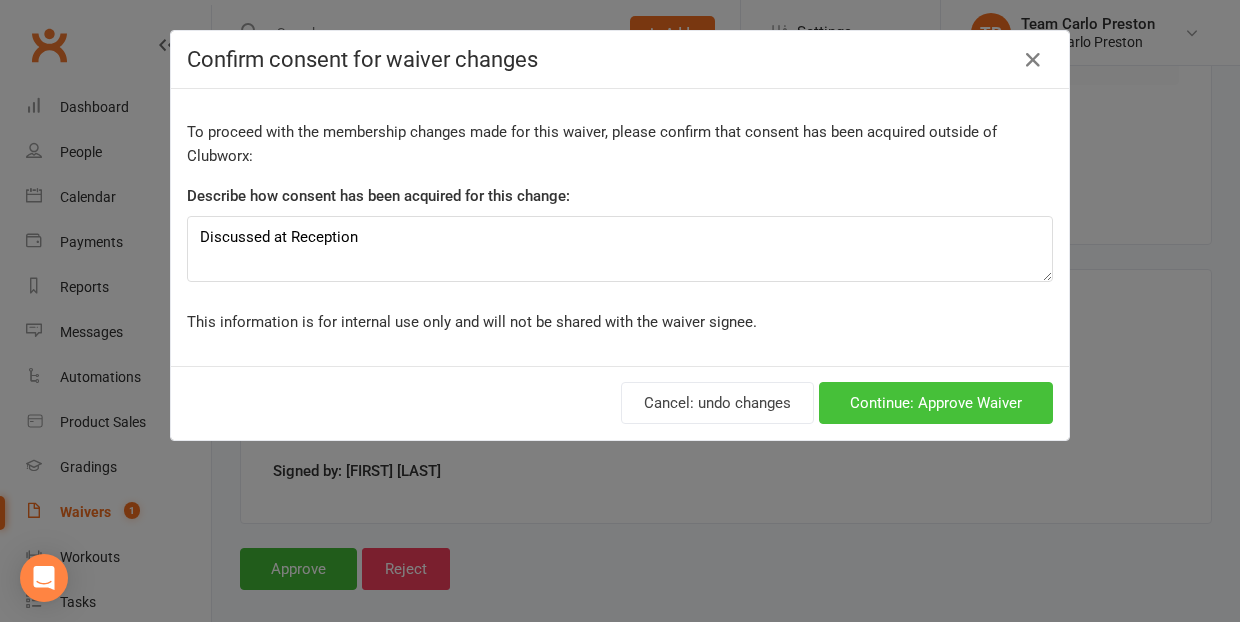 click on "Continue: Approve Waiver" at bounding box center (936, 403) 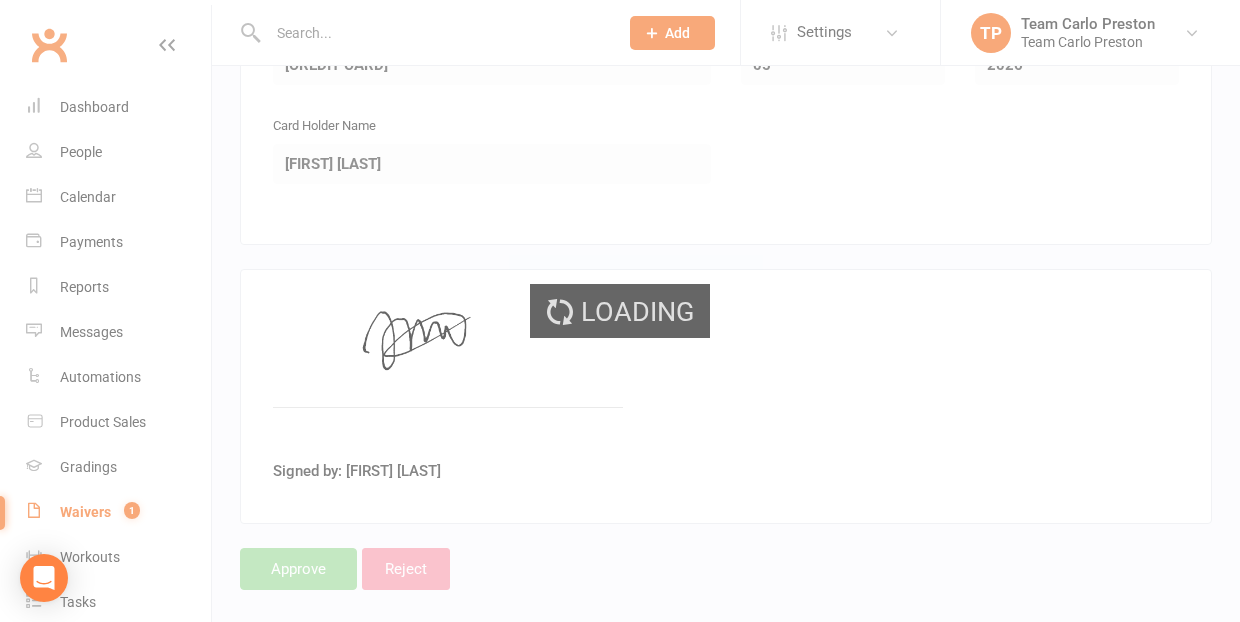 scroll, scrollTop: 0, scrollLeft: 0, axis: both 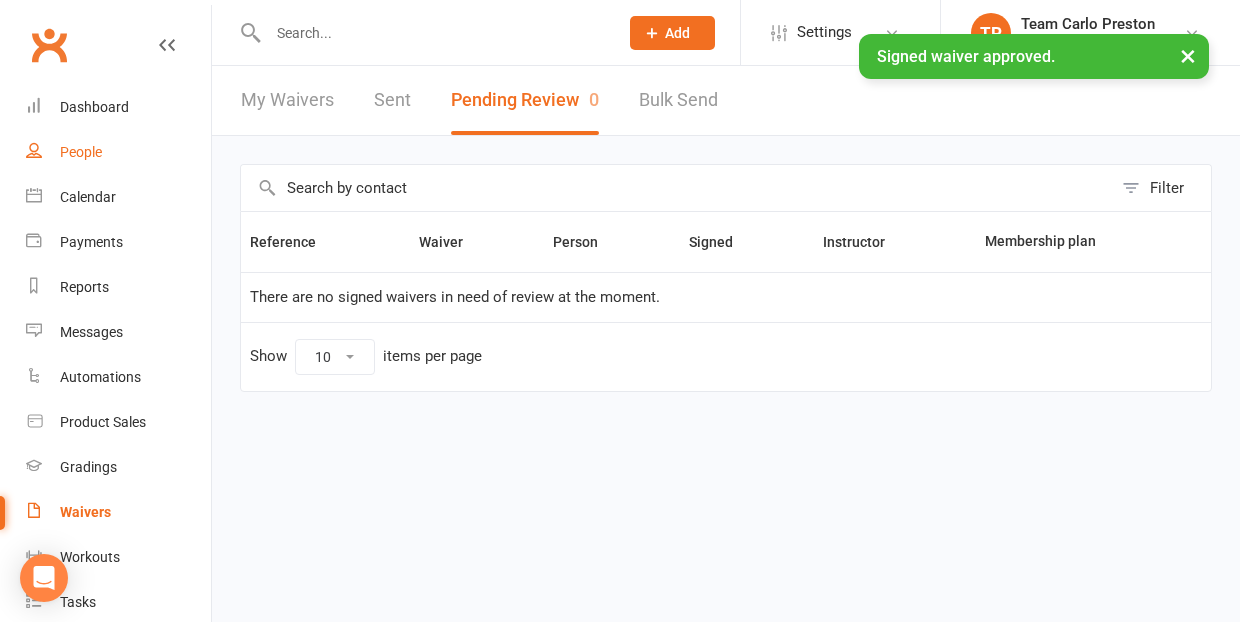 click on "People" at bounding box center [81, 152] 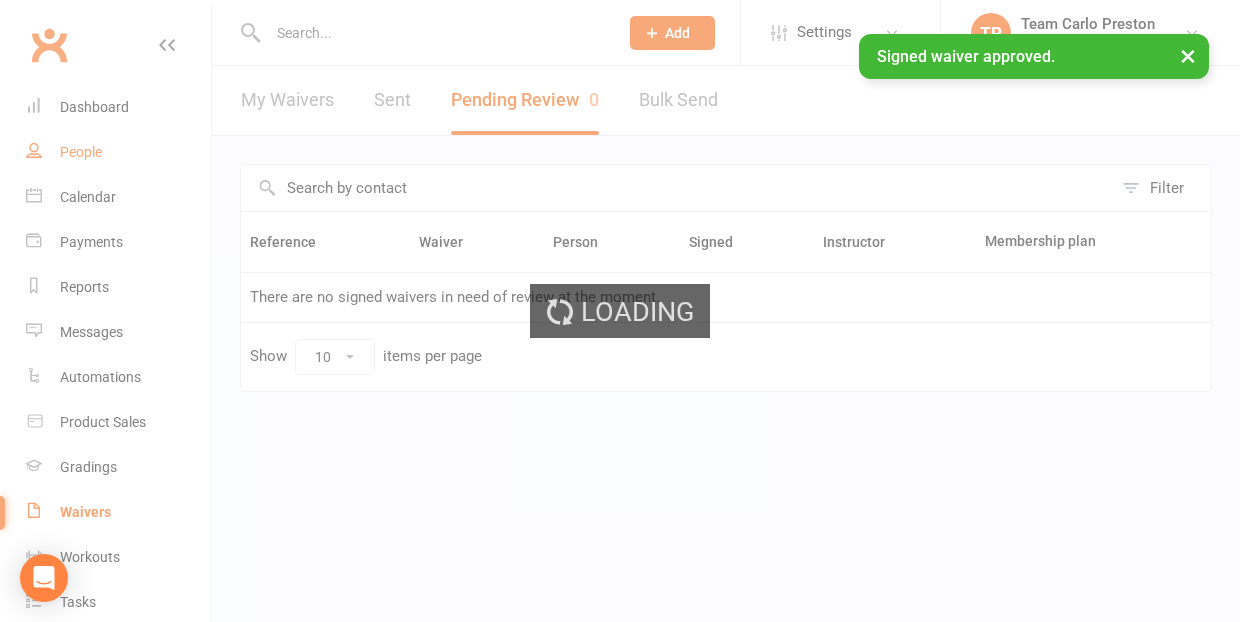 select on "100" 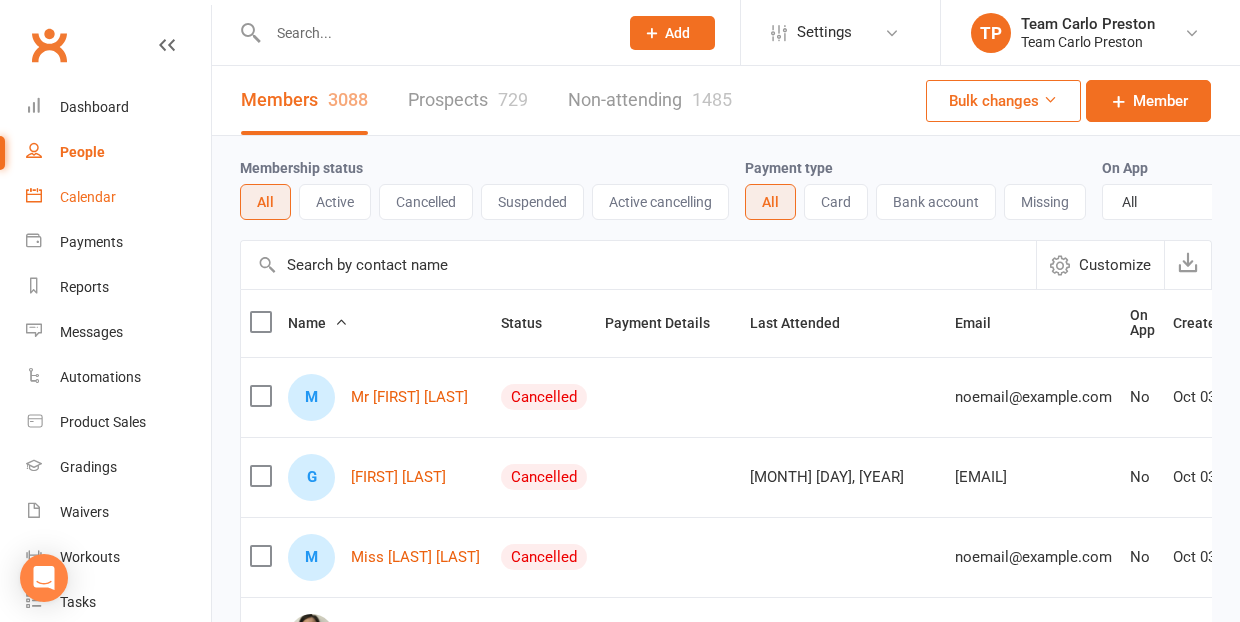 click on "Calendar" at bounding box center [88, 197] 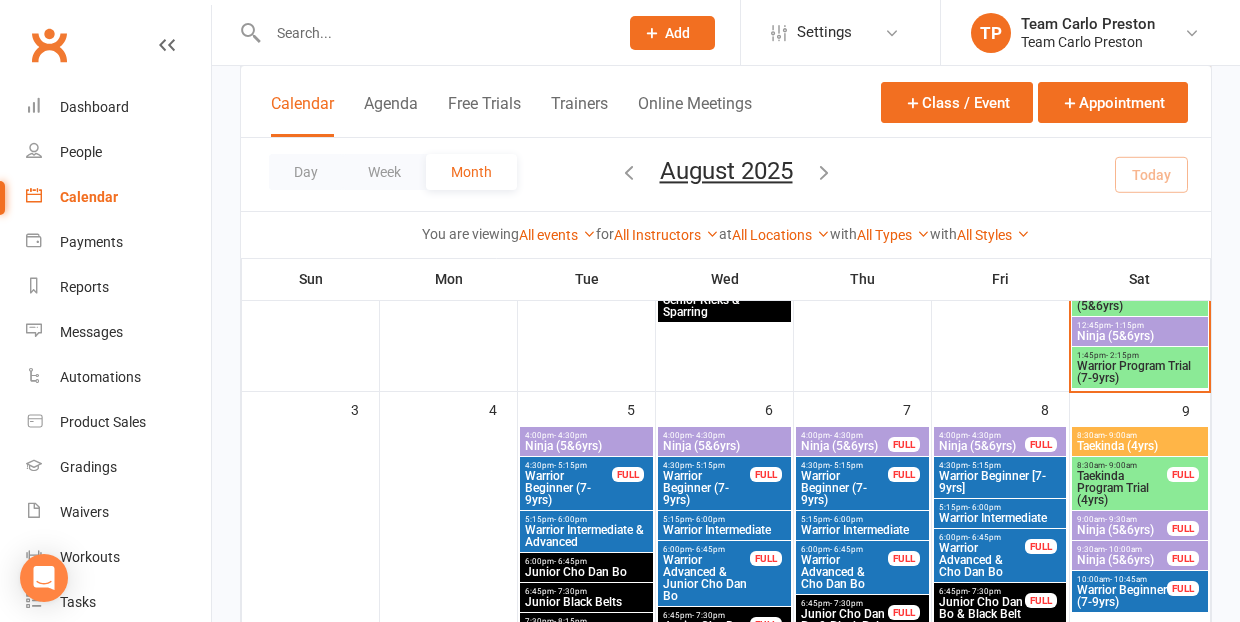 scroll, scrollTop: 462, scrollLeft: 0, axis: vertical 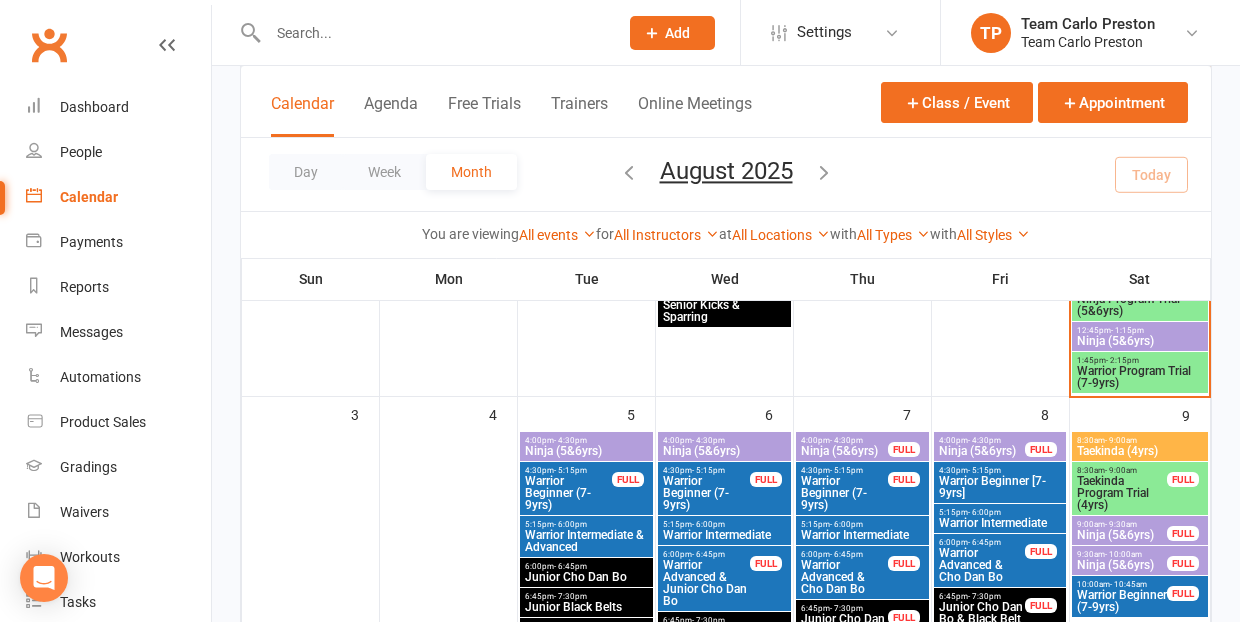 click on "Ninja (5&6yrs)" at bounding box center (586, 451) 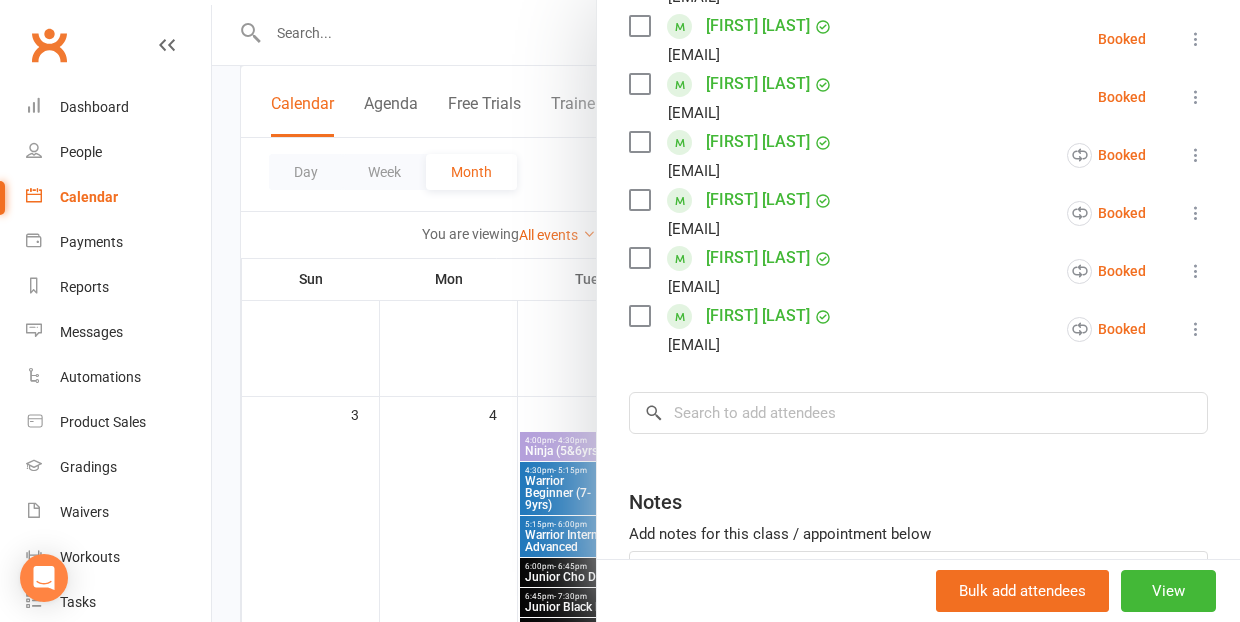 scroll, scrollTop: 477, scrollLeft: 0, axis: vertical 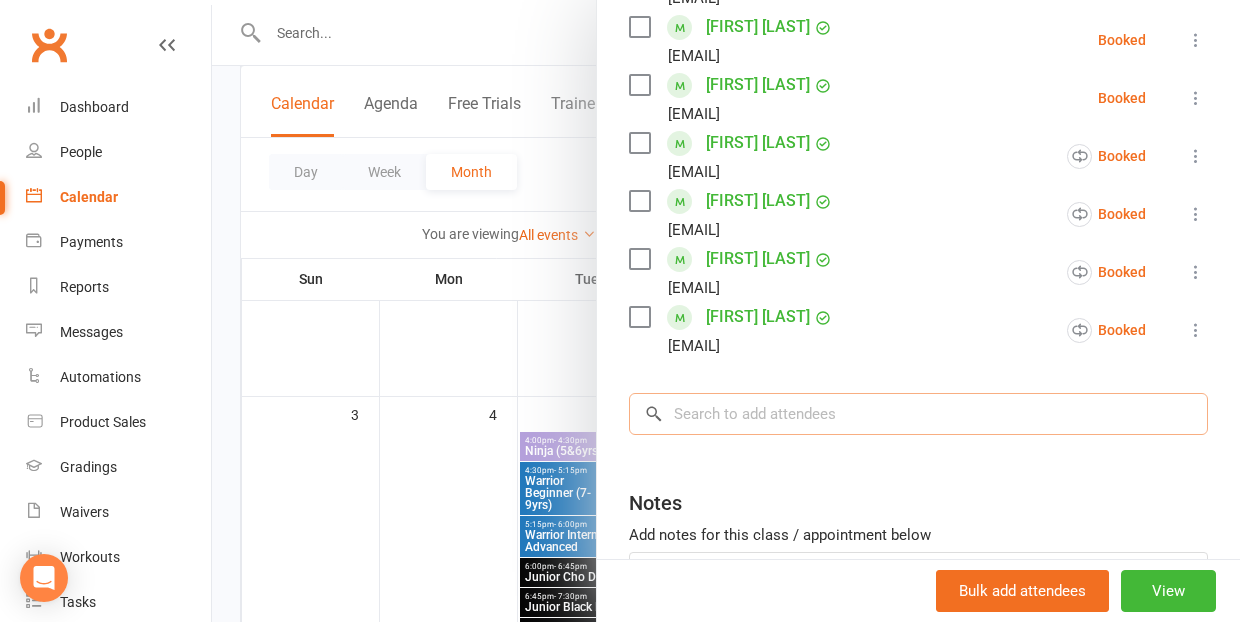 click at bounding box center (918, 414) 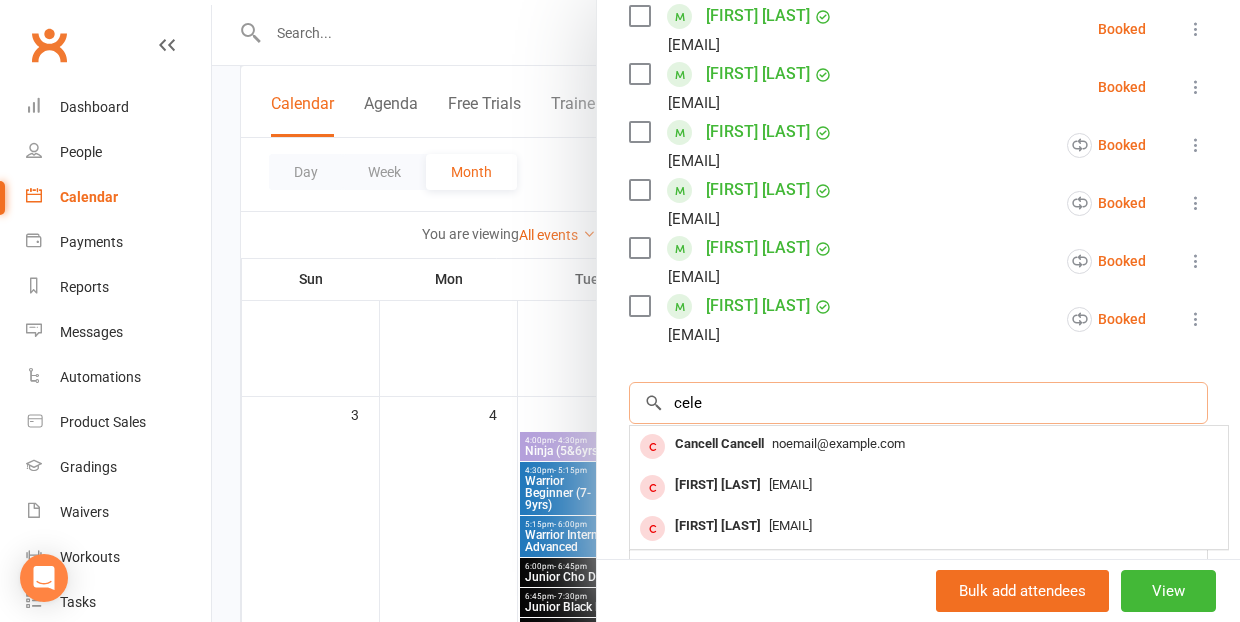 scroll, scrollTop: 487, scrollLeft: 0, axis: vertical 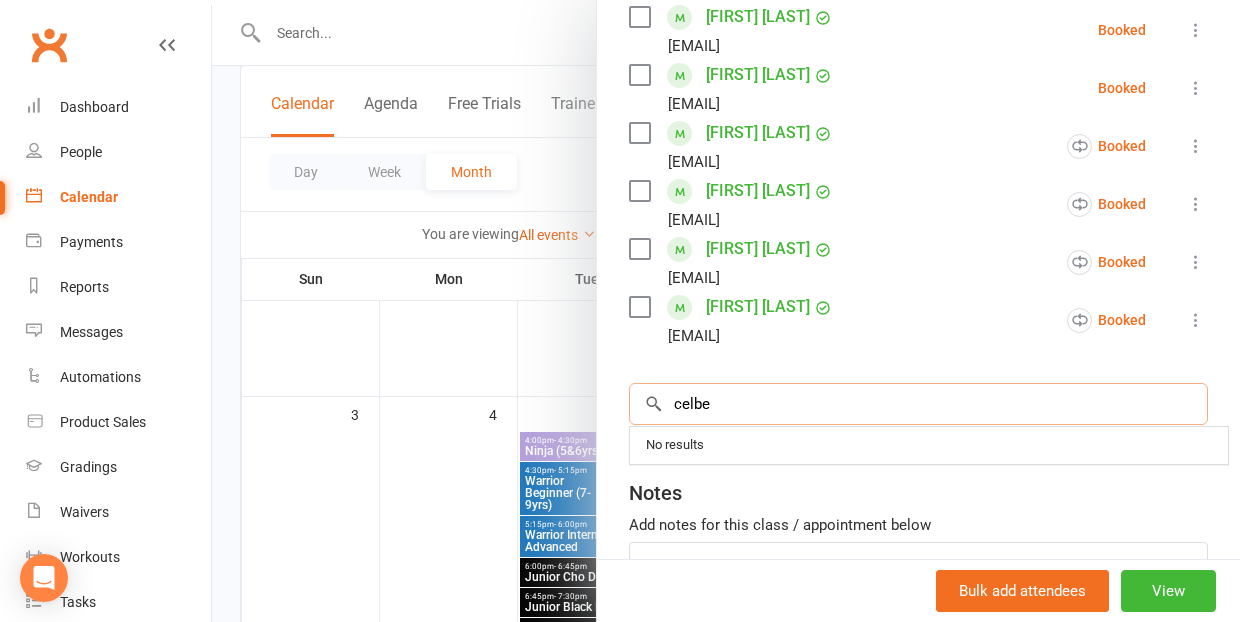type on "celbe" 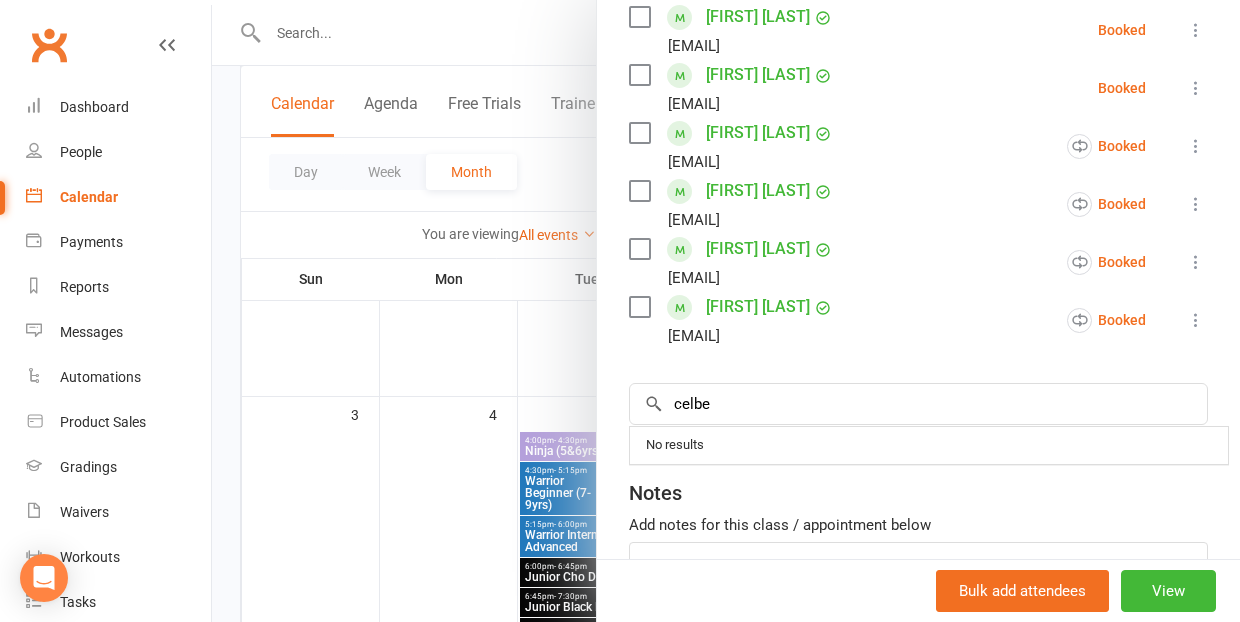 click at bounding box center [726, 311] 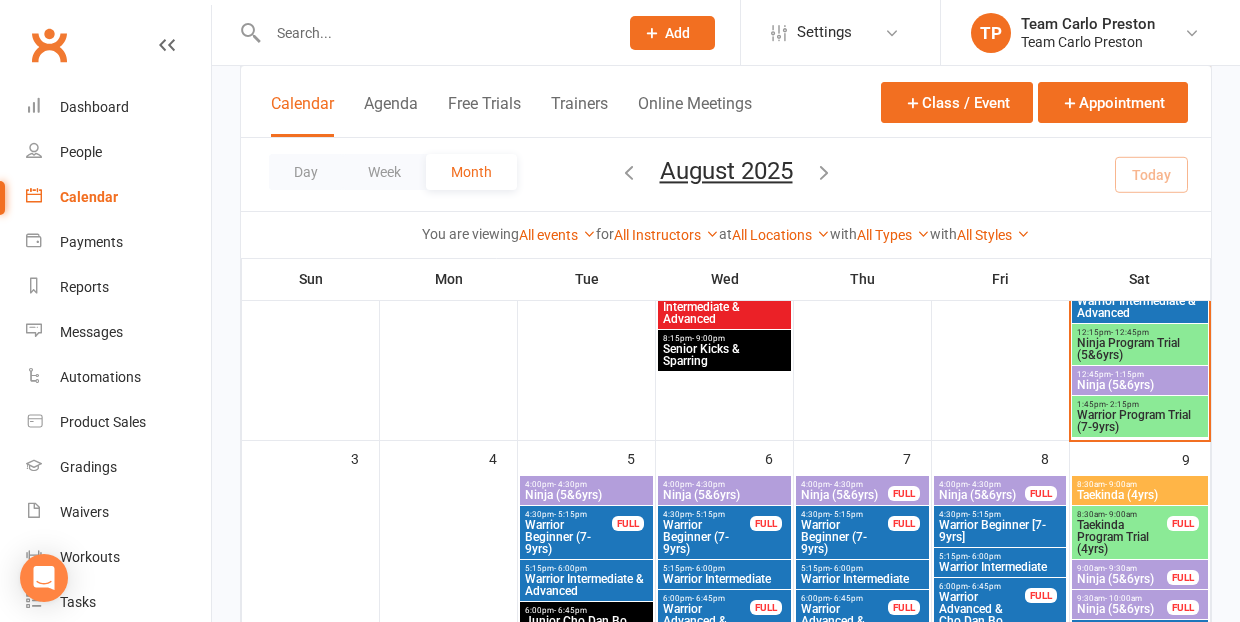 scroll, scrollTop: 398, scrollLeft: 0, axis: vertical 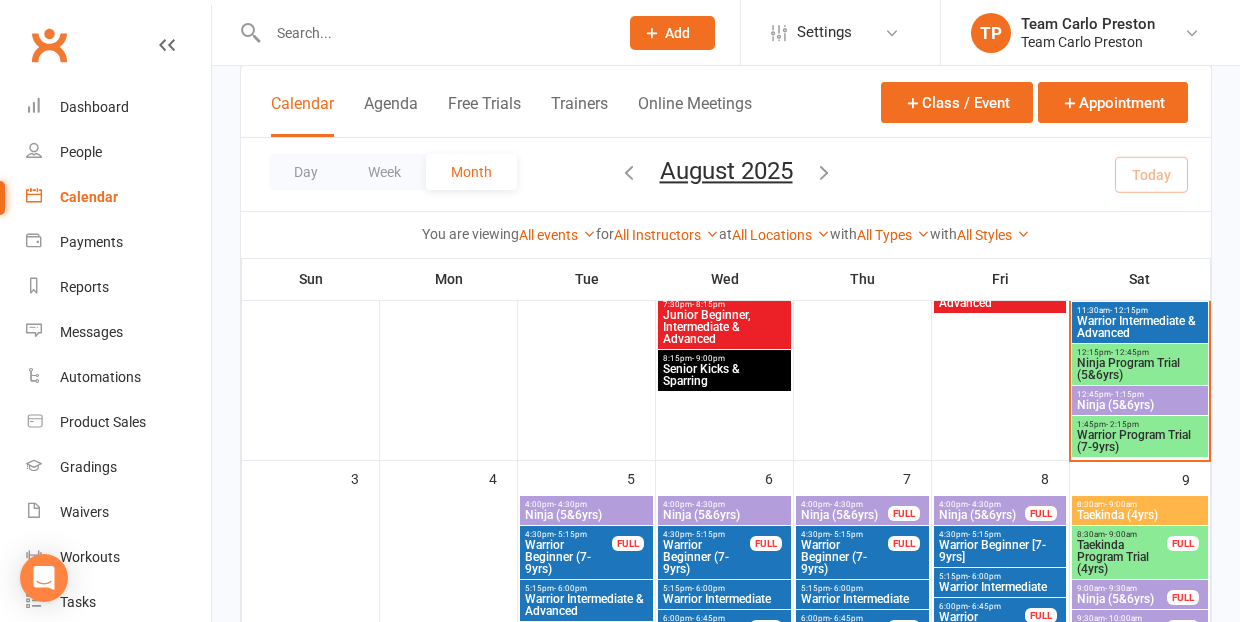 click on "- 12:45pm" at bounding box center [1130, 352] 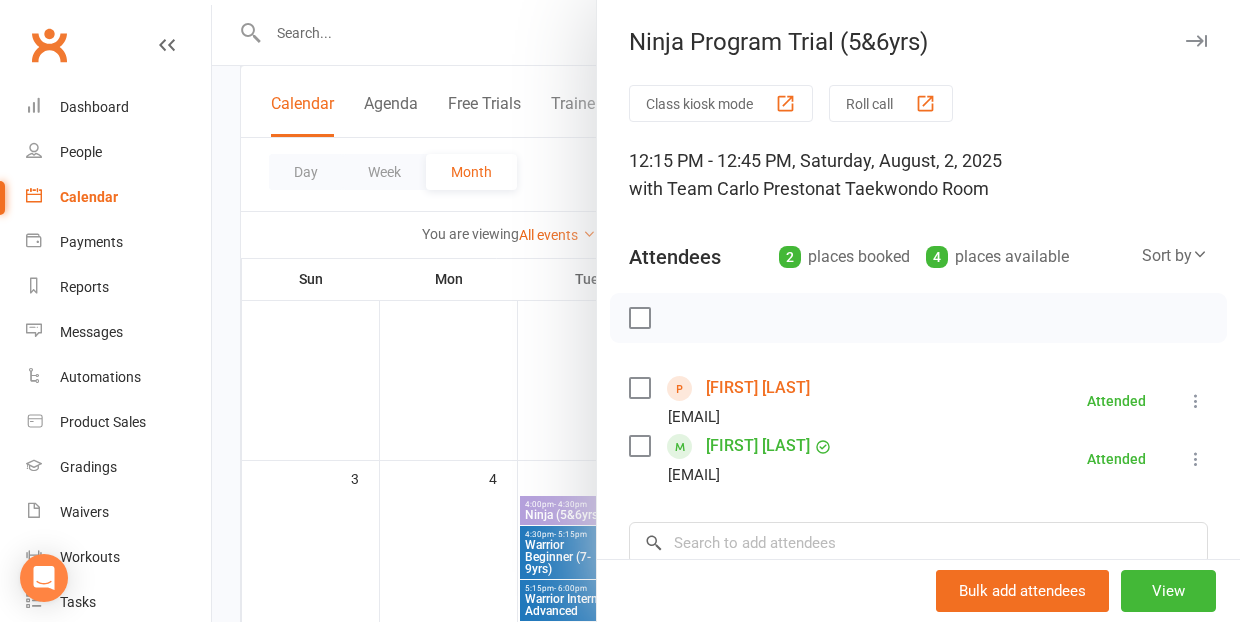 click at bounding box center [726, 311] 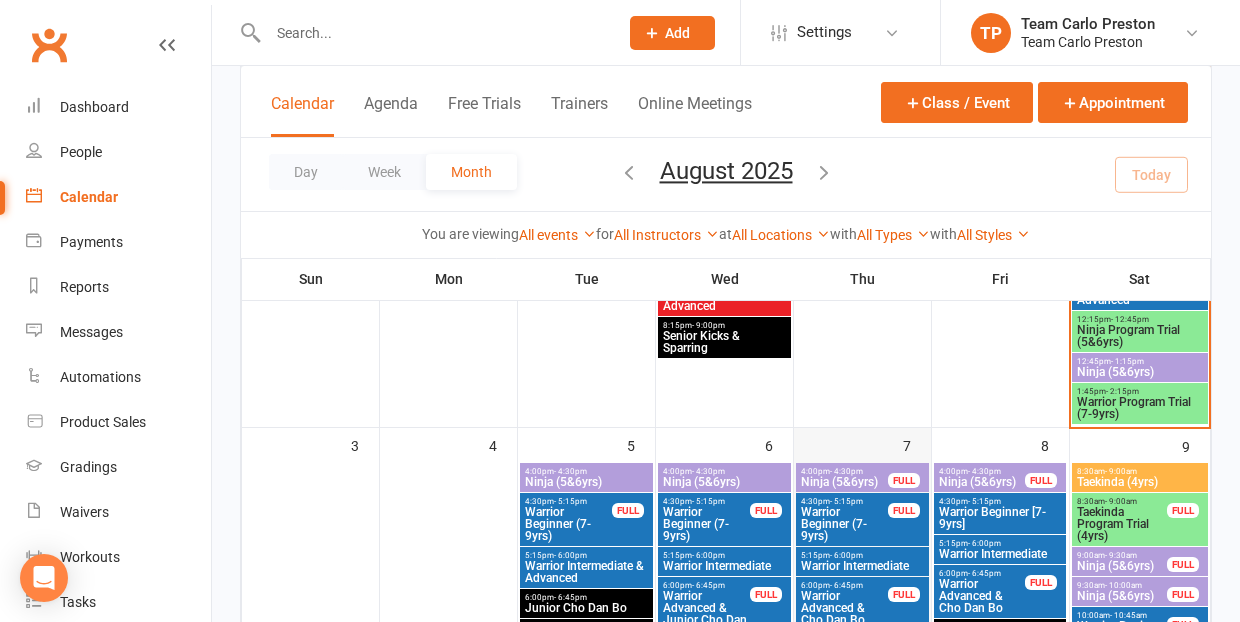 scroll, scrollTop: 431, scrollLeft: 0, axis: vertical 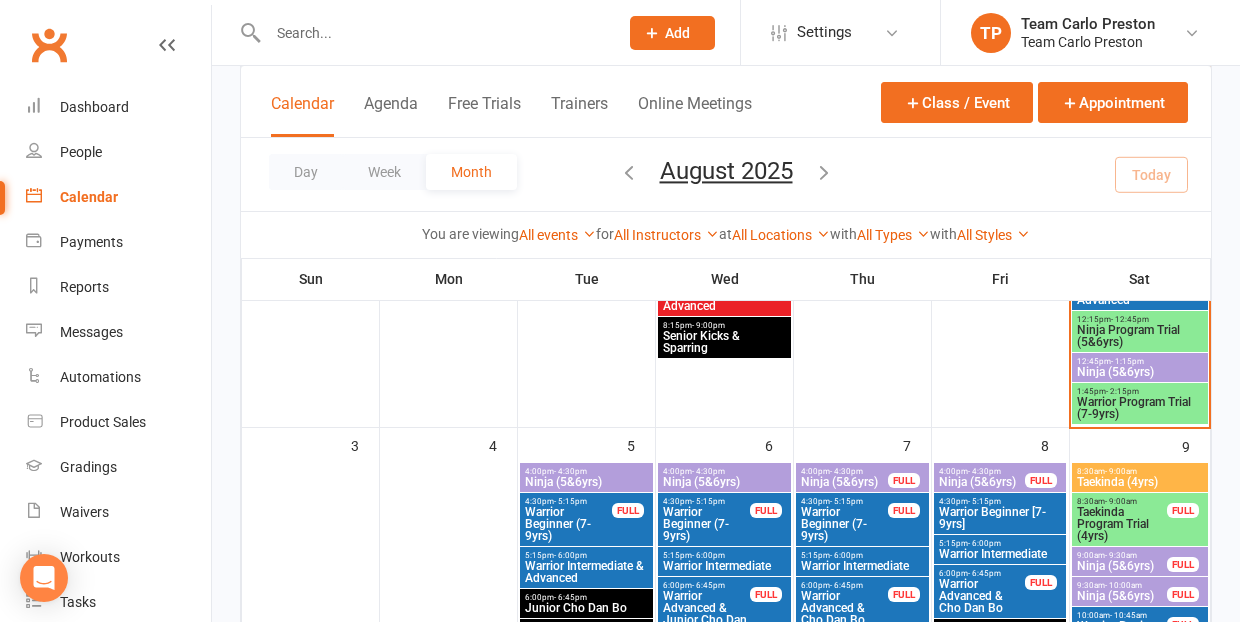click on "Ninja (5&6yrs)" at bounding box center [586, 482] 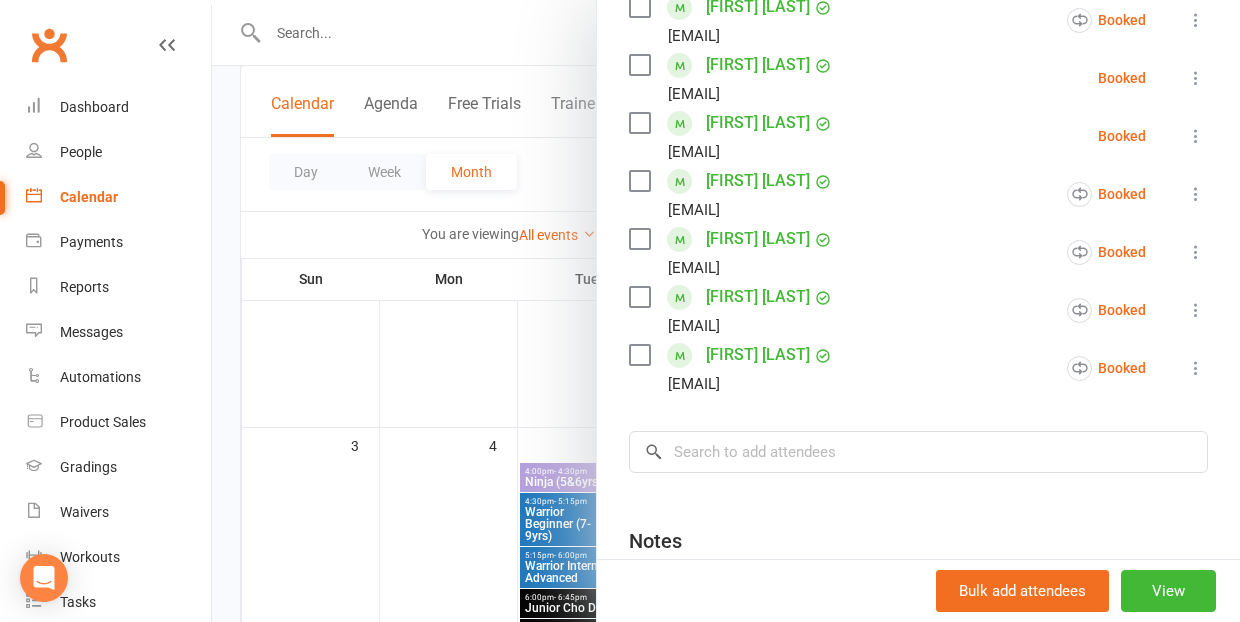 scroll, scrollTop: 443, scrollLeft: 0, axis: vertical 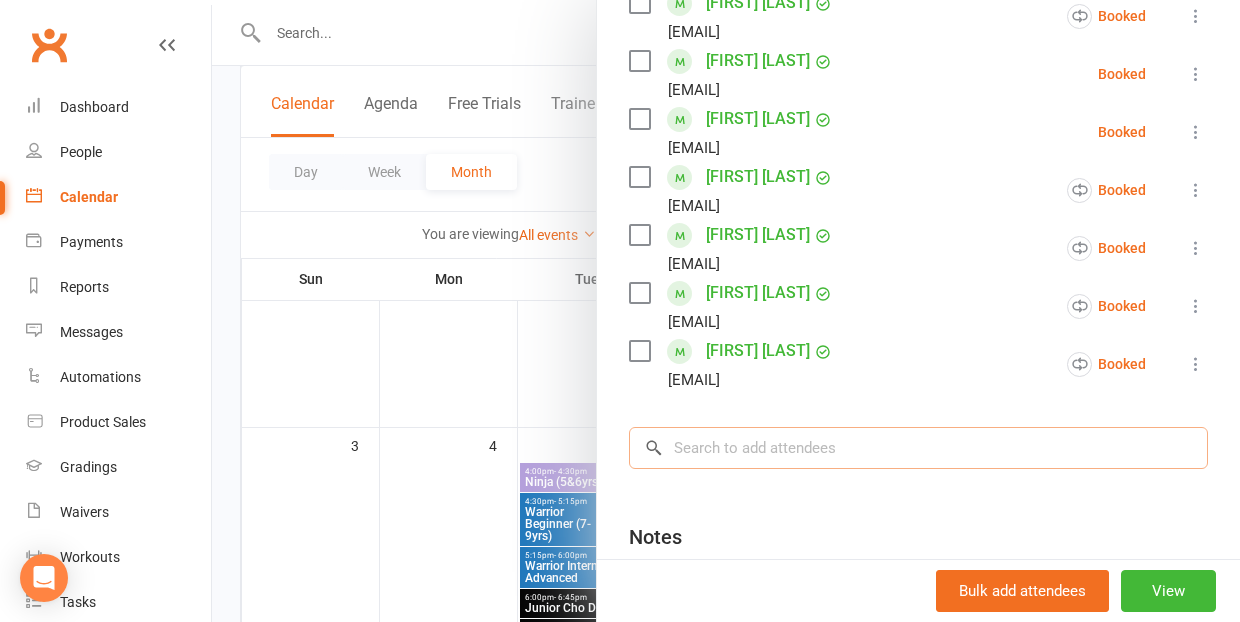click at bounding box center [918, 448] 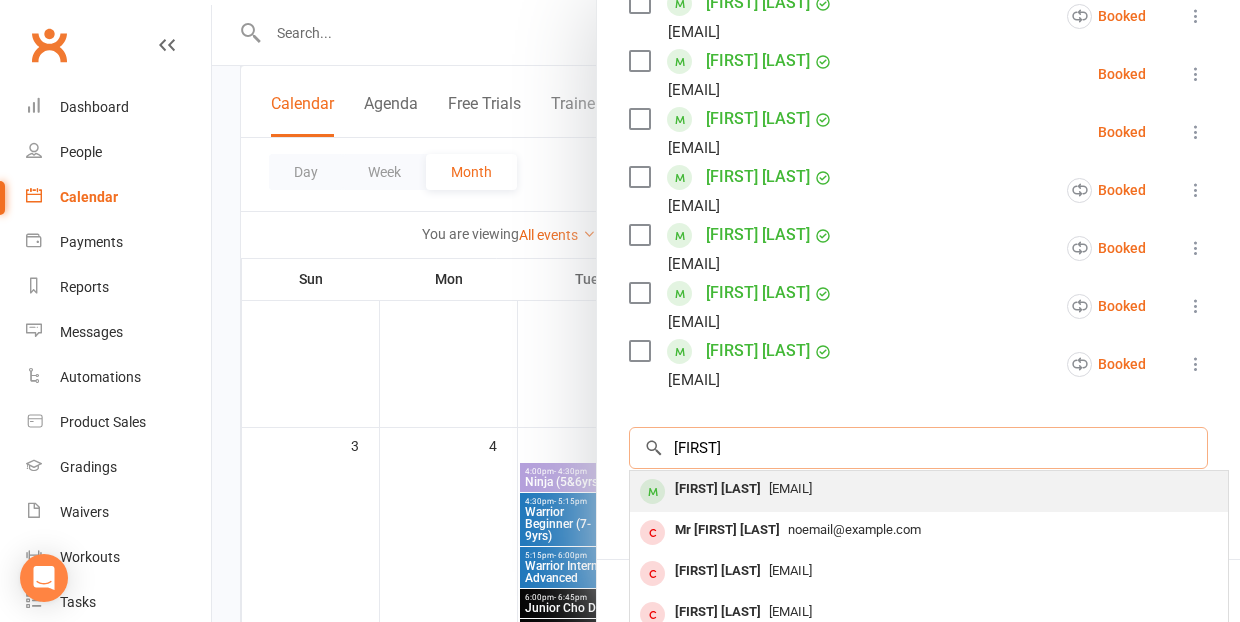 type on "[FIRST]" 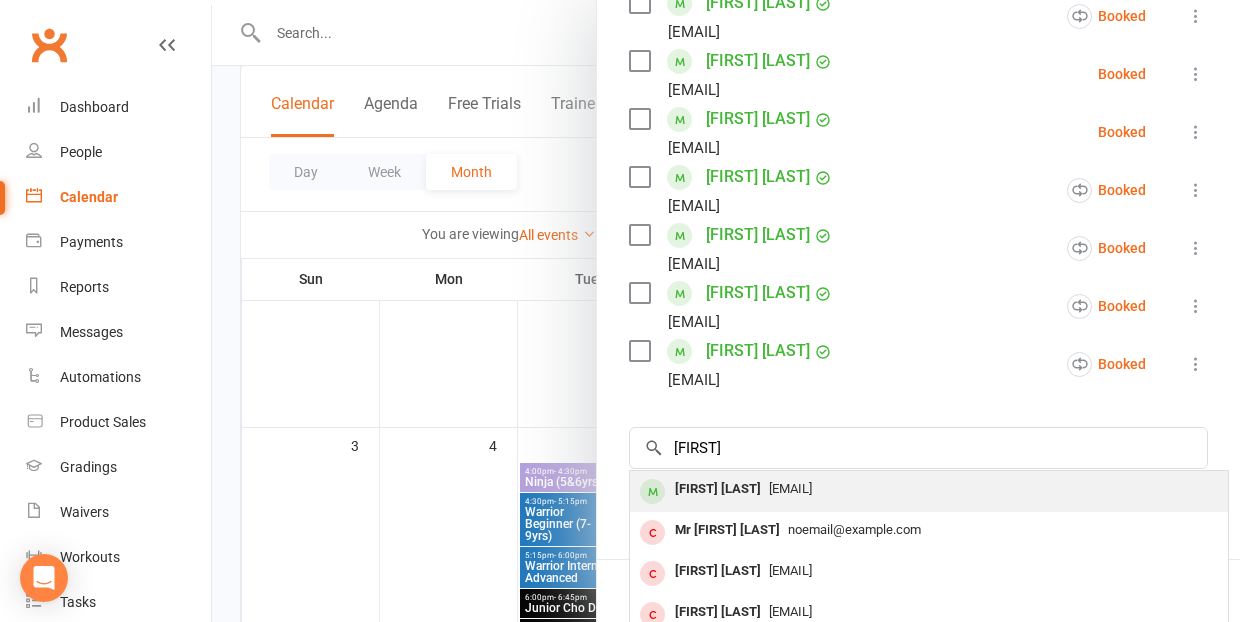 click on "[FIRST] [LAST]" at bounding box center [718, 489] 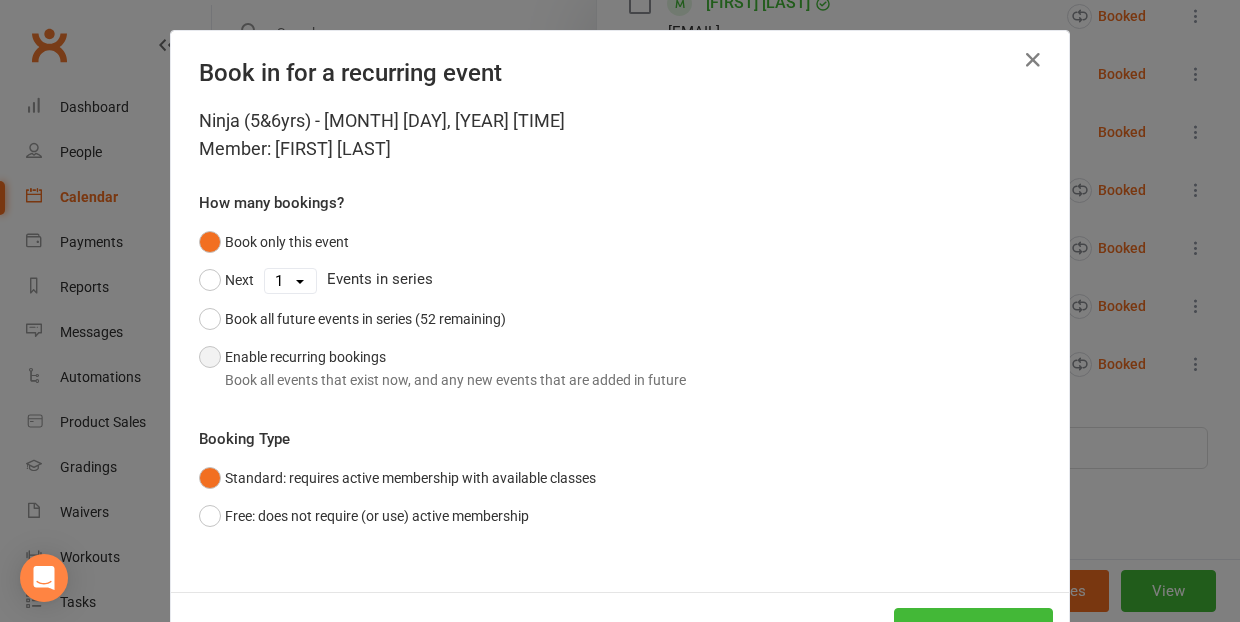 click on "Enable recurring bookings Book all events that exist now, and any new events that are added in future" at bounding box center (442, 368) 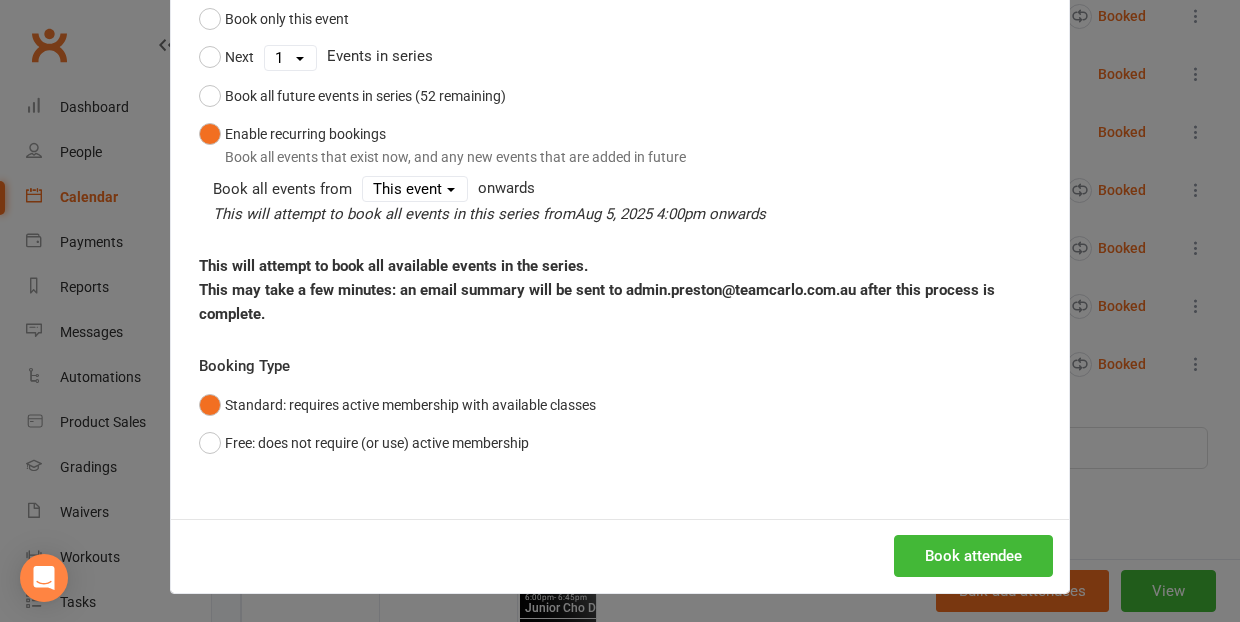 scroll, scrollTop: 222, scrollLeft: 0, axis: vertical 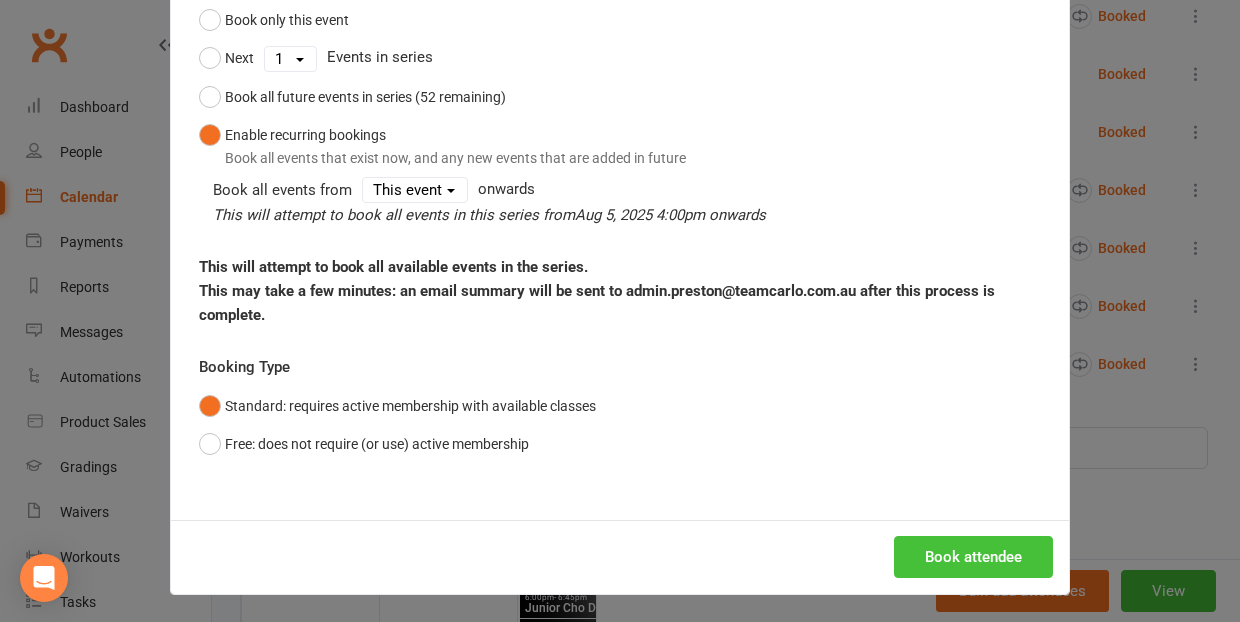 click on "Book attendee" at bounding box center (973, 557) 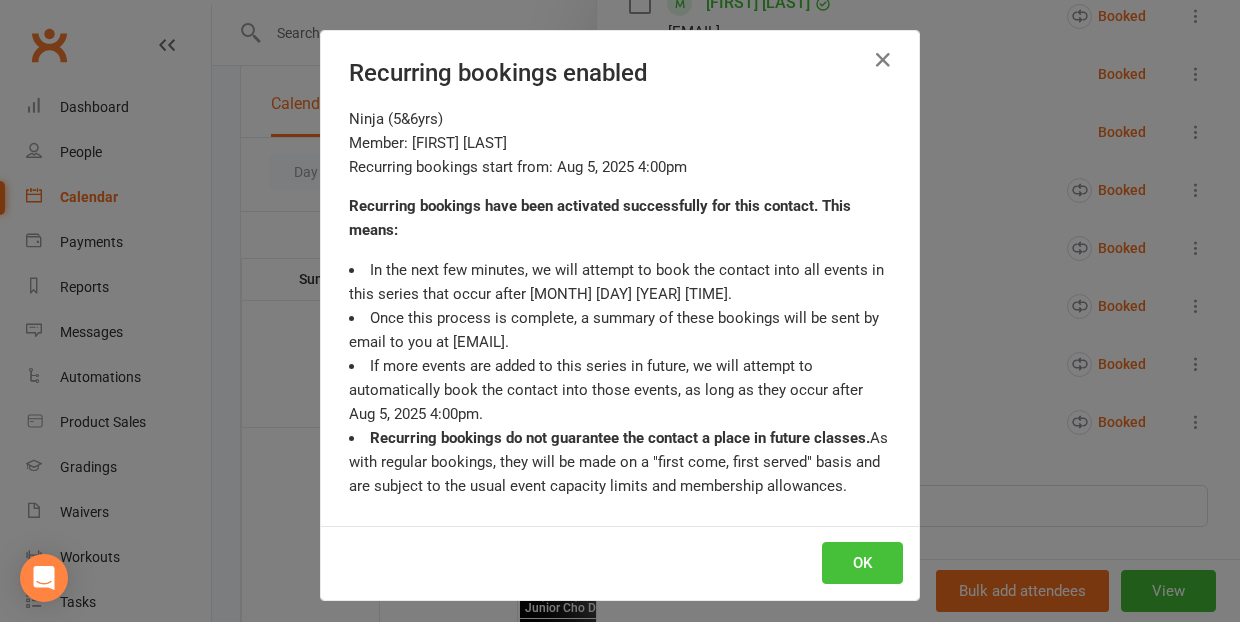 click on "OK" at bounding box center (862, 563) 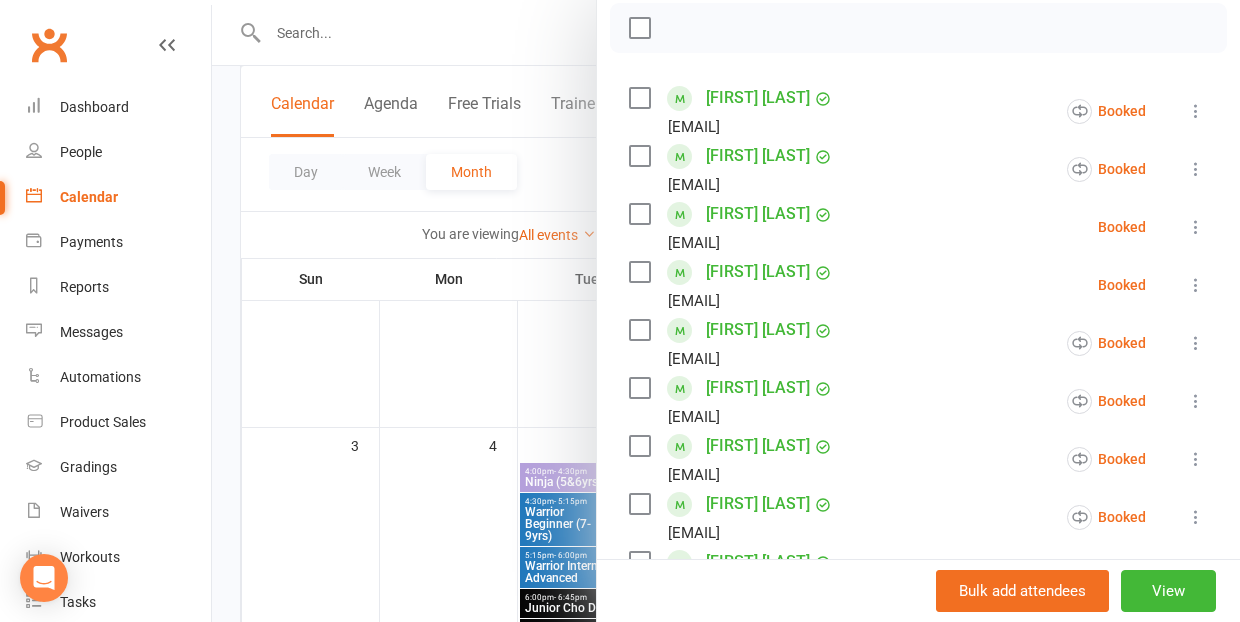 scroll, scrollTop: 275, scrollLeft: 0, axis: vertical 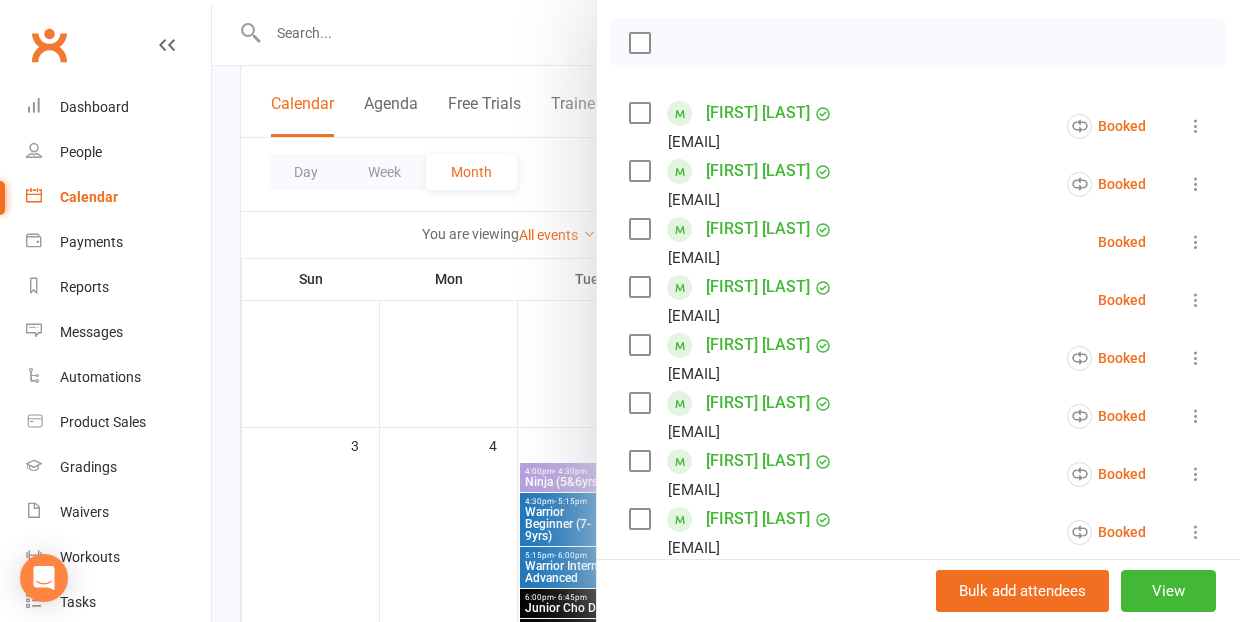 click on "[FIRST] [LAST]" at bounding box center (758, 345) 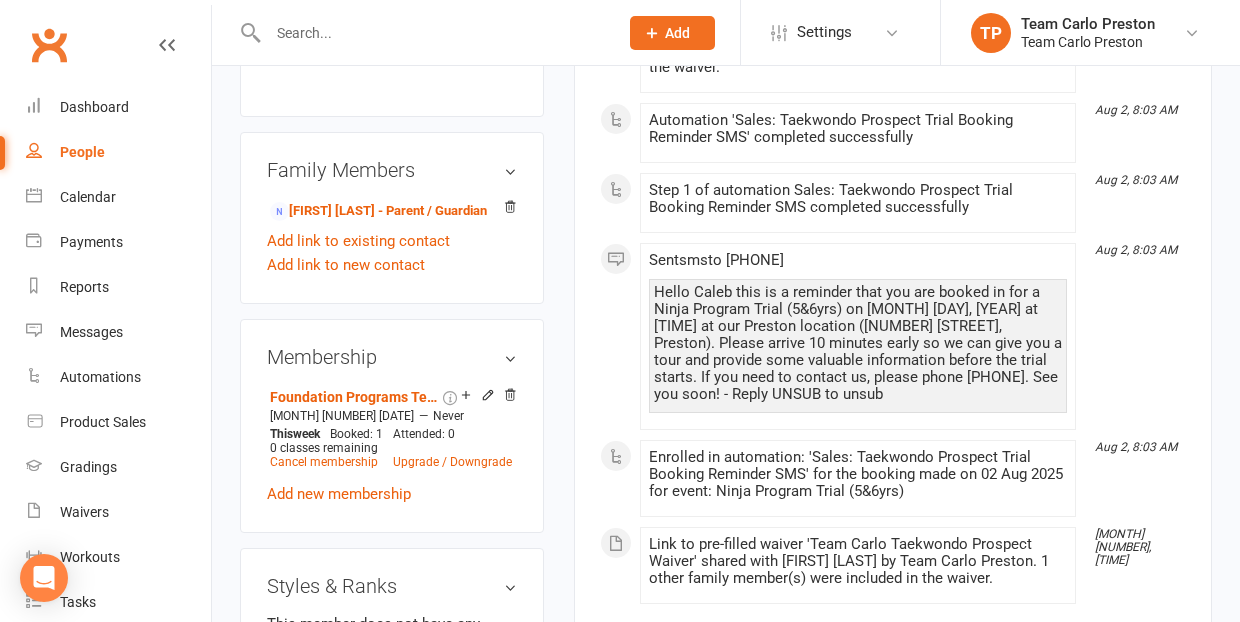 scroll, scrollTop: 1238, scrollLeft: 0, axis: vertical 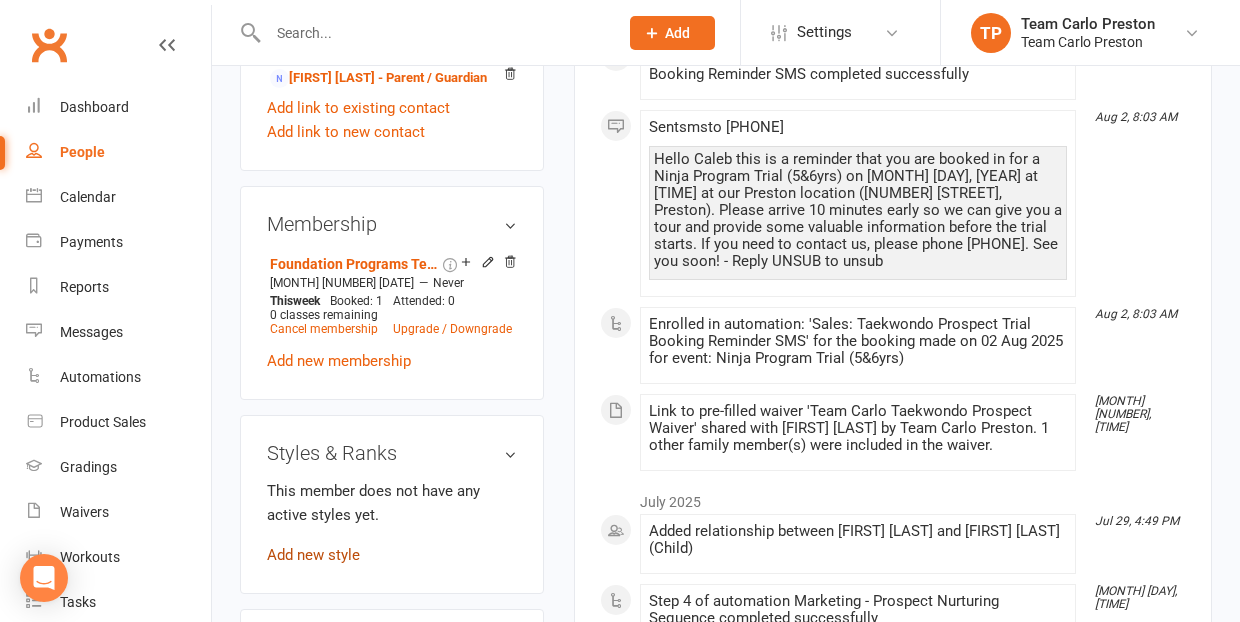 click on "Add new style" at bounding box center (313, 555) 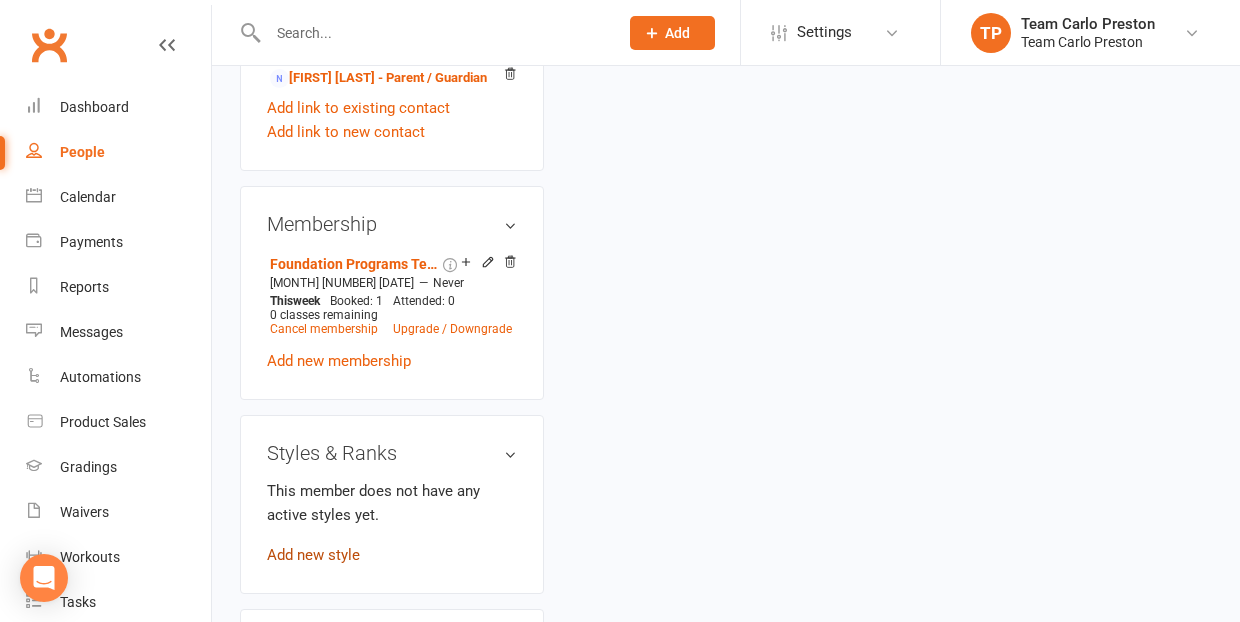 scroll, scrollTop: 170, scrollLeft: 0, axis: vertical 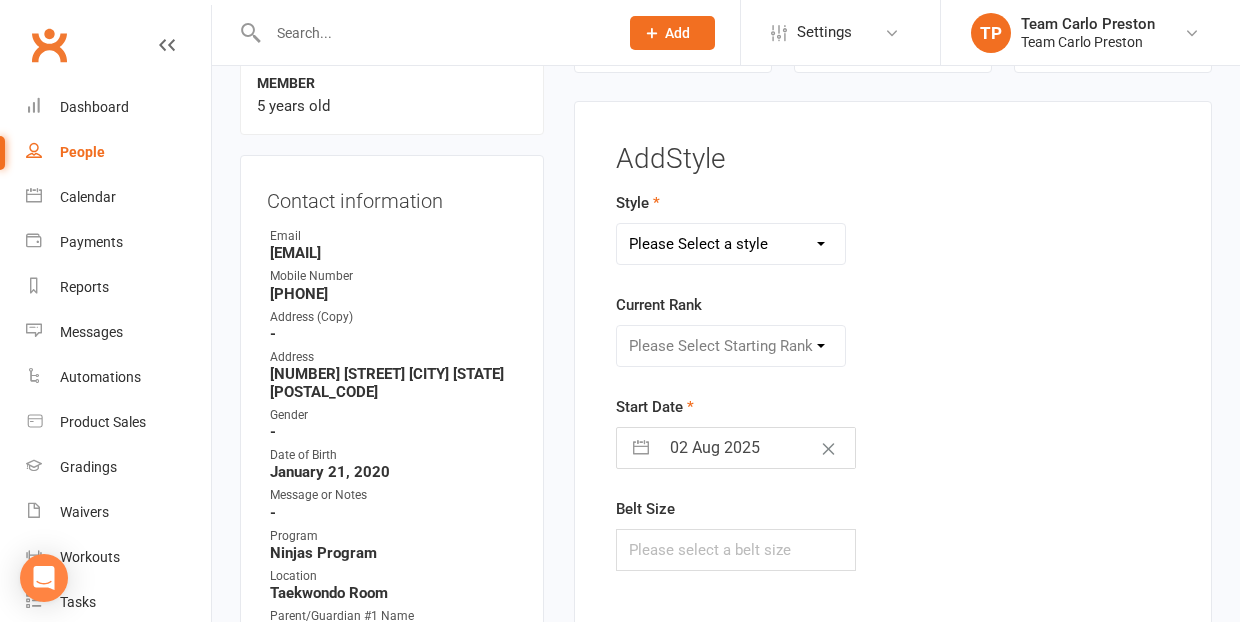 select on "1061" 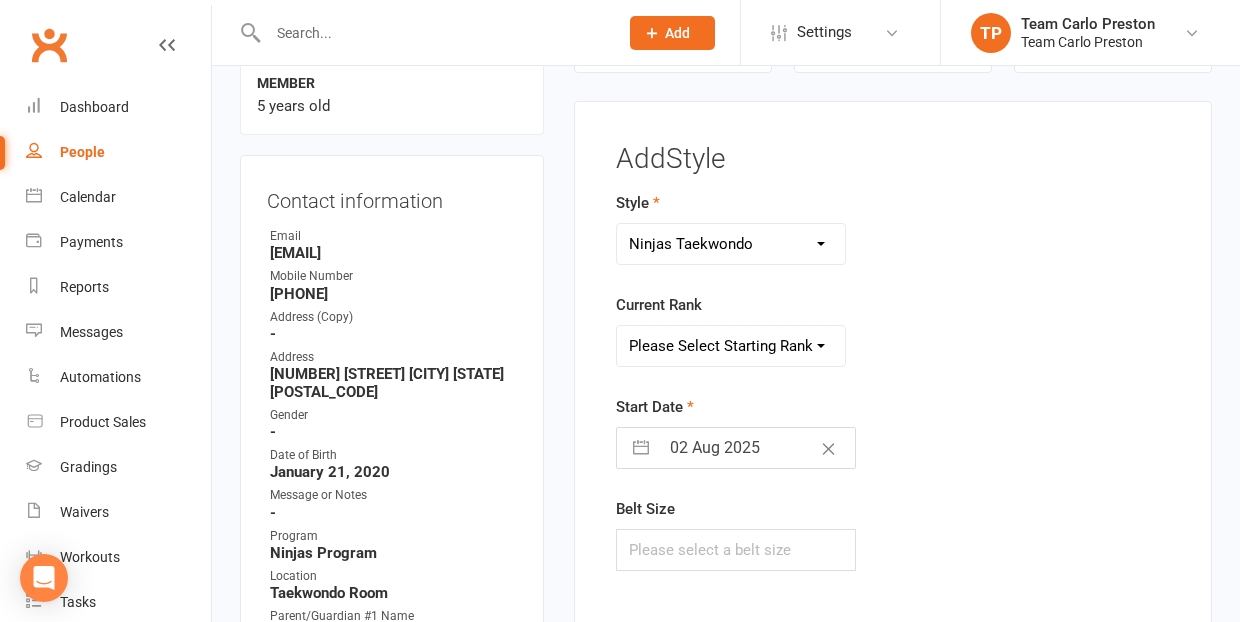 select on "9943" 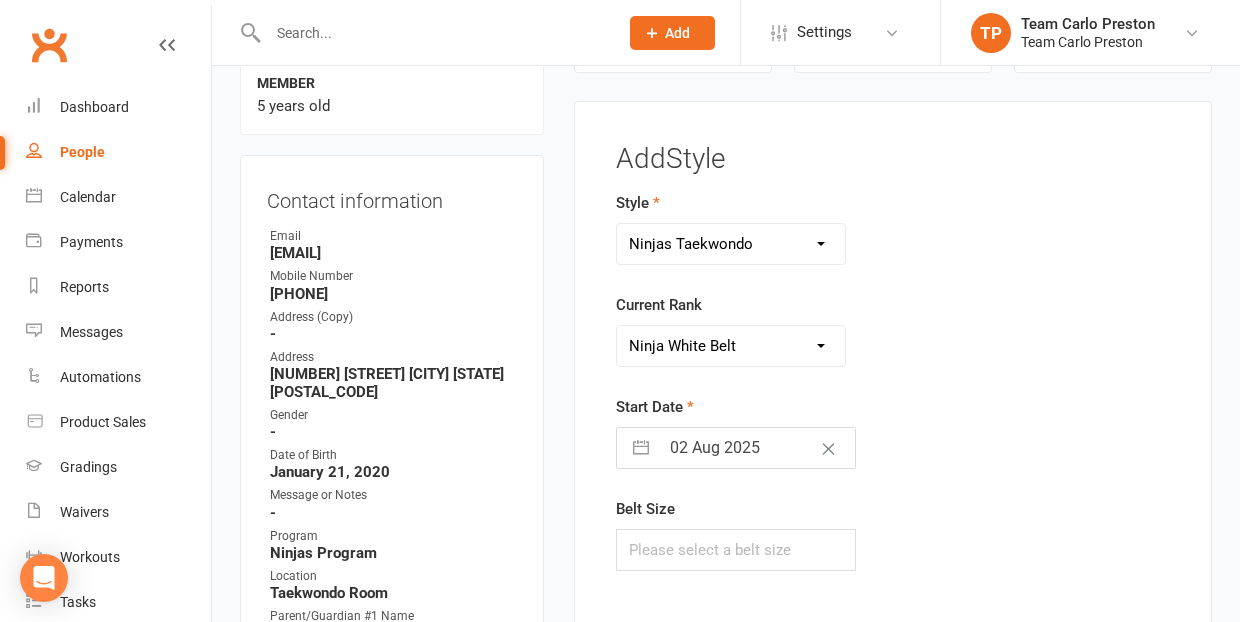 click at bounding box center [641, 448] 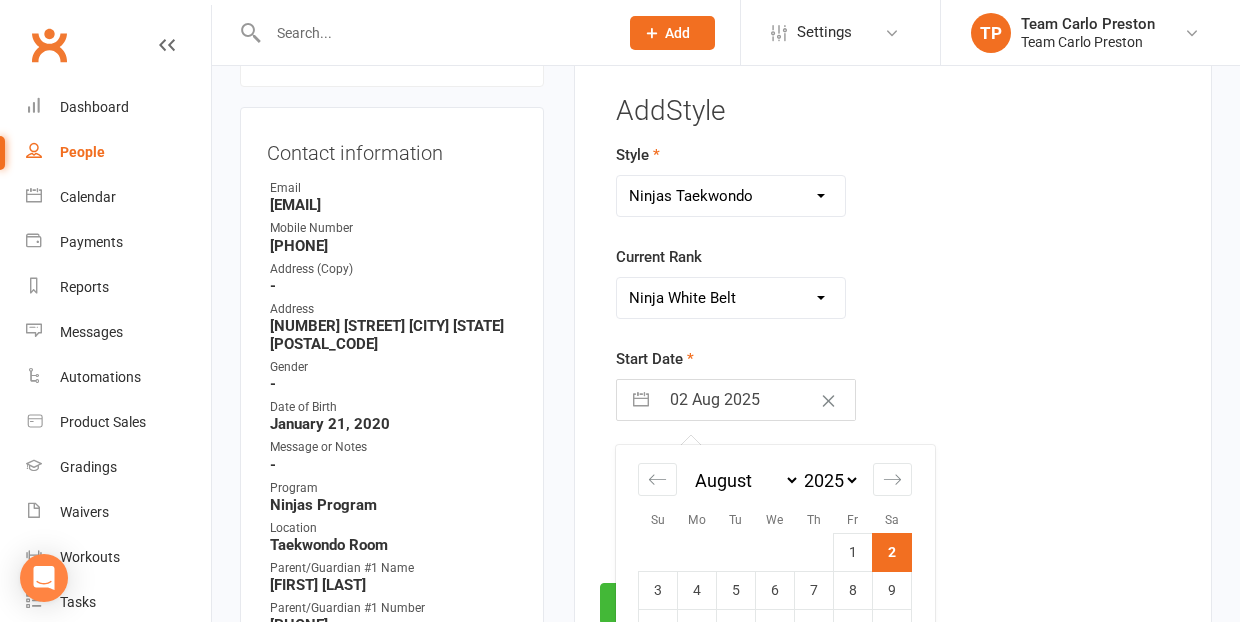 scroll, scrollTop: 239, scrollLeft: 0, axis: vertical 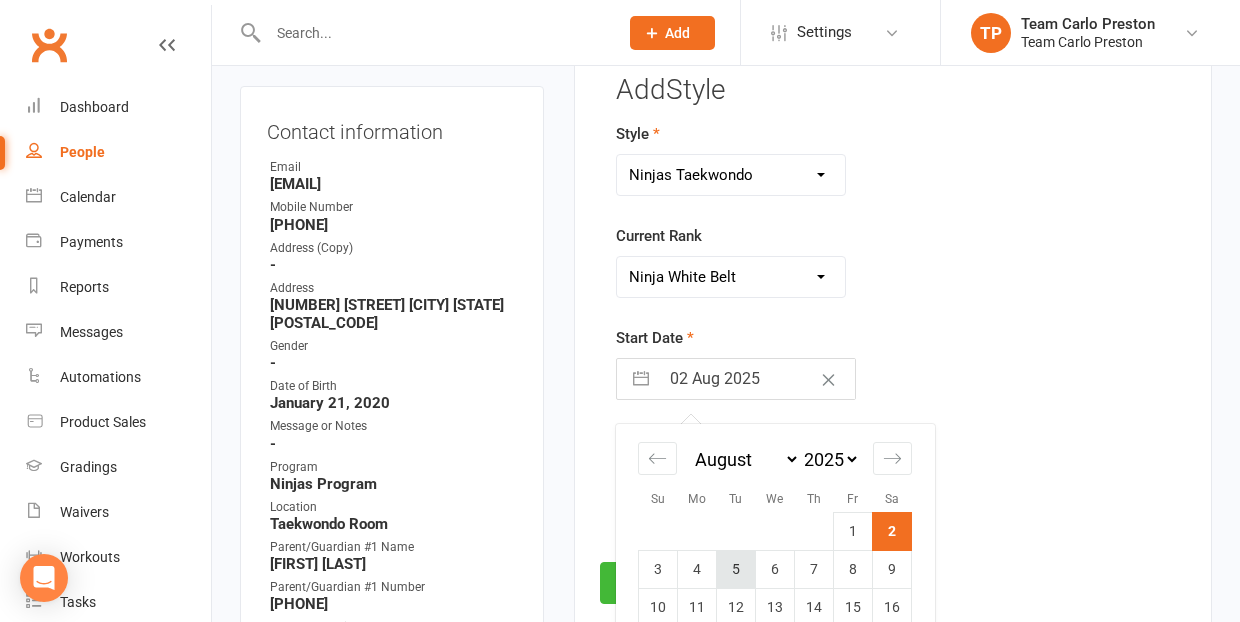 click on "5" at bounding box center [736, 569] 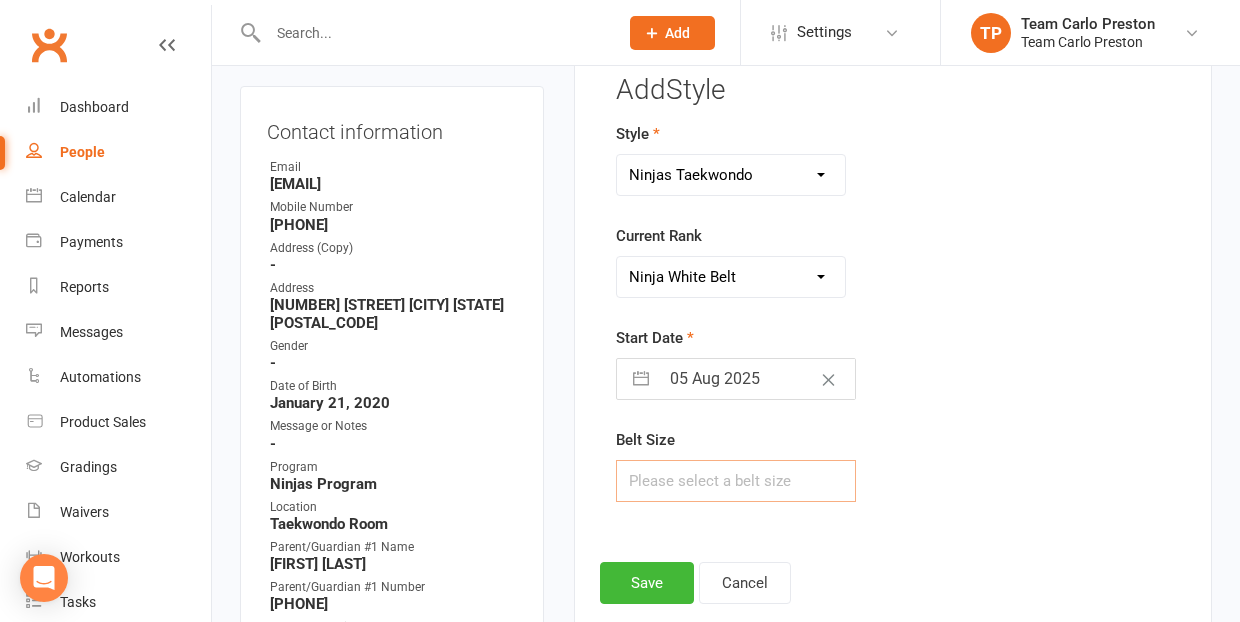 click at bounding box center [736, 481] 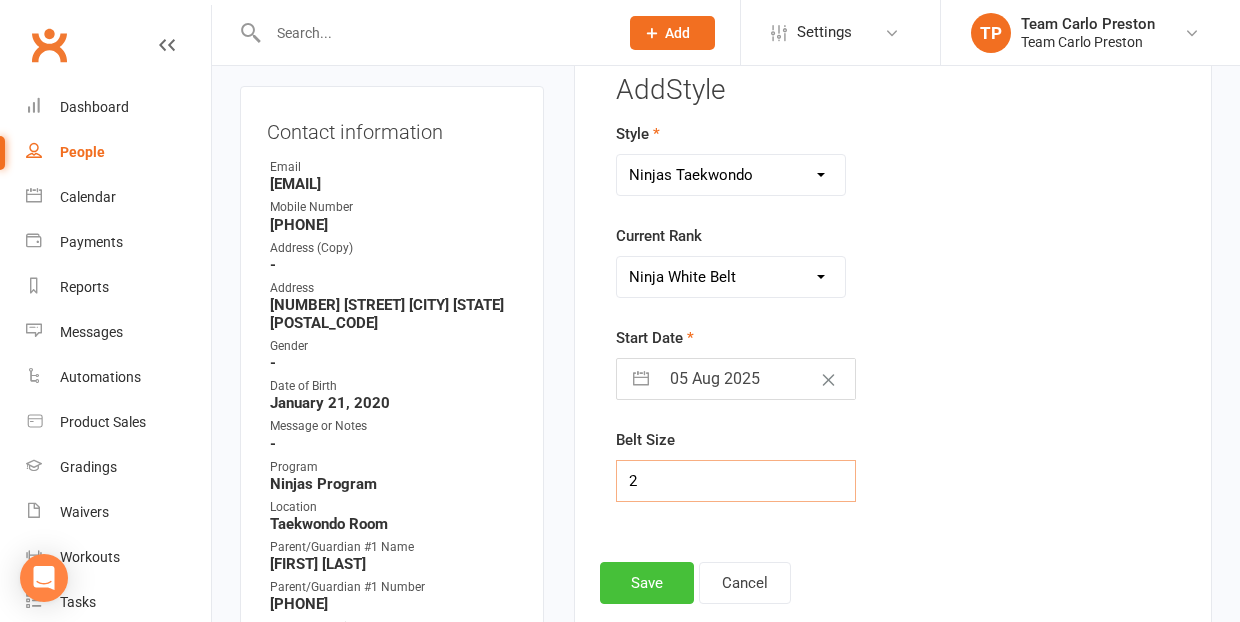 type on "2" 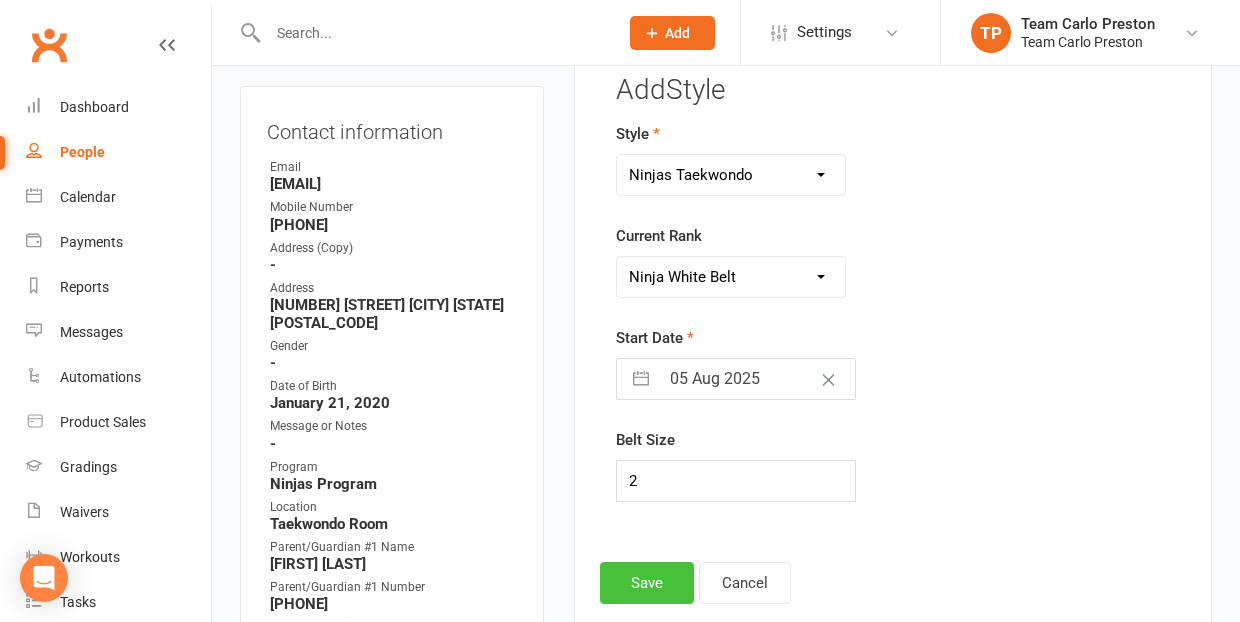 click on "Save" at bounding box center (647, 583) 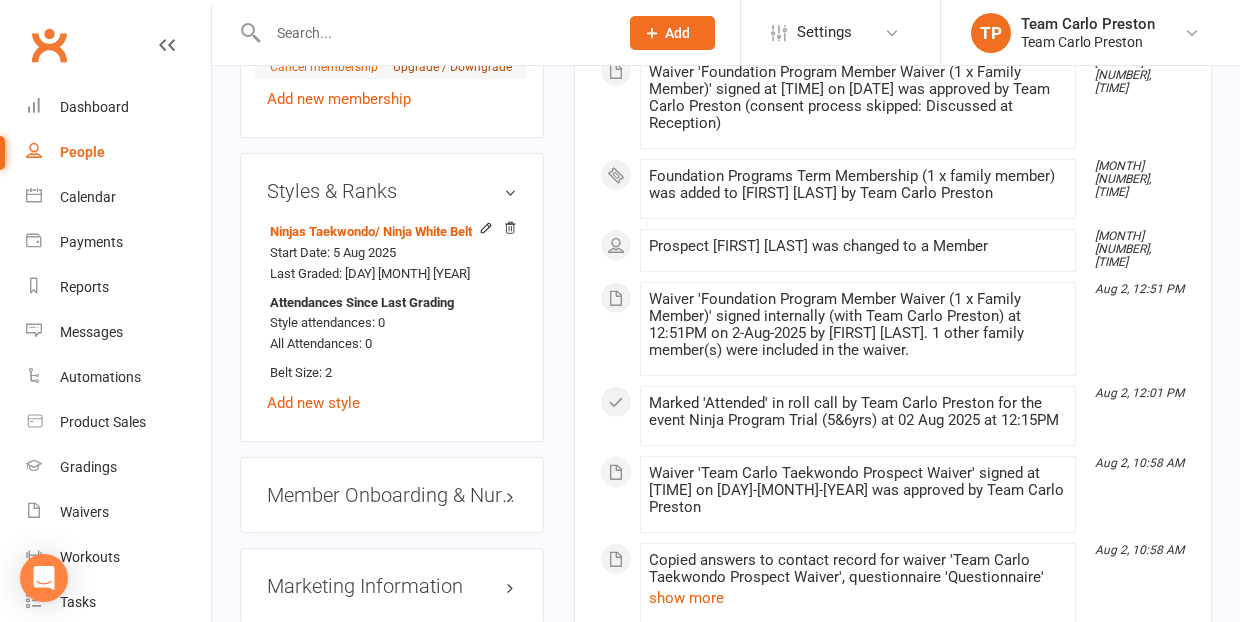 scroll, scrollTop: 1641, scrollLeft: 0, axis: vertical 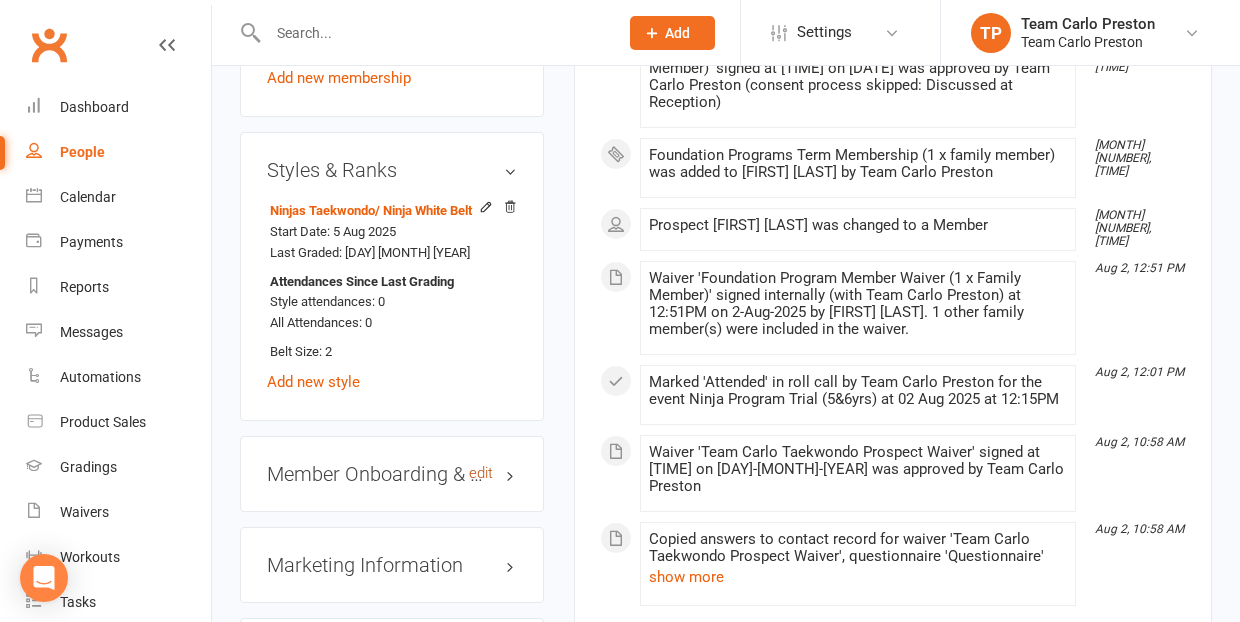 click on "edit" at bounding box center (481, 473) 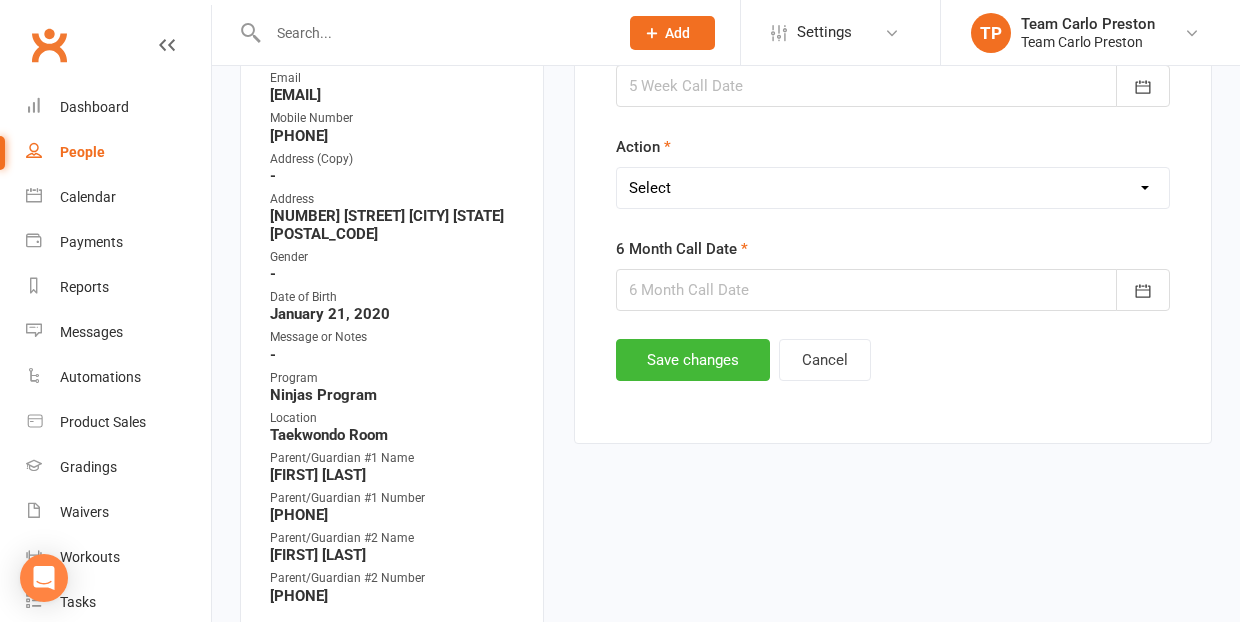 scroll, scrollTop: 170, scrollLeft: 0, axis: vertical 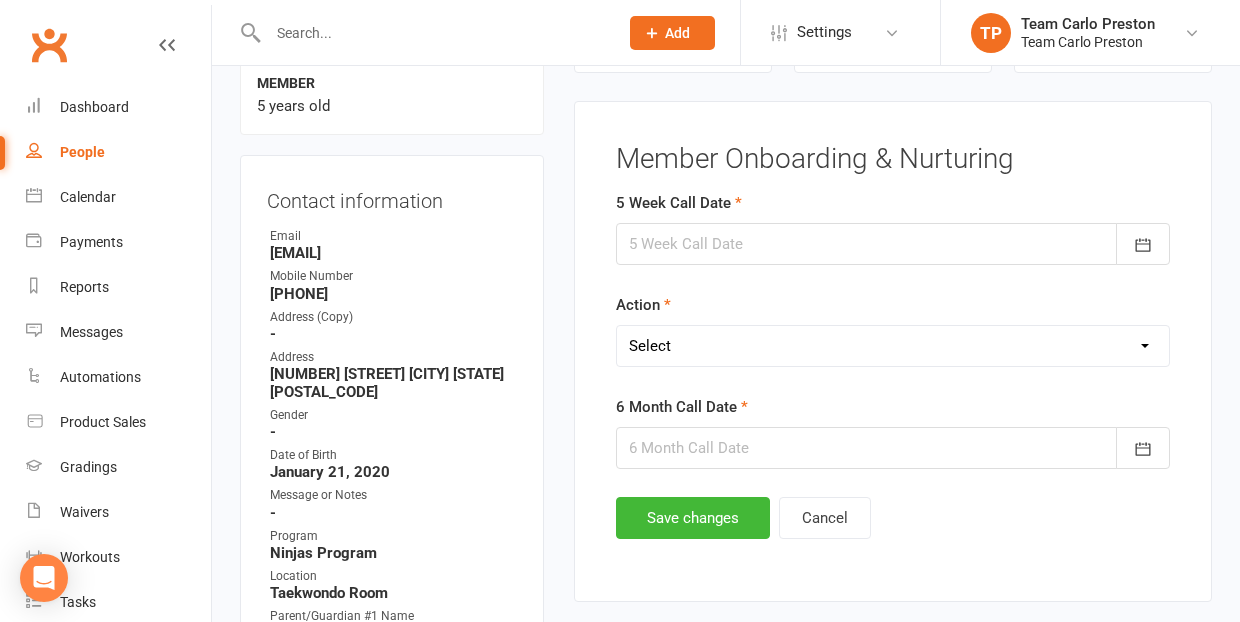 click at bounding box center (893, 244) 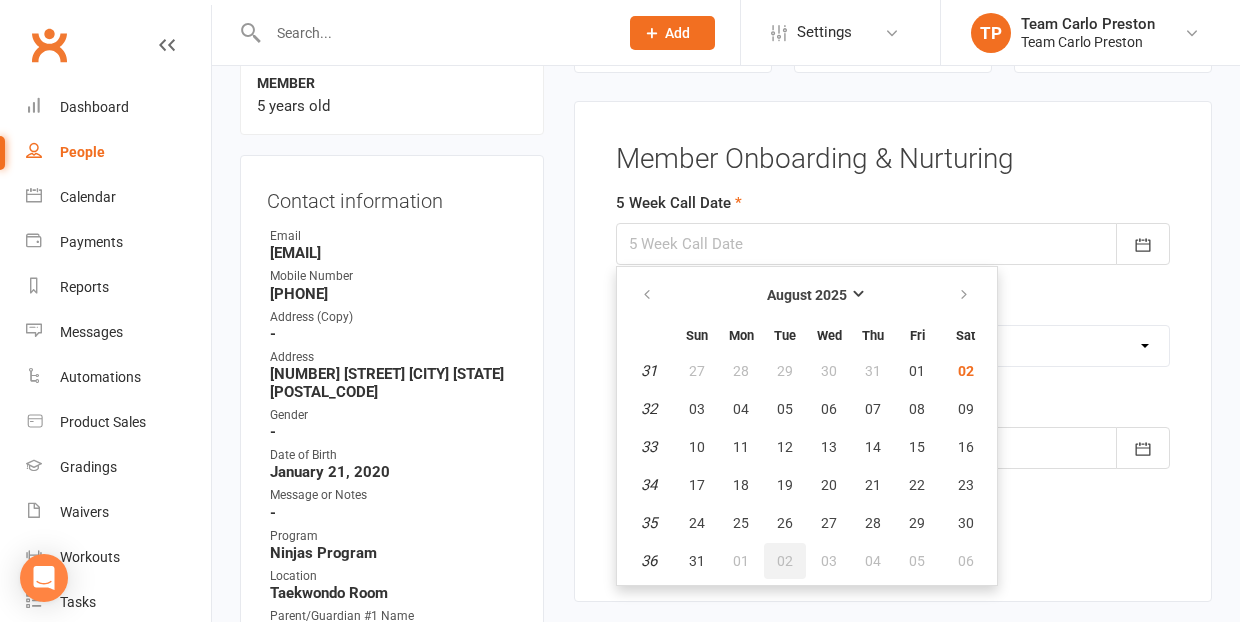 click on "02" at bounding box center [785, 561] 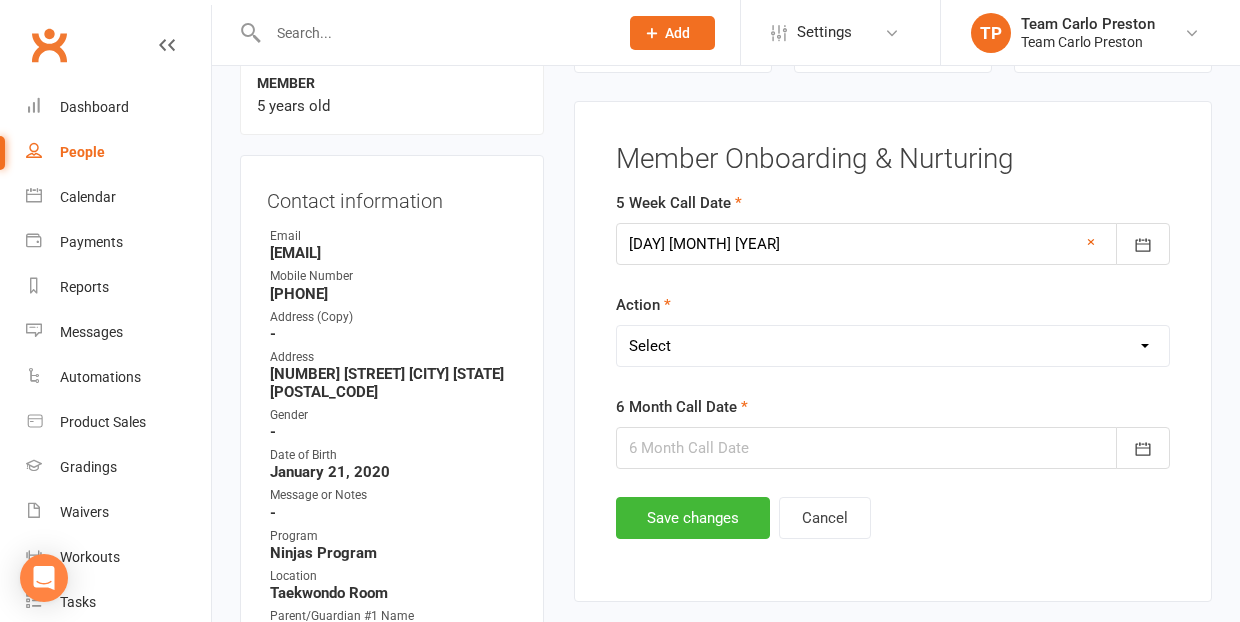 select on "Open" 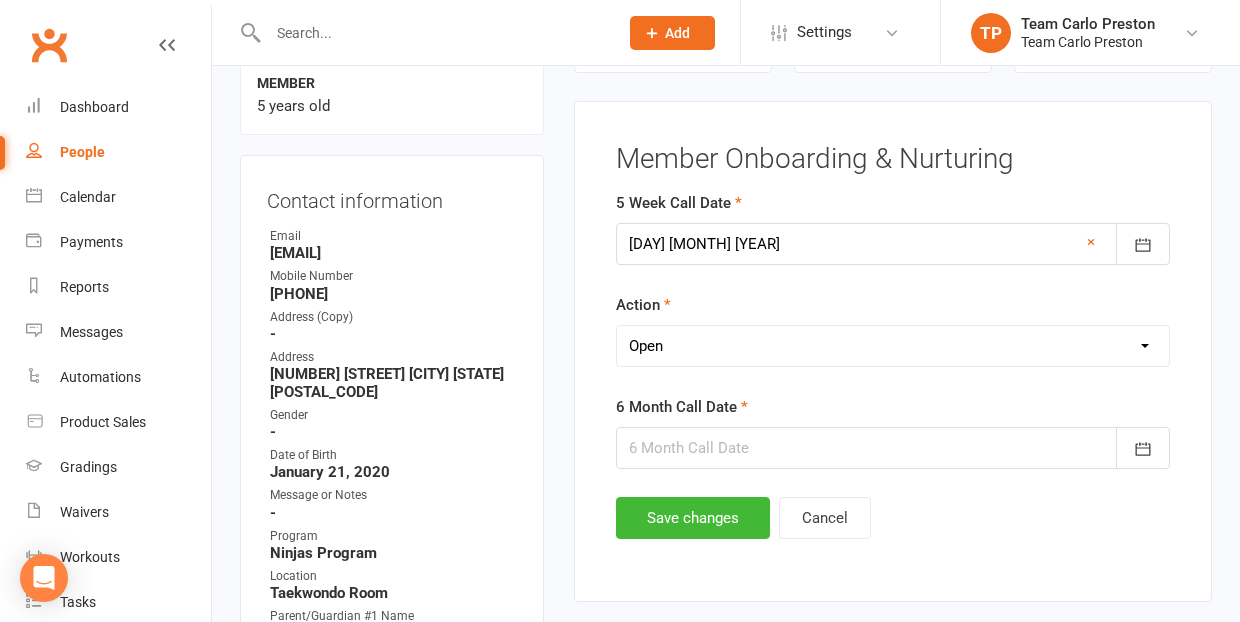 click at bounding box center [893, 448] 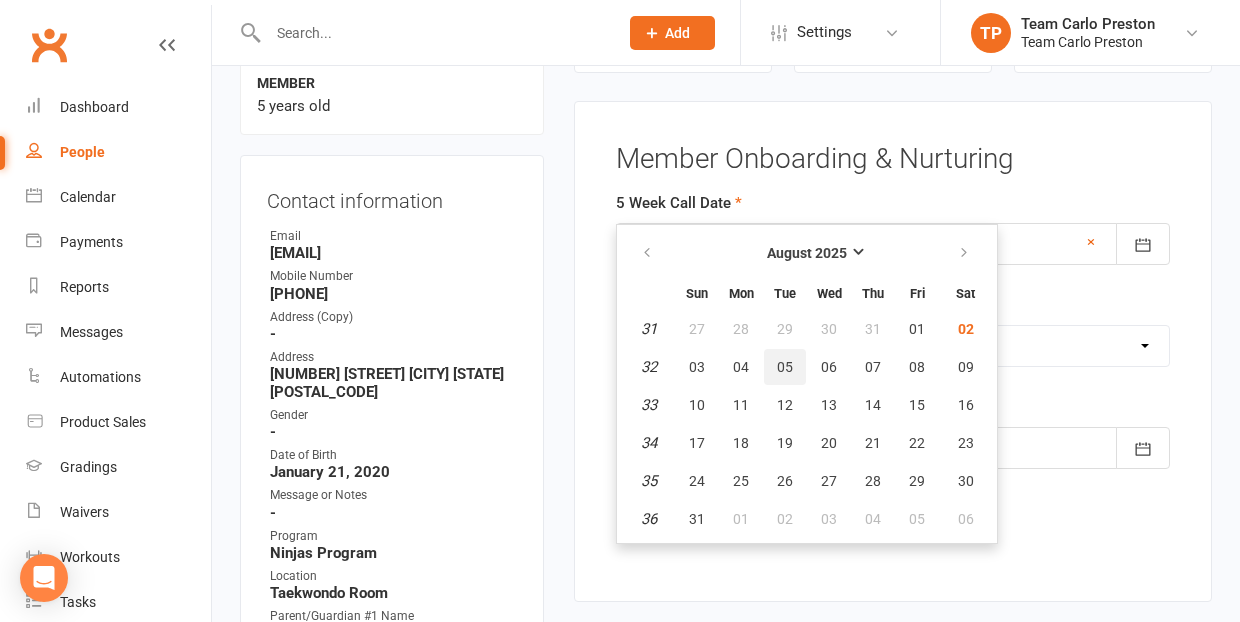 click on "05" at bounding box center (785, 367) 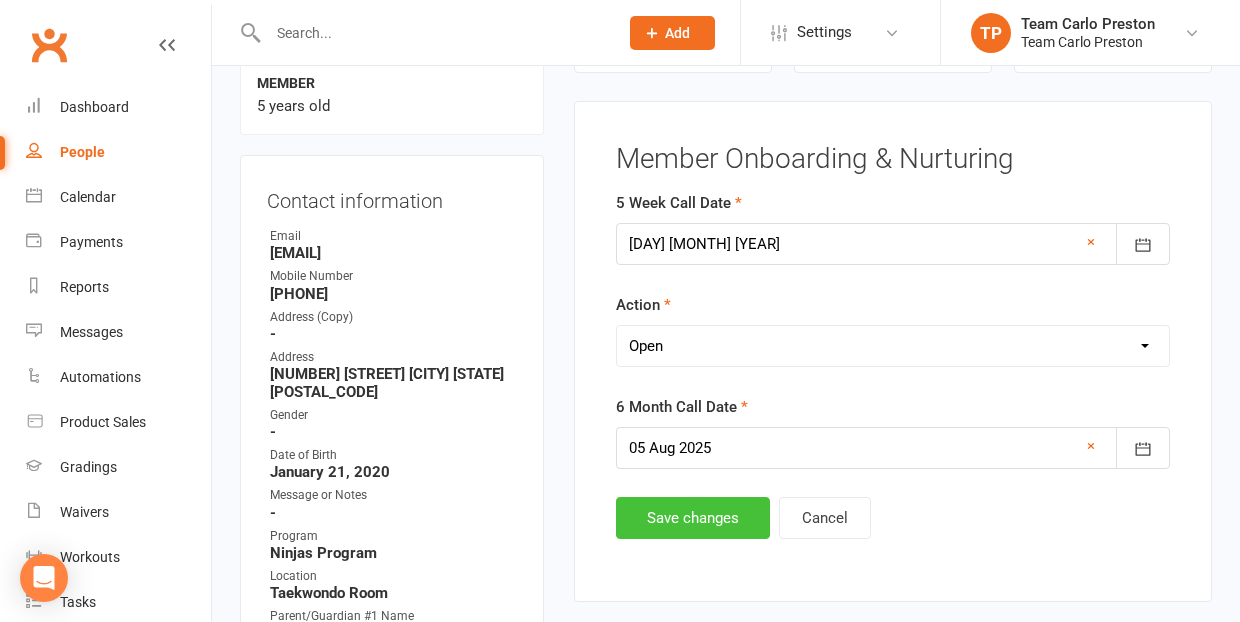click on "Save changes" at bounding box center [693, 518] 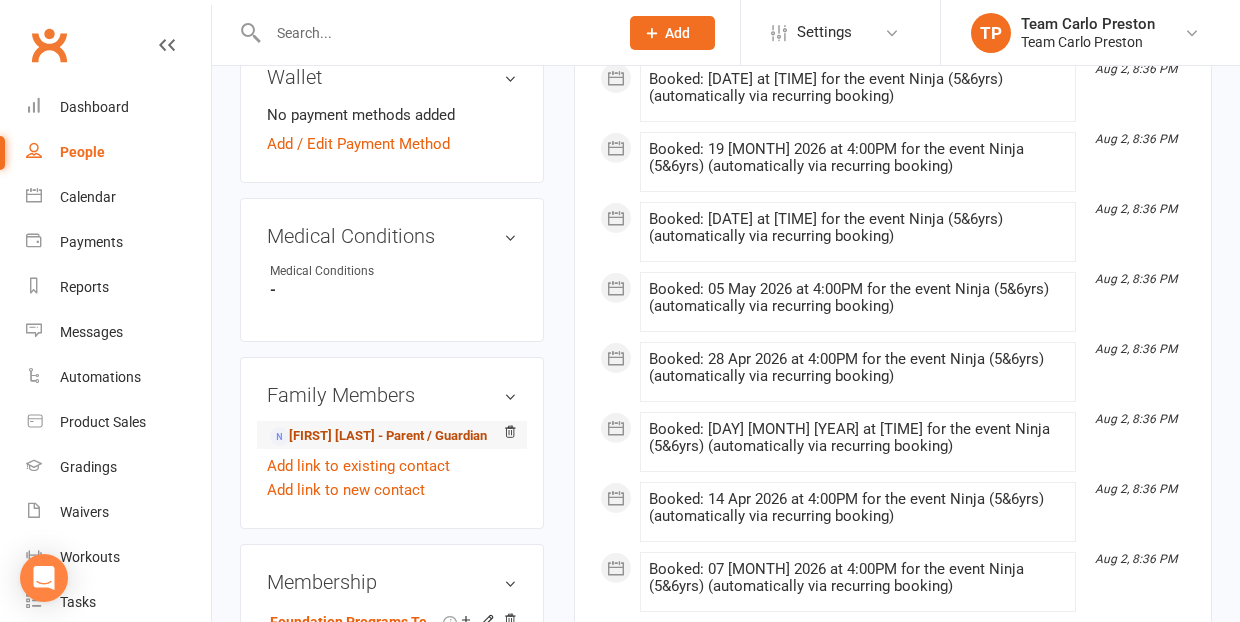 scroll, scrollTop: 988, scrollLeft: 0, axis: vertical 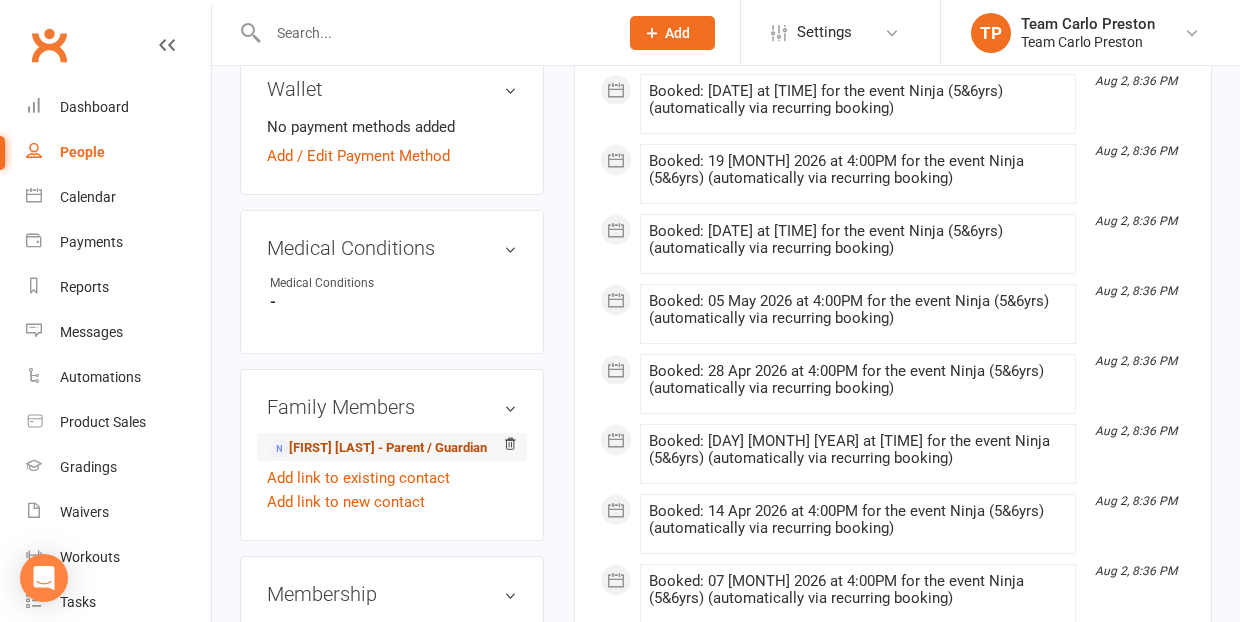 click on "[FIRST] [LAST] - Parent / Guardian" at bounding box center [378, 448] 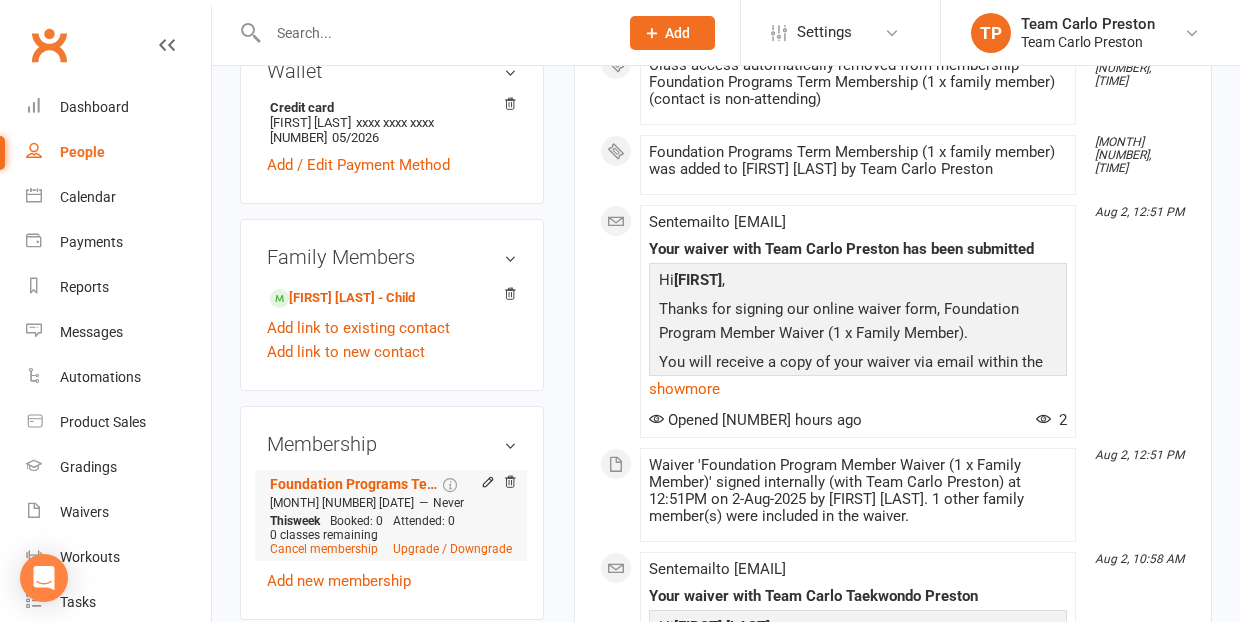 scroll, scrollTop: 781, scrollLeft: 0, axis: vertical 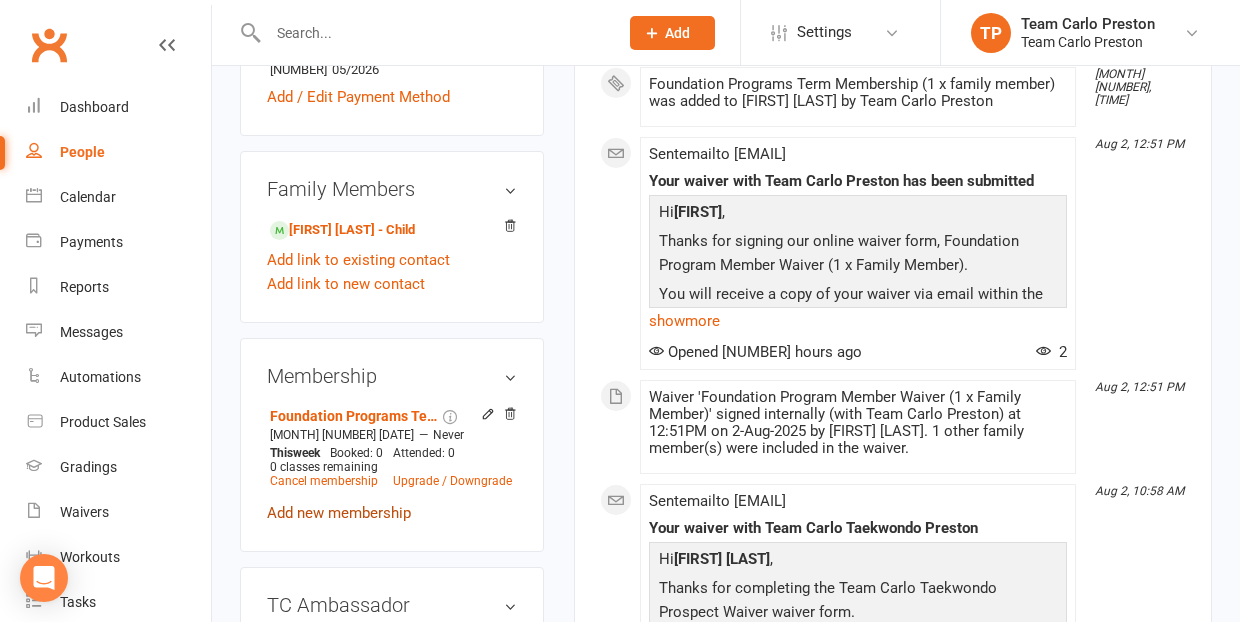 click on "Add new membership" at bounding box center [339, 513] 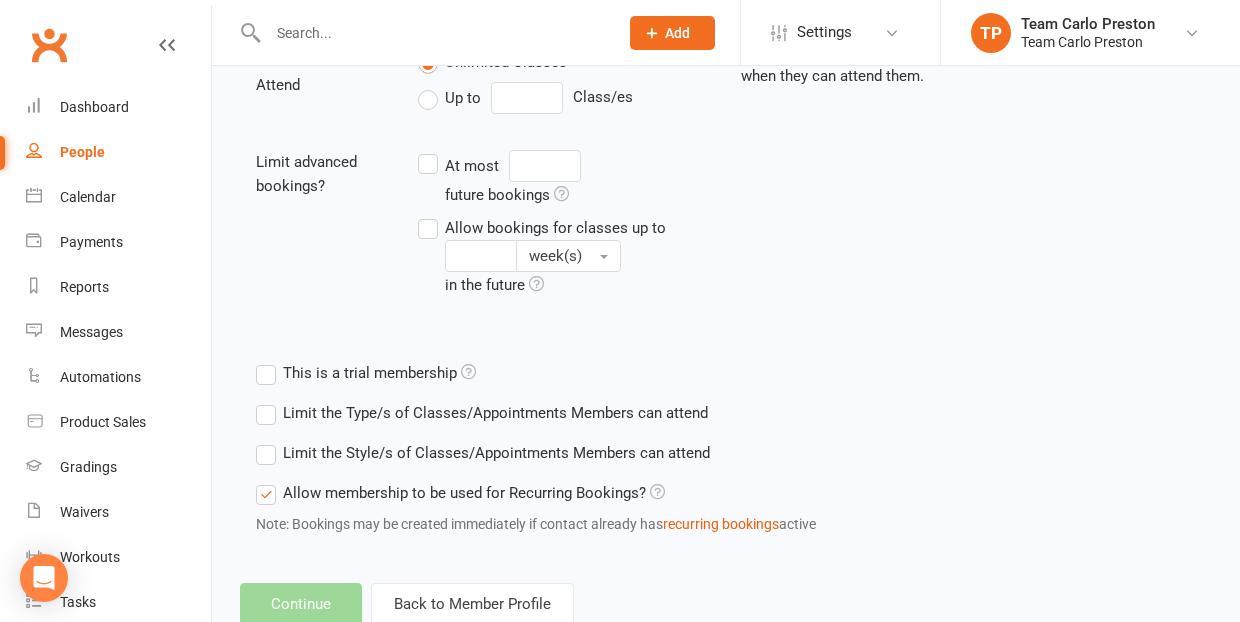 scroll, scrollTop: 0, scrollLeft: 0, axis: both 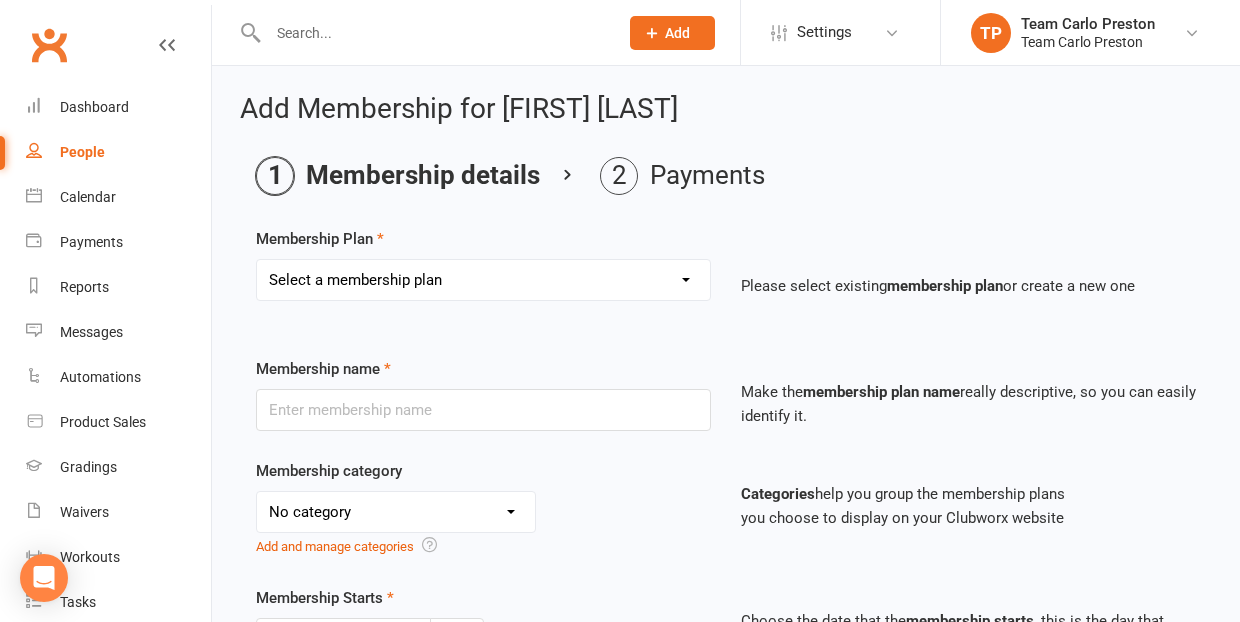 select on "9" 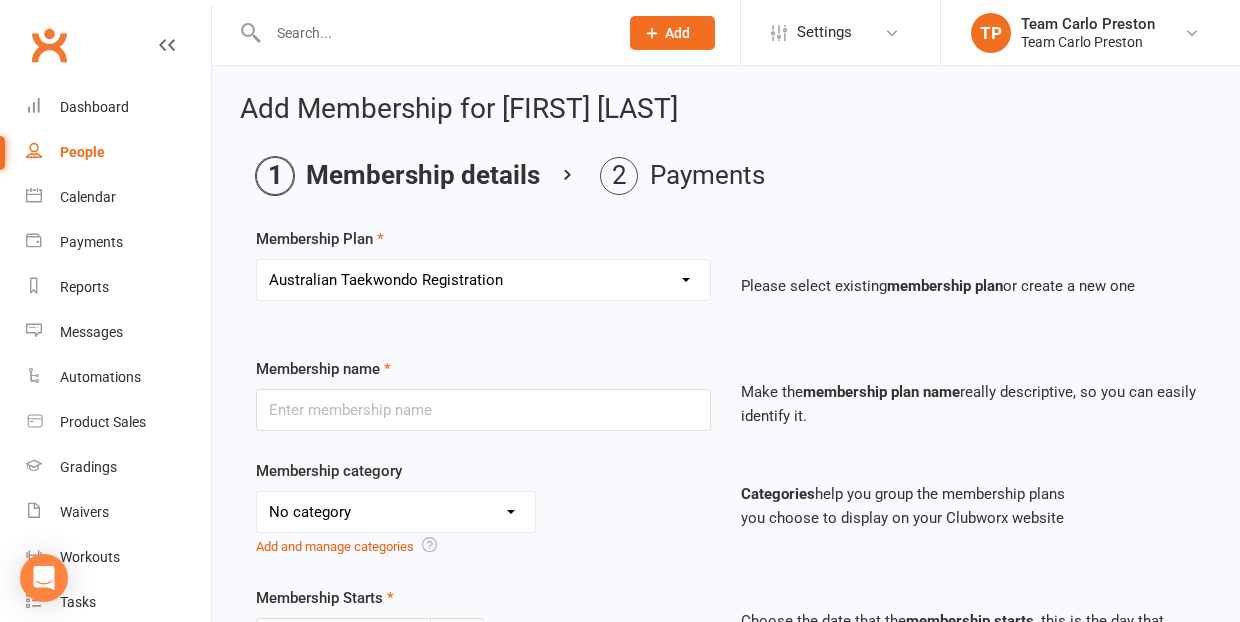 type on "Australian Taekwondo Registration" 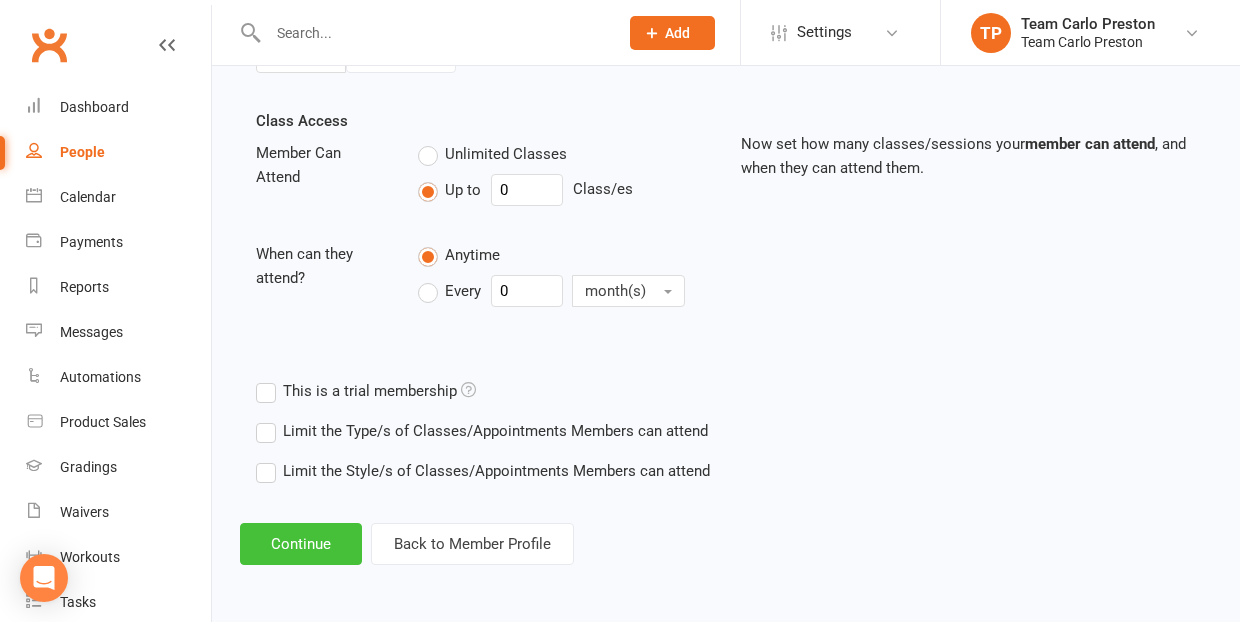 scroll, scrollTop: 688, scrollLeft: 0, axis: vertical 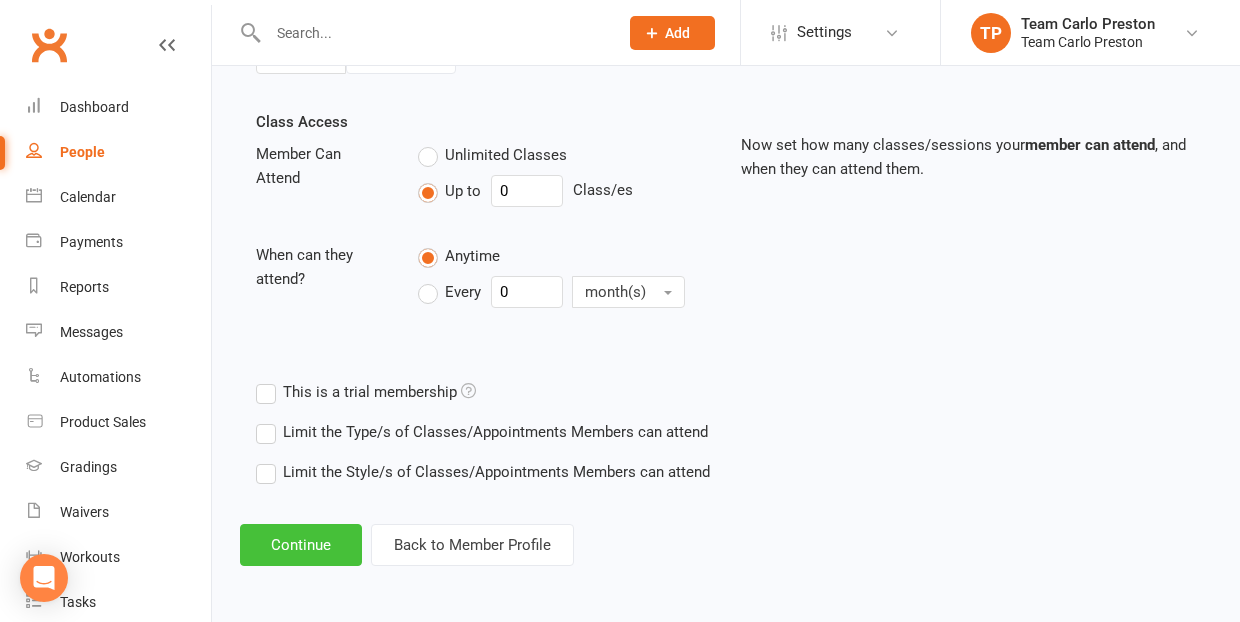 click on "Continue" at bounding box center (301, 545) 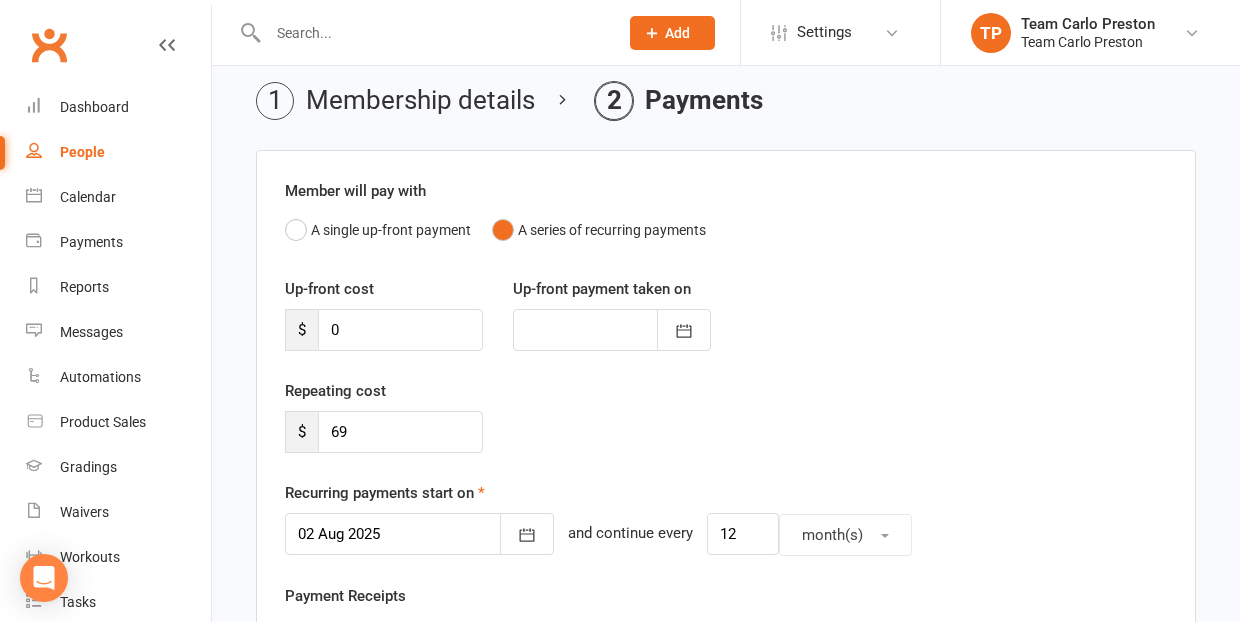 scroll, scrollTop: 97, scrollLeft: 0, axis: vertical 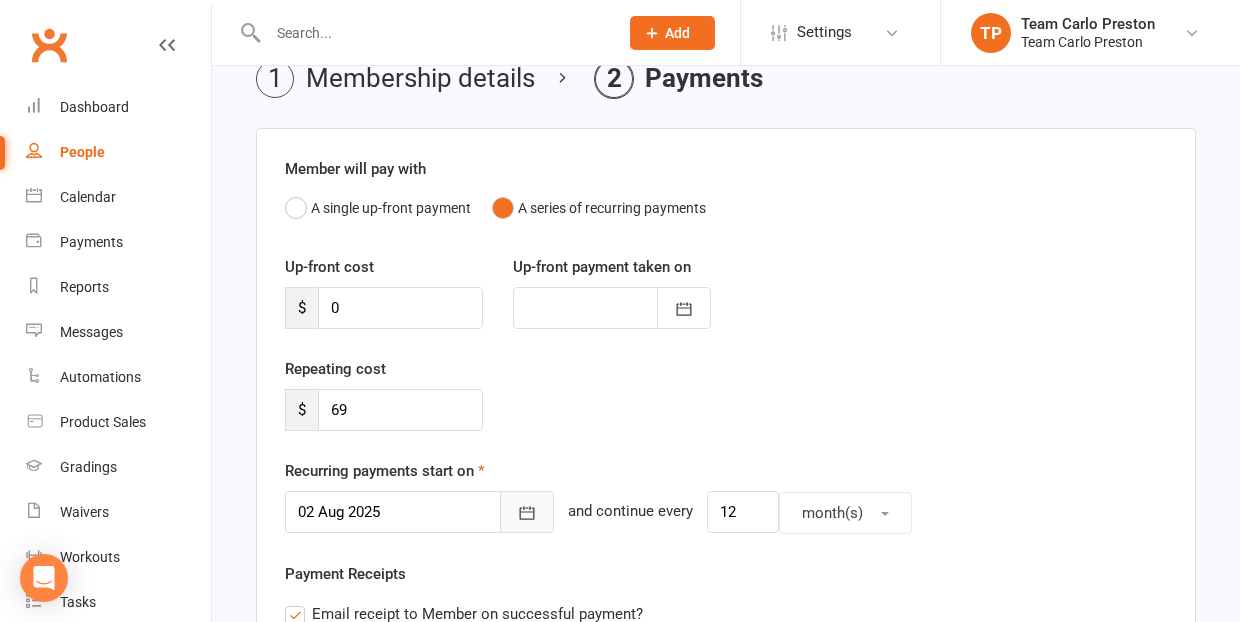 click 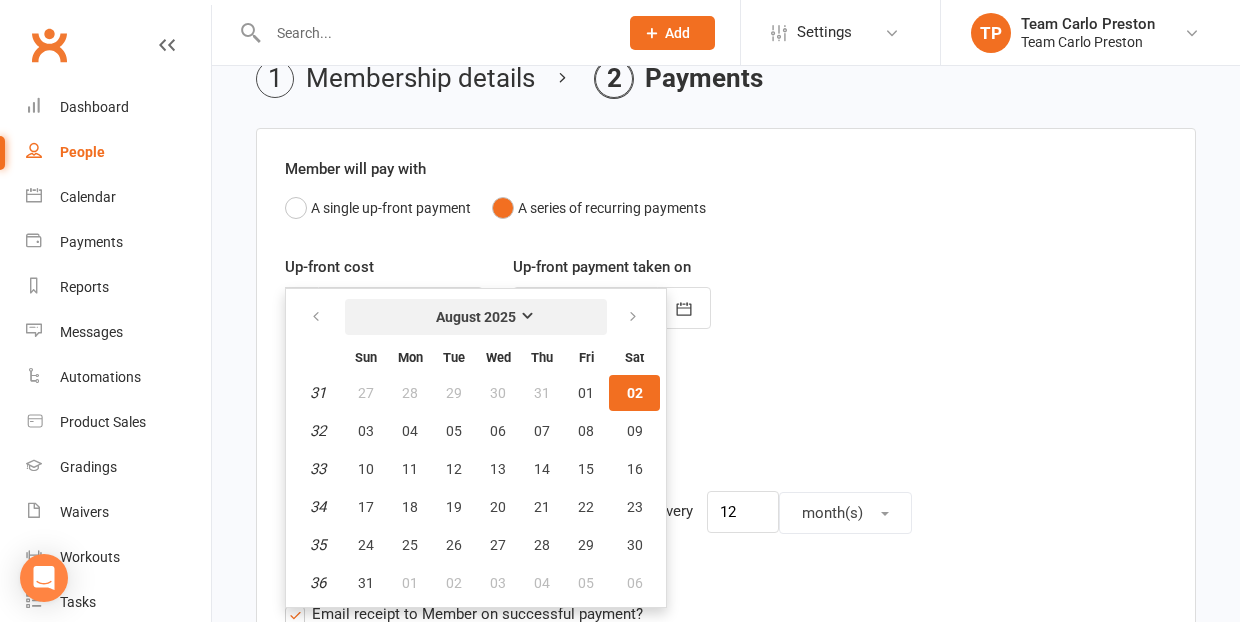 click on "August 2025" at bounding box center (476, 317) 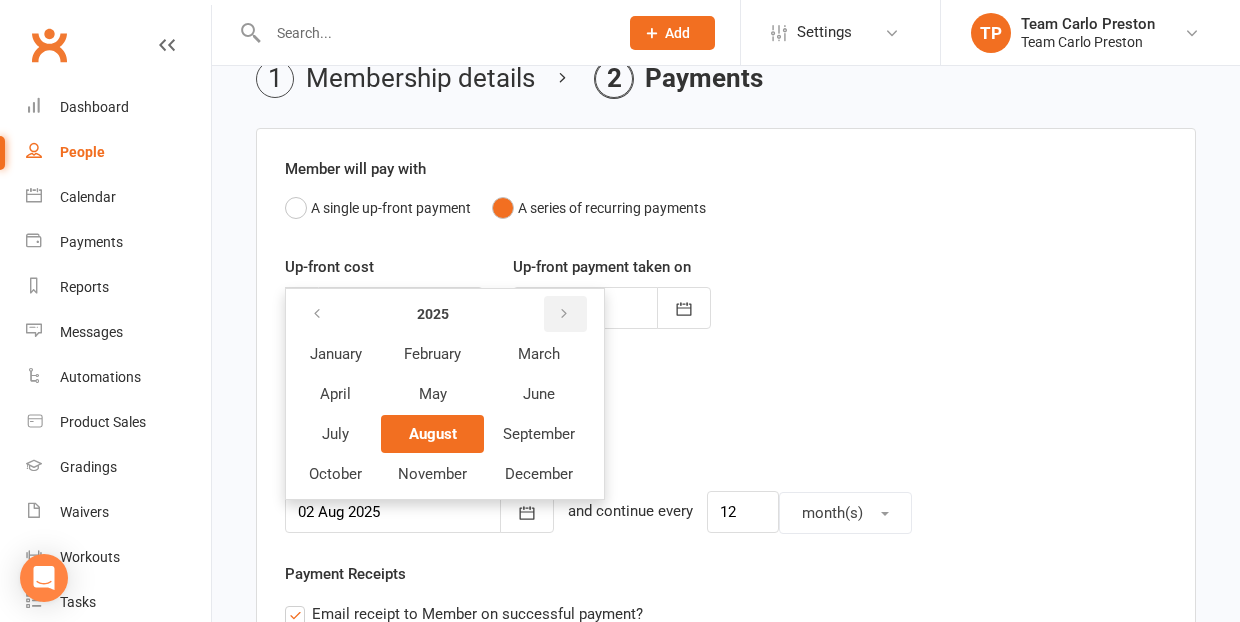 click at bounding box center [564, 314] 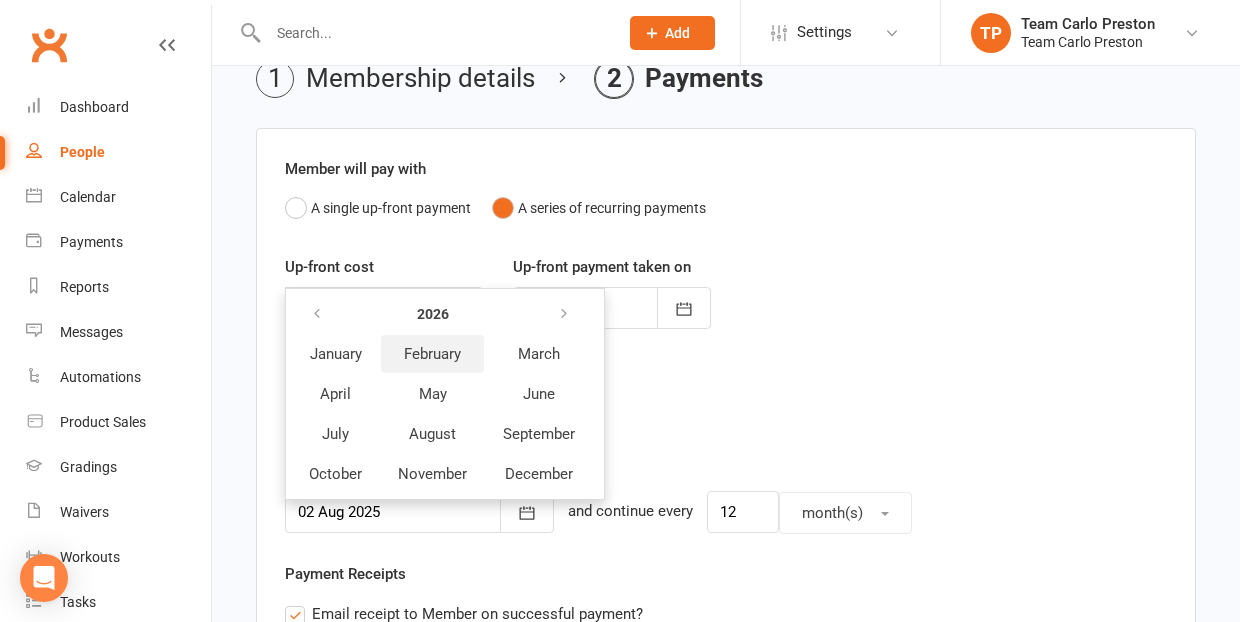 click on "February" at bounding box center [432, 354] 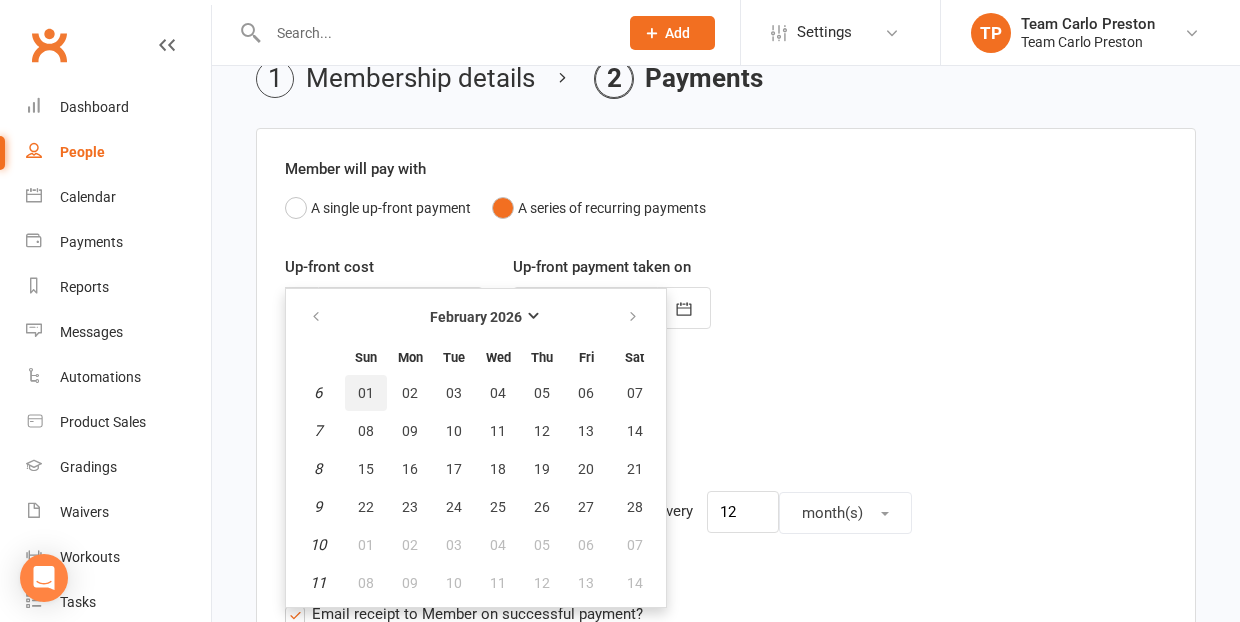 click on "01" at bounding box center [366, 393] 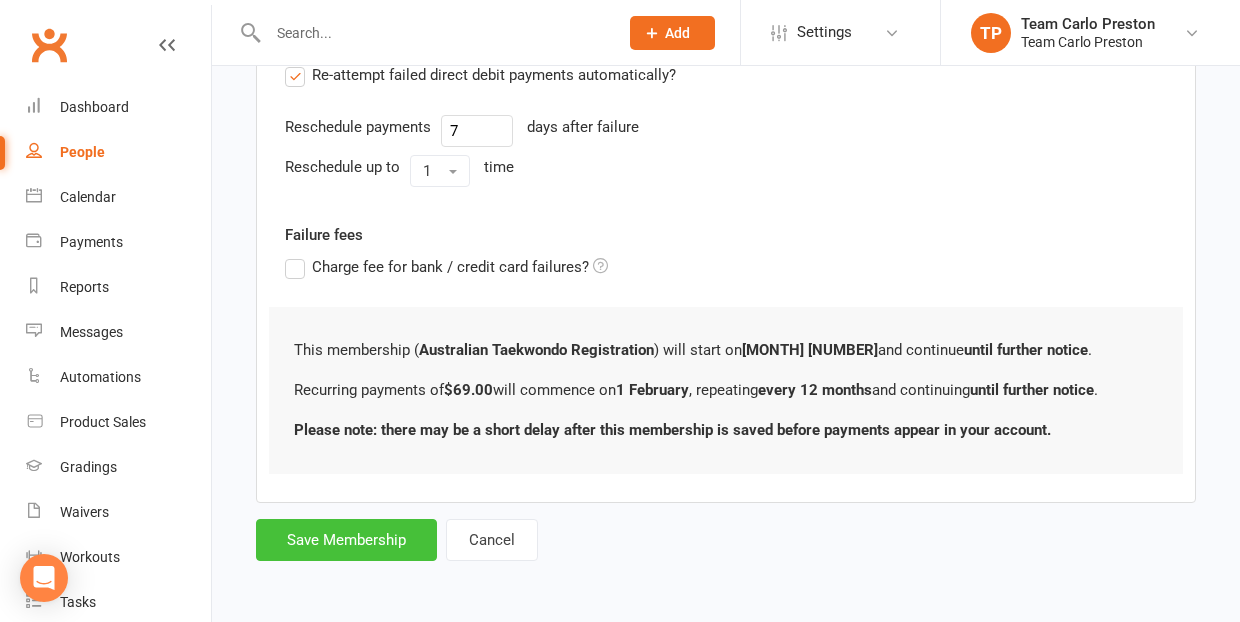 scroll, scrollTop: 831, scrollLeft: 0, axis: vertical 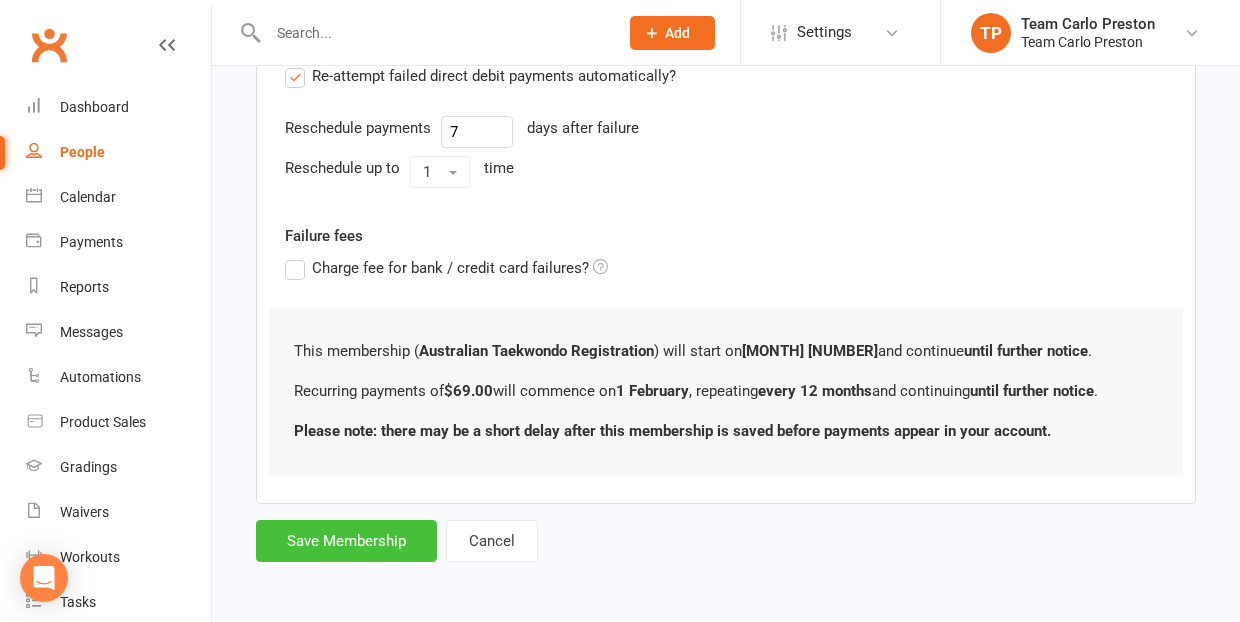 click on "Save Membership" at bounding box center [346, 541] 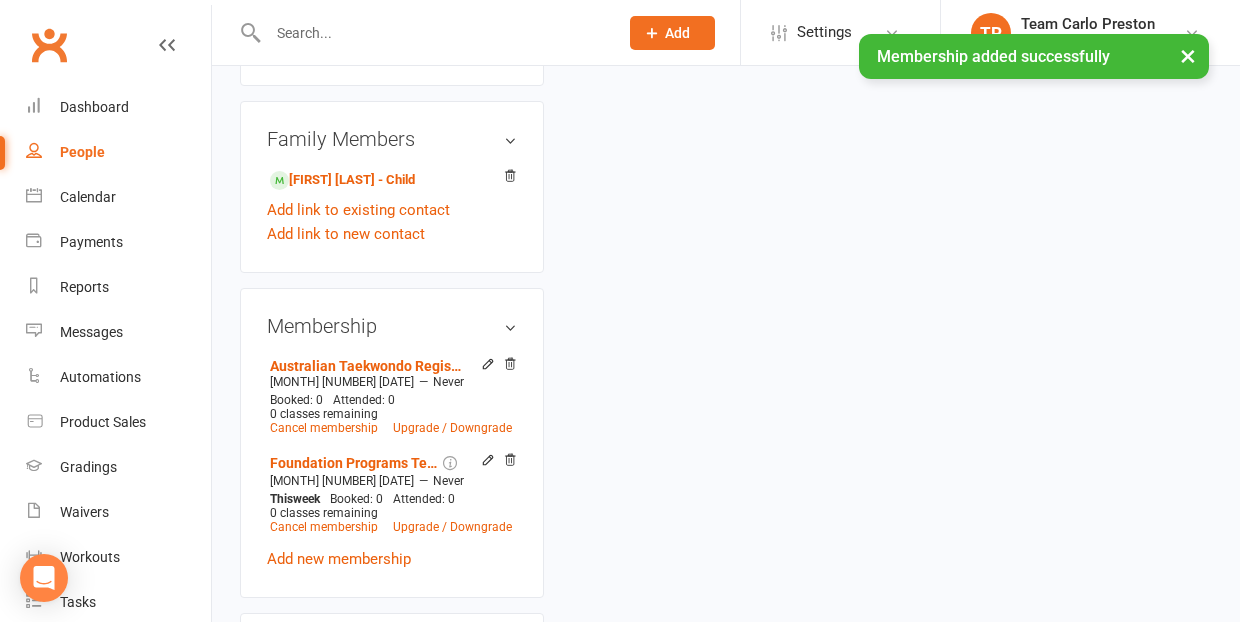 scroll, scrollTop: 0, scrollLeft: 0, axis: both 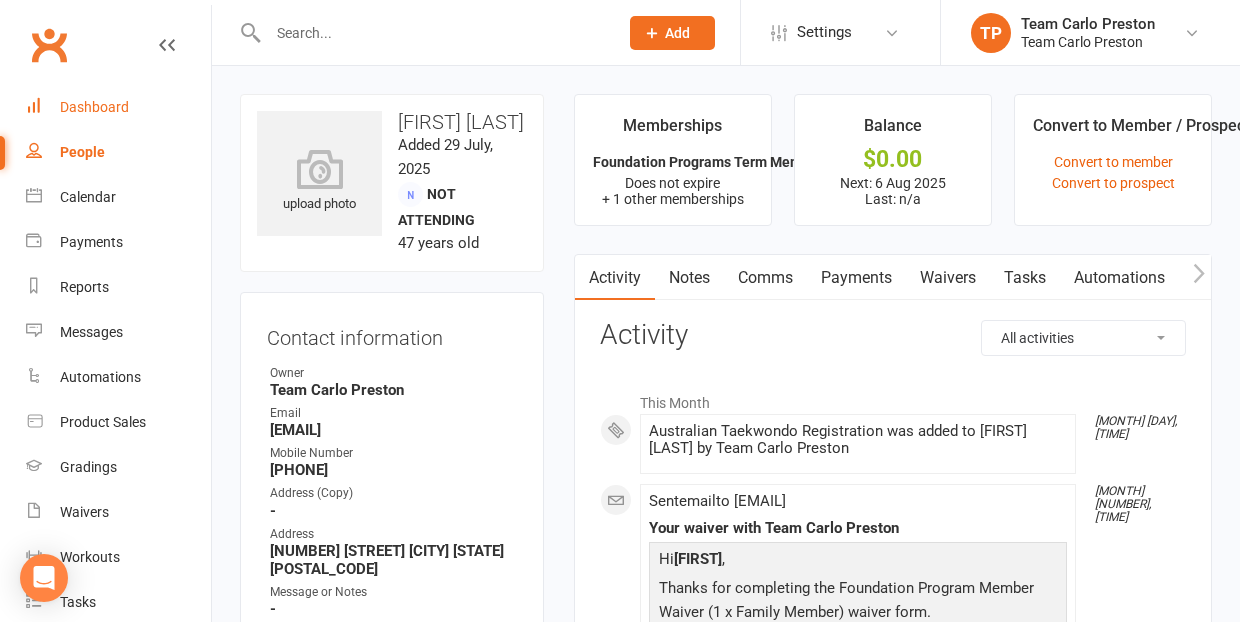 click on "Dashboard" at bounding box center [94, 107] 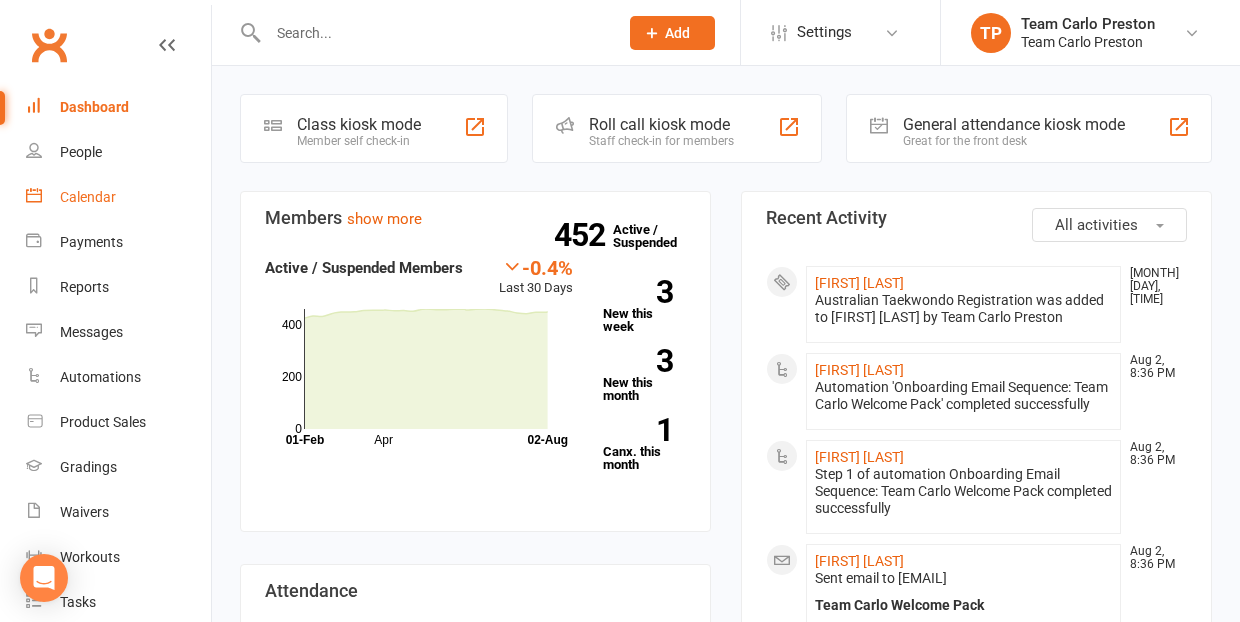 click on "Calendar" at bounding box center [88, 197] 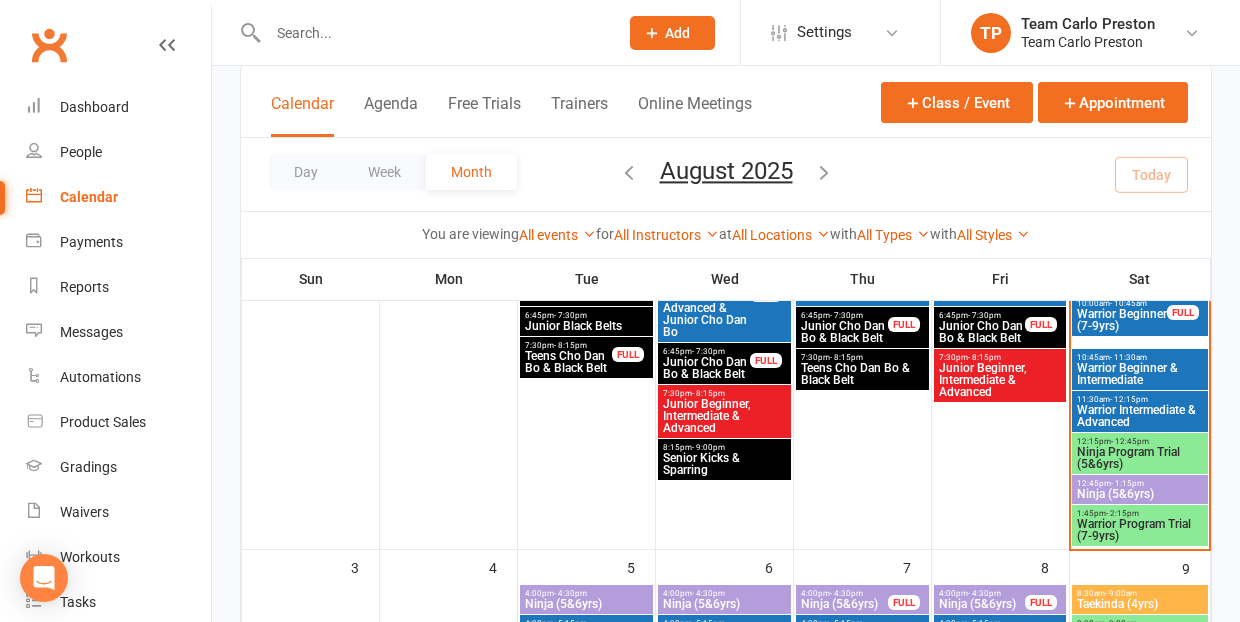 scroll, scrollTop: 336, scrollLeft: 0, axis: vertical 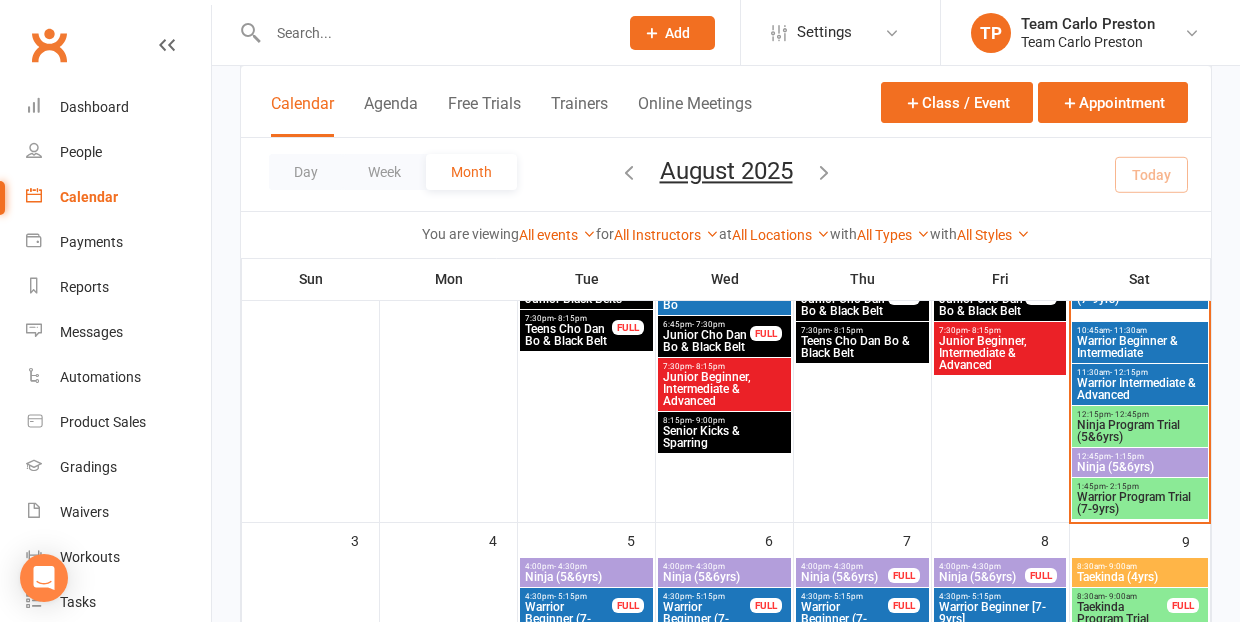click on "Ninja Program Trial (5&6yrs)" at bounding box center (1140, 431) 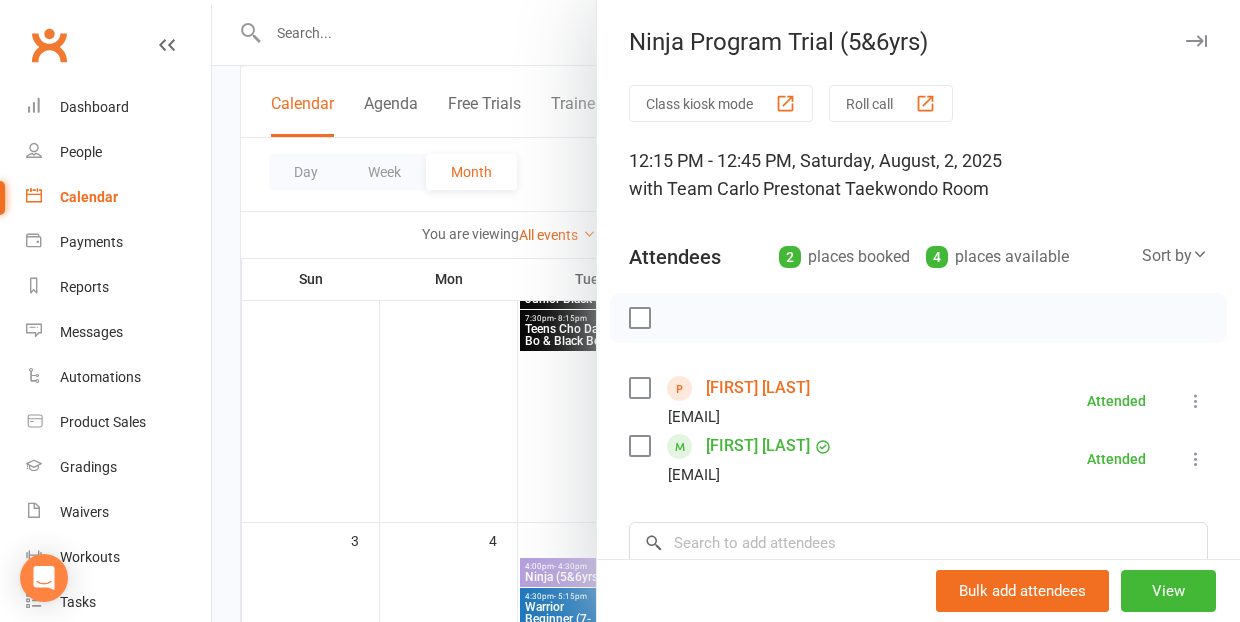 click on "[FIRST] [LAST]" at bounding box center [758, 388] 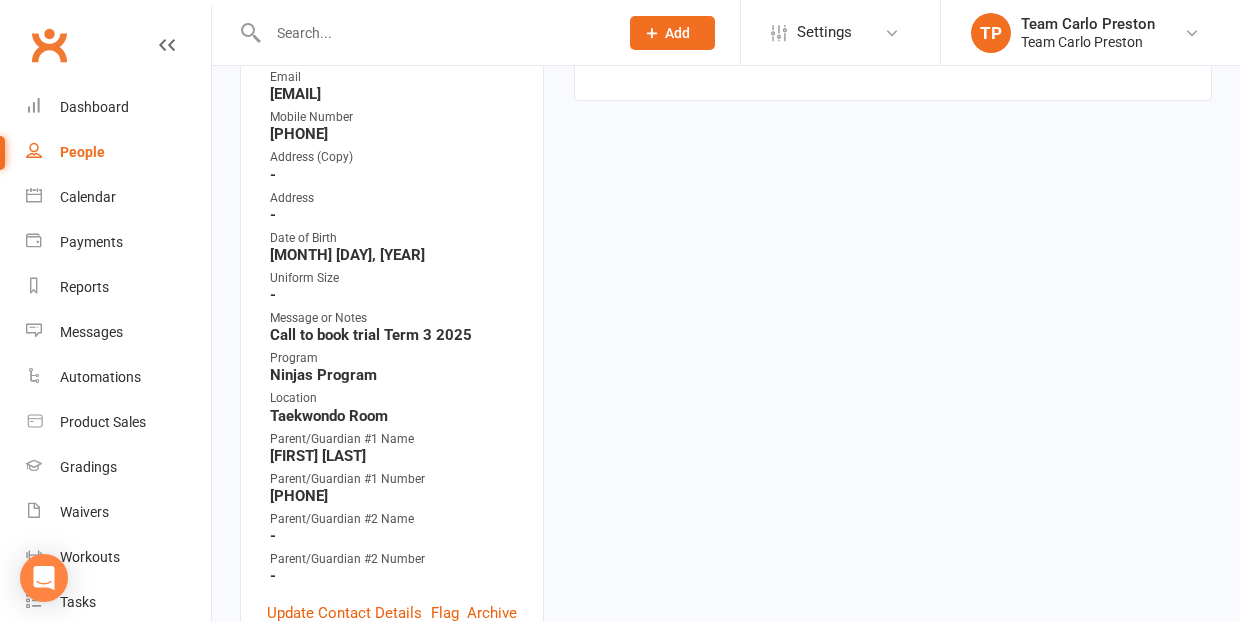 scroll, scrollTop: 0, scrollLeft: 0, axis: both 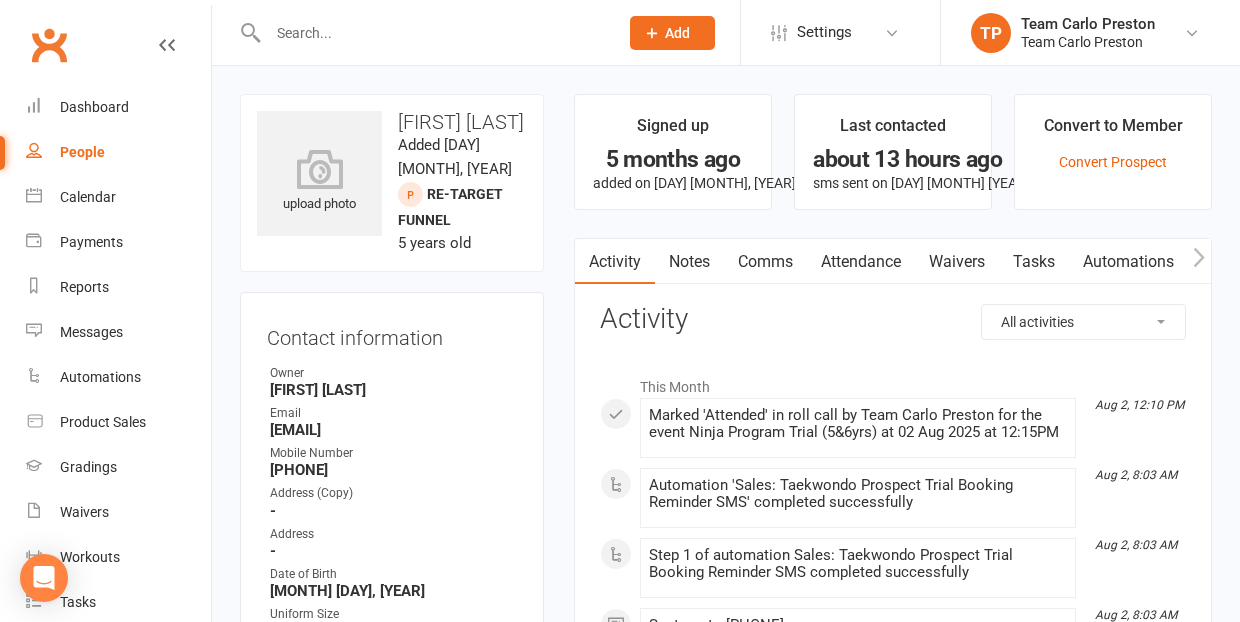 click on "Notes" at bounding box center (689, 262) 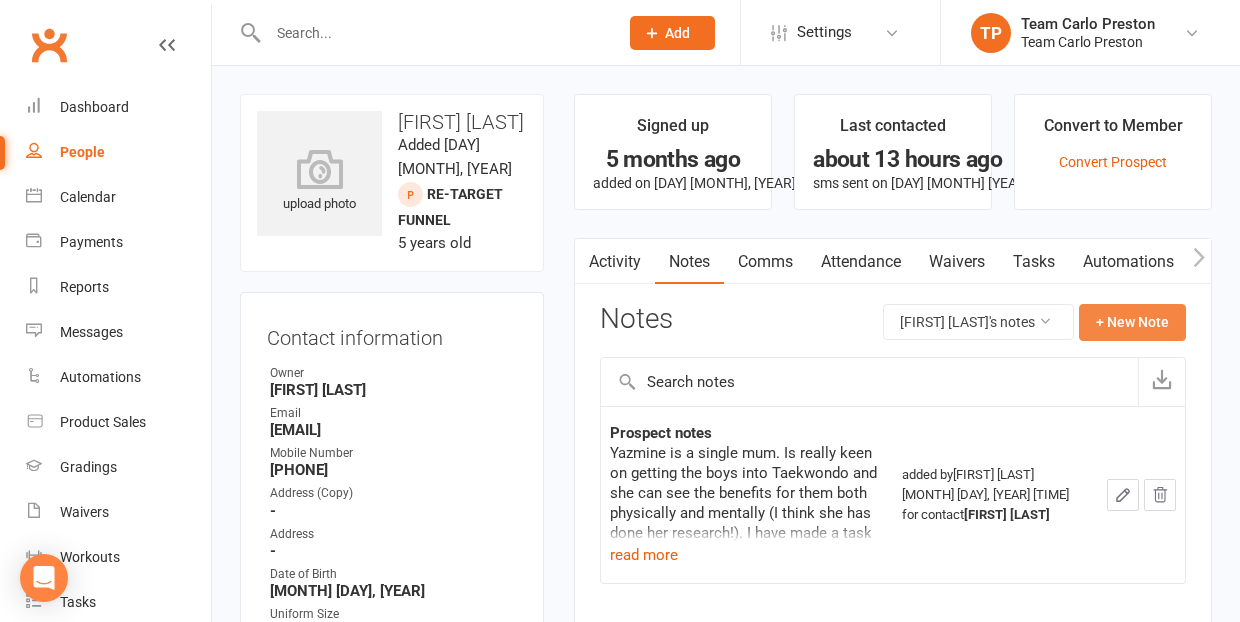 click on "+ New Note" at bounding box center [1132, 322] 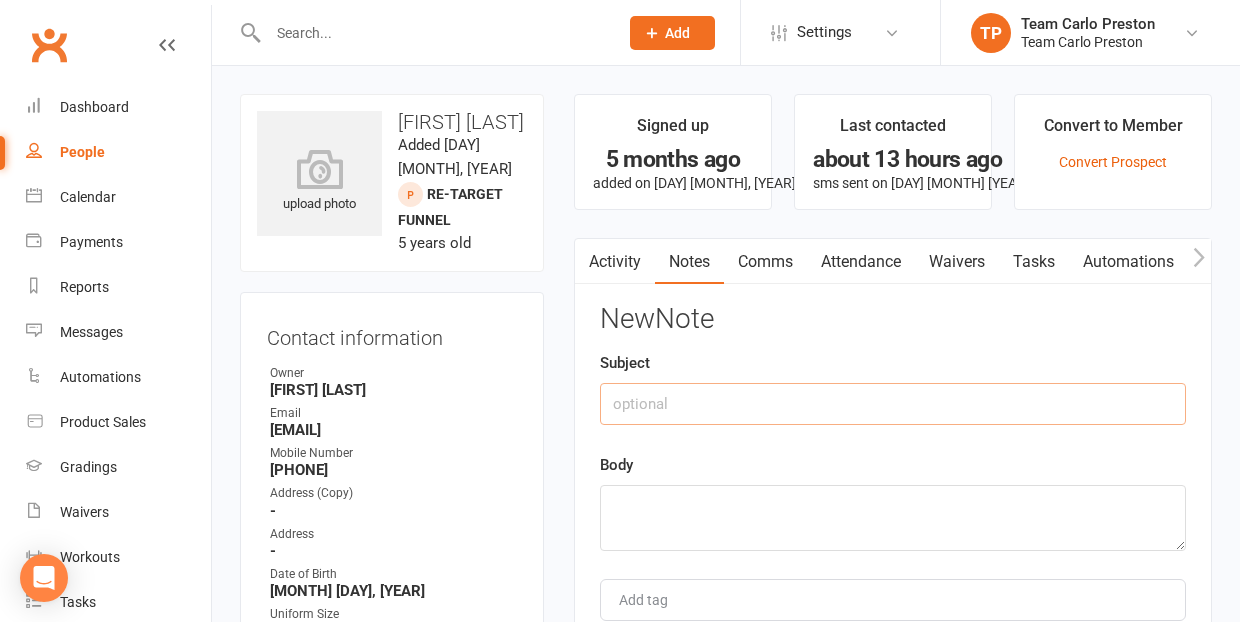 click at bounding box center (893, 404) 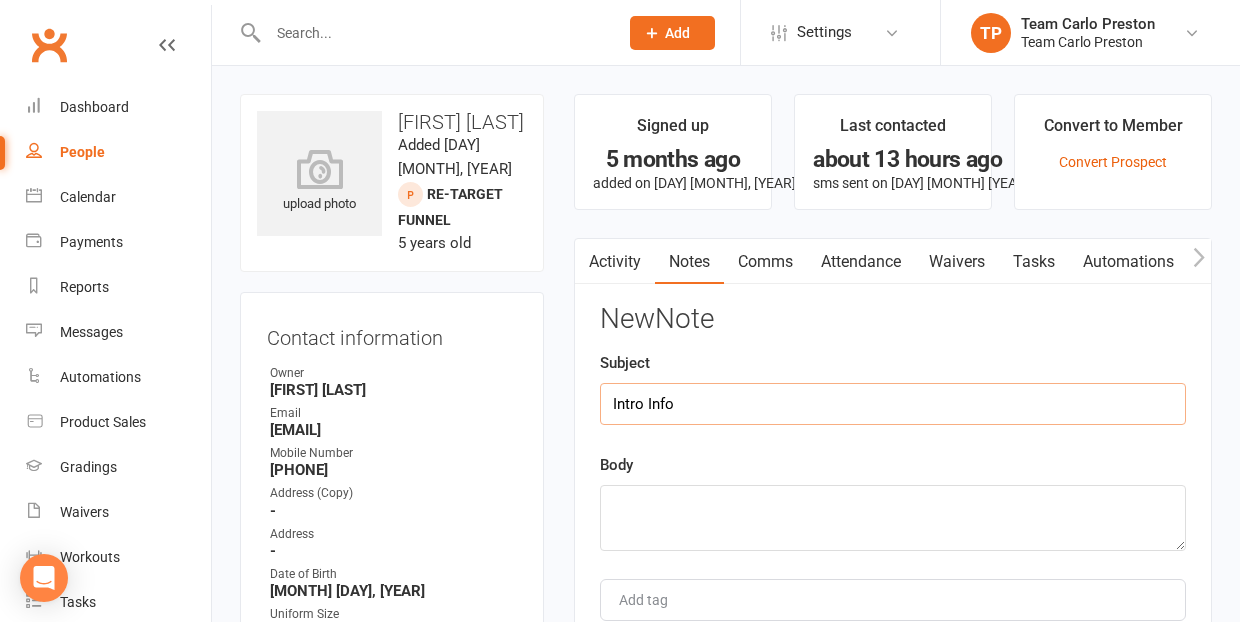 type on "Intro Info" 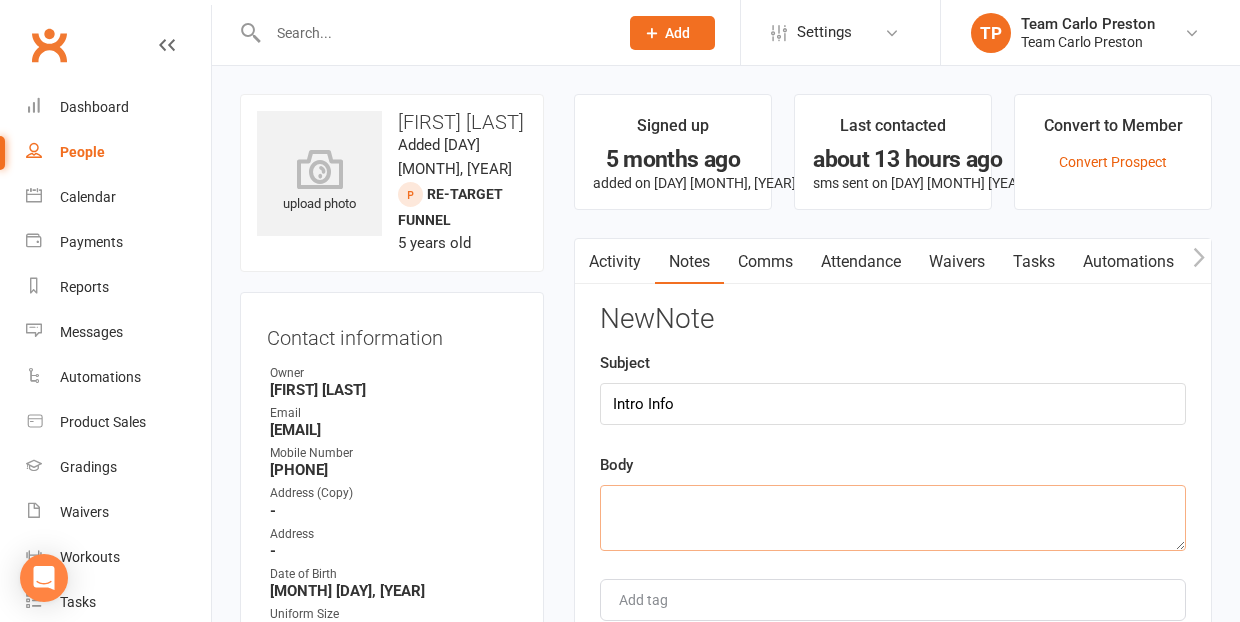 click at bounding box center [893, 518] 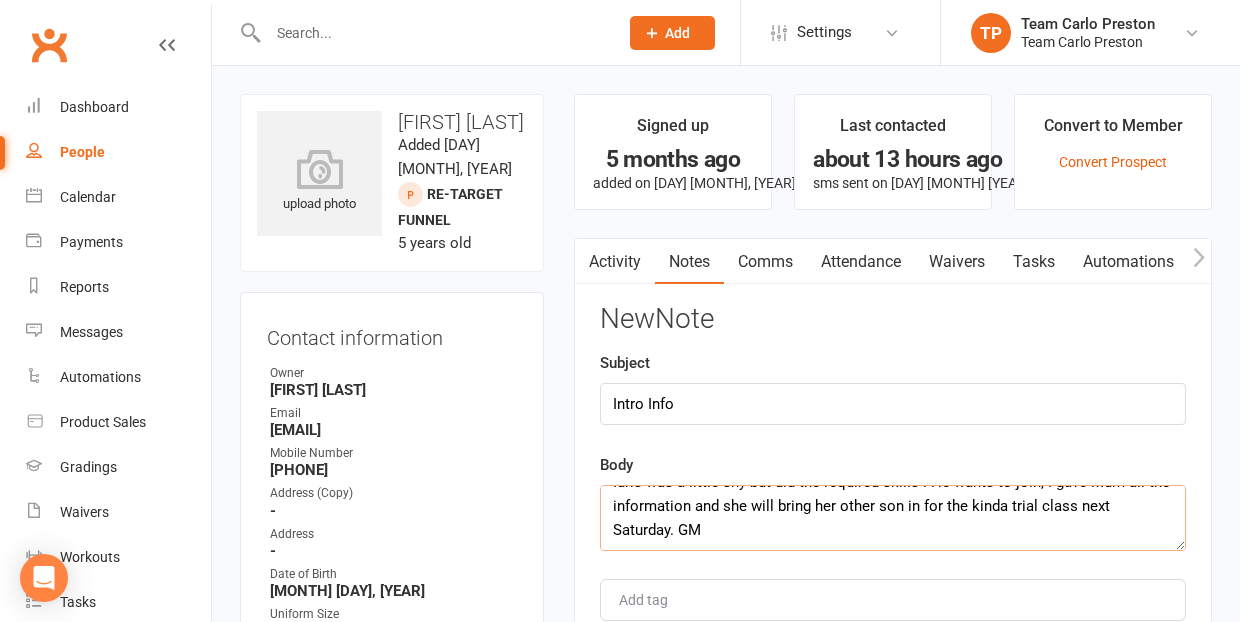scroll, scrollTop: 24, scrollLeft: 0, axis: vertical 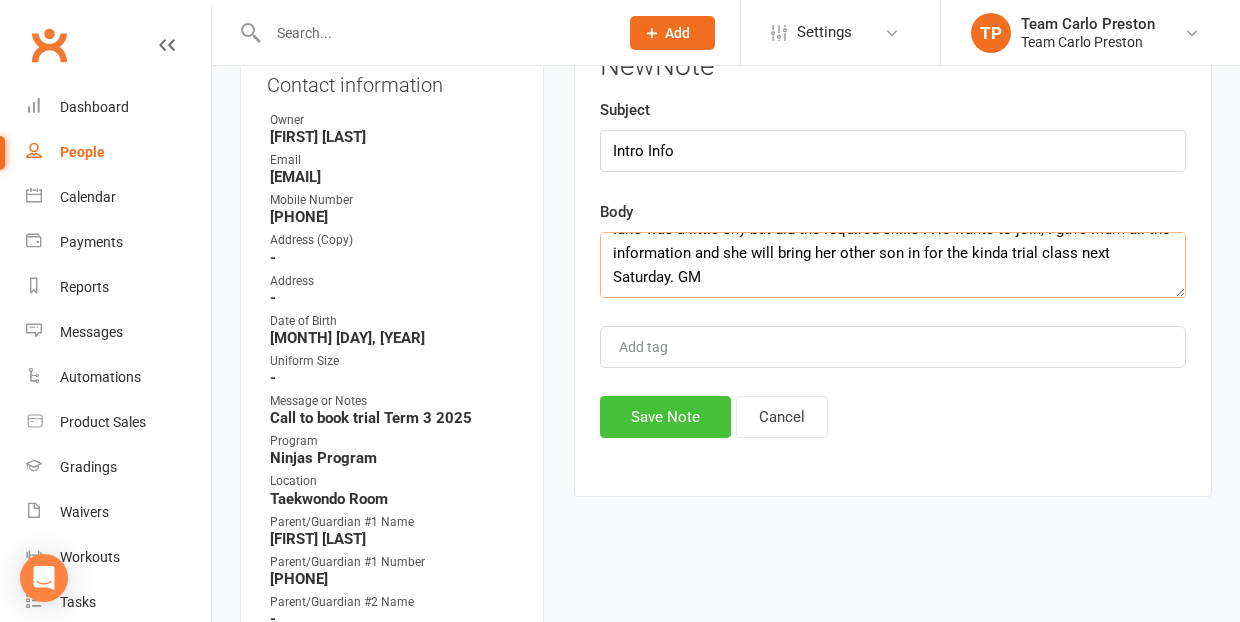 type on "Idris was a little shy but did the required skills . He wants to join, I gave Mum all the information and she will bring her other son in for the kinda trial class next Saturday. GM" 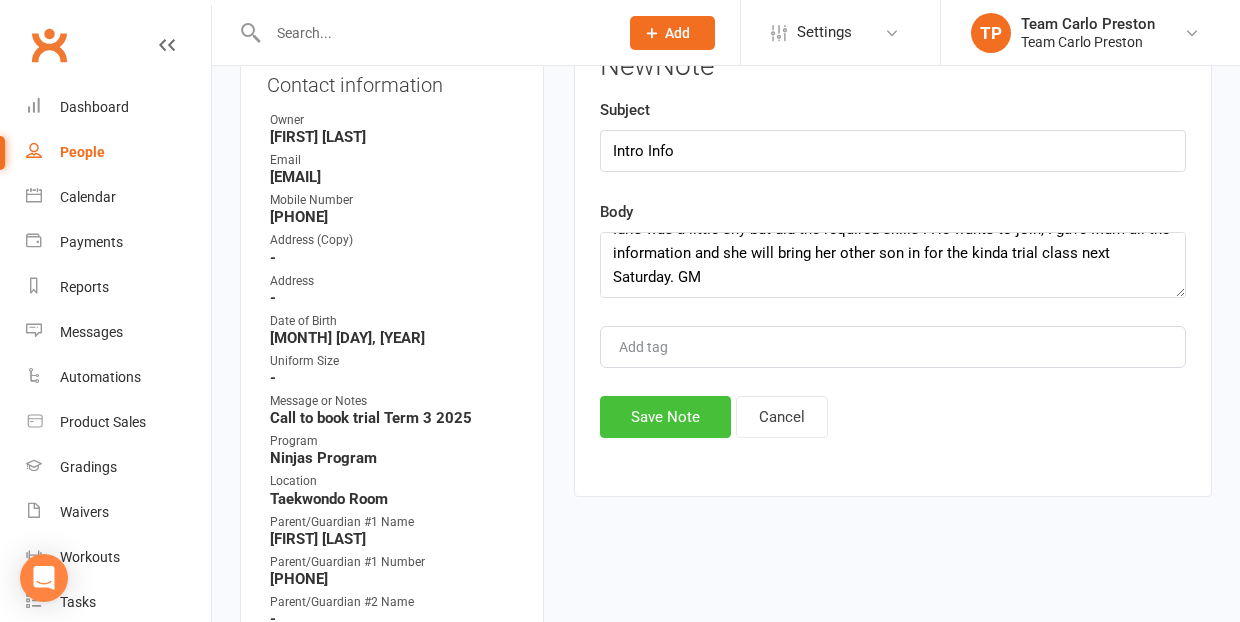 click on "Save Note" at bounding box center (665, 417) 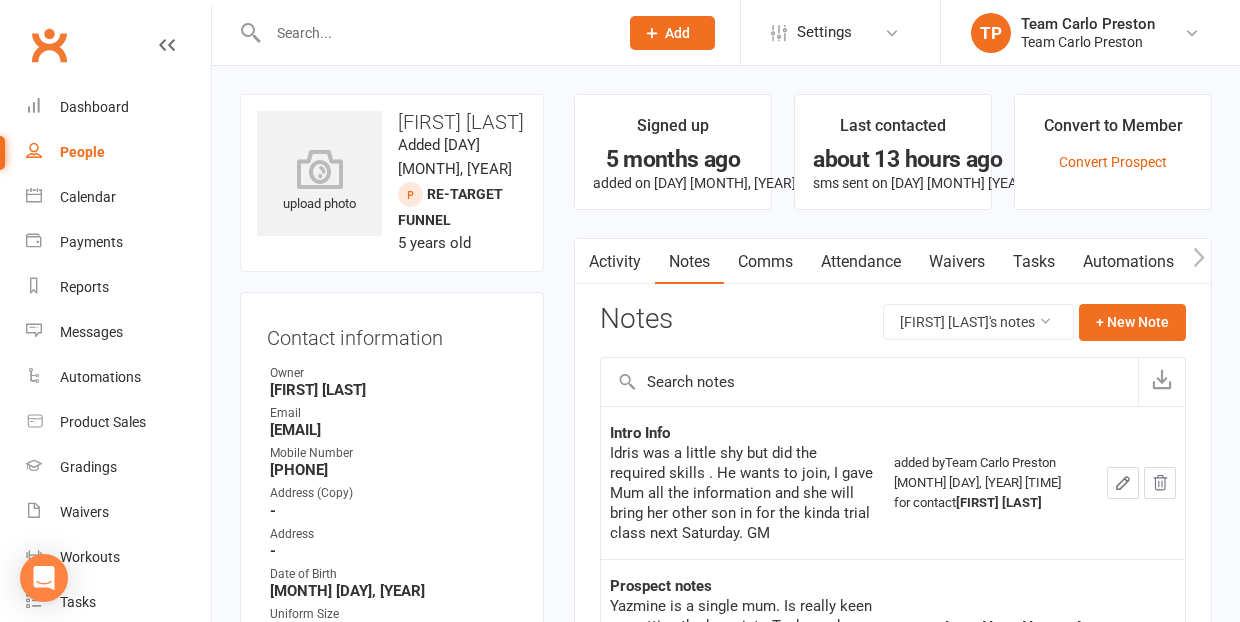 scroll, scrollTop: 0, scrollLeft: 0, axis: both 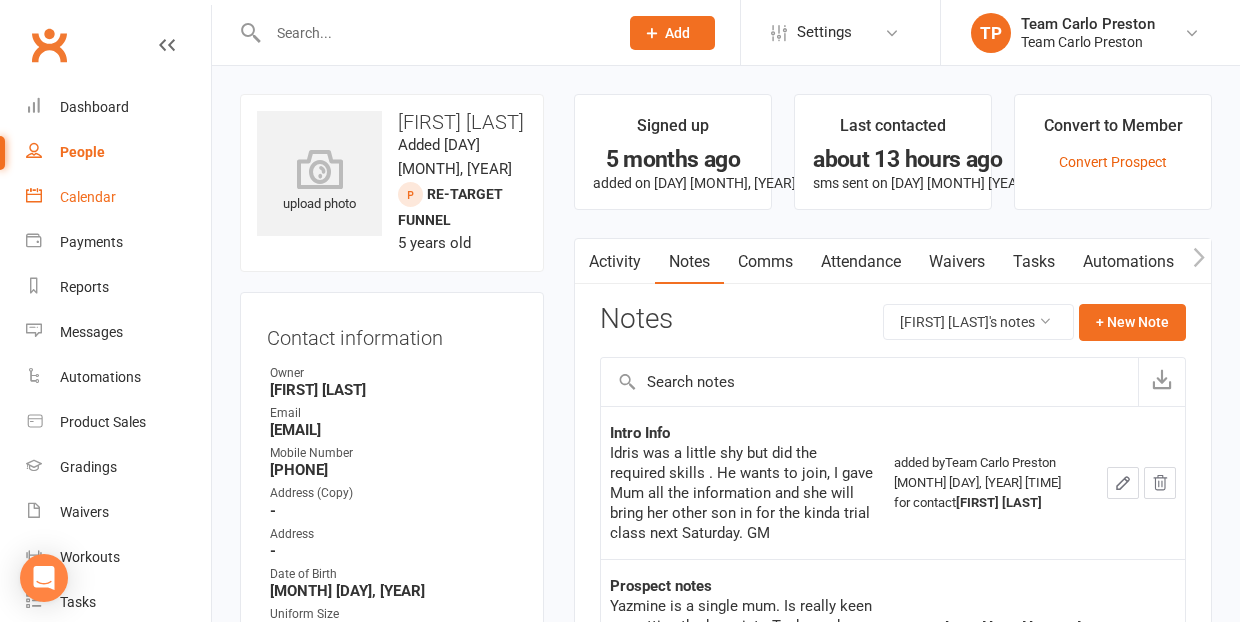 click on "Calendar" at bounding box center [88, 197] 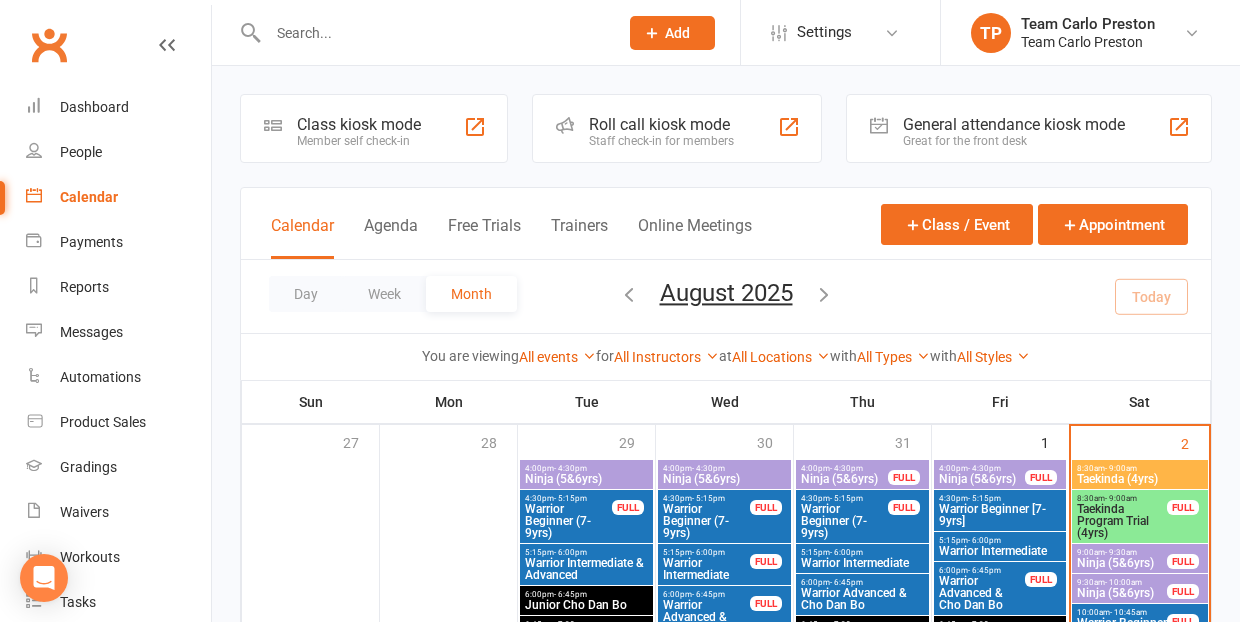 scroll, scrollTop: 0, scrollLeft: 0, axis: both 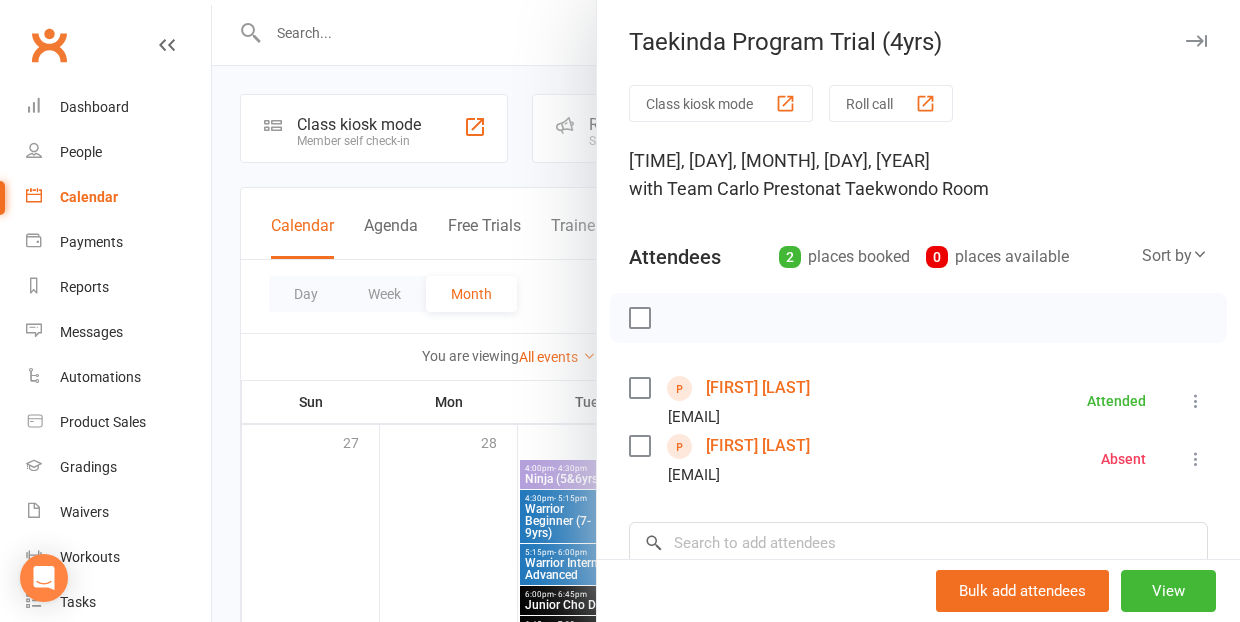 click on "[FIRST] [LAST]" at bounding box center (758, 388) 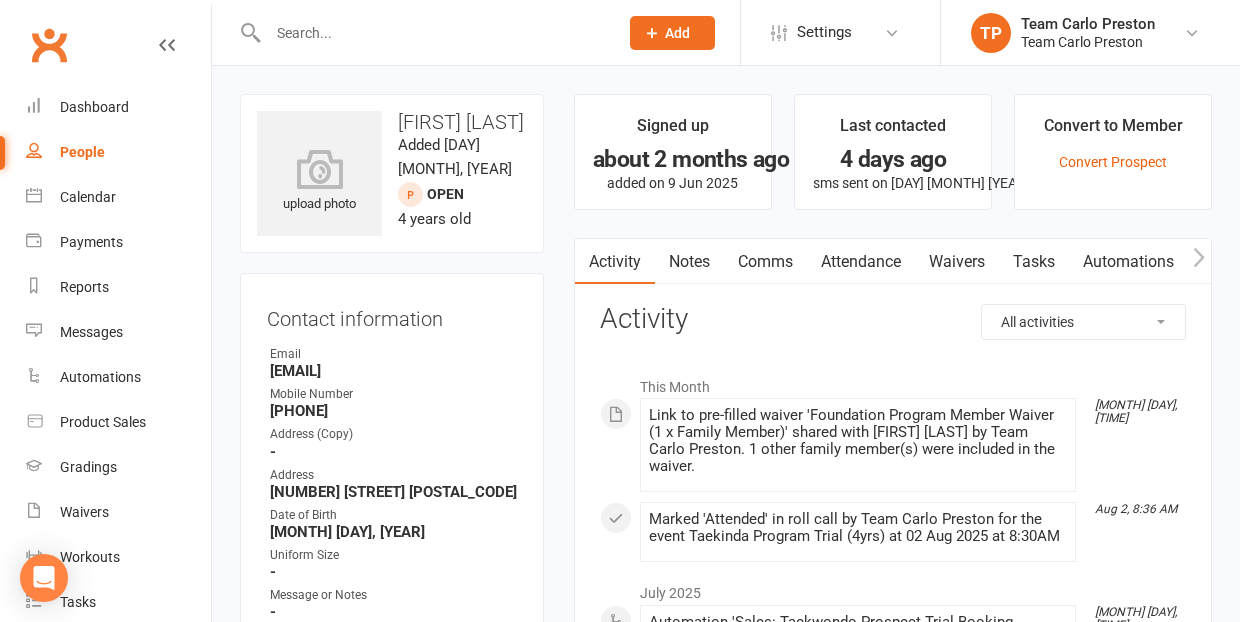 click on "Notes" at bounding box center (689, 262) 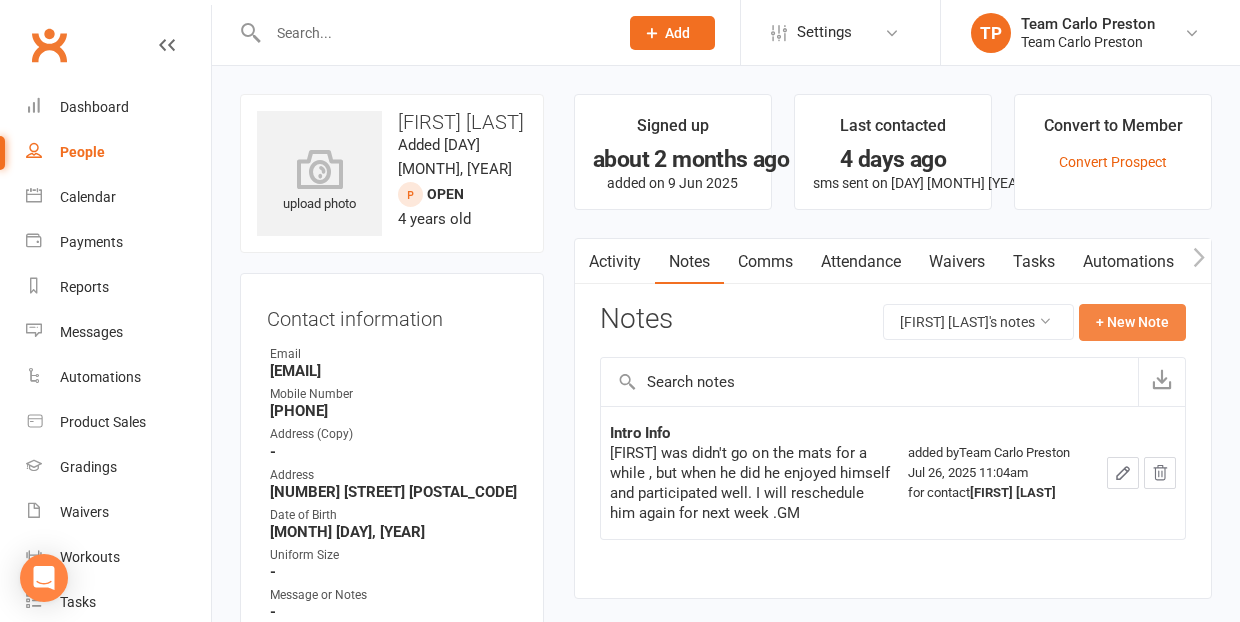 click on "+ New Note" at bounding box center (1132, 322) 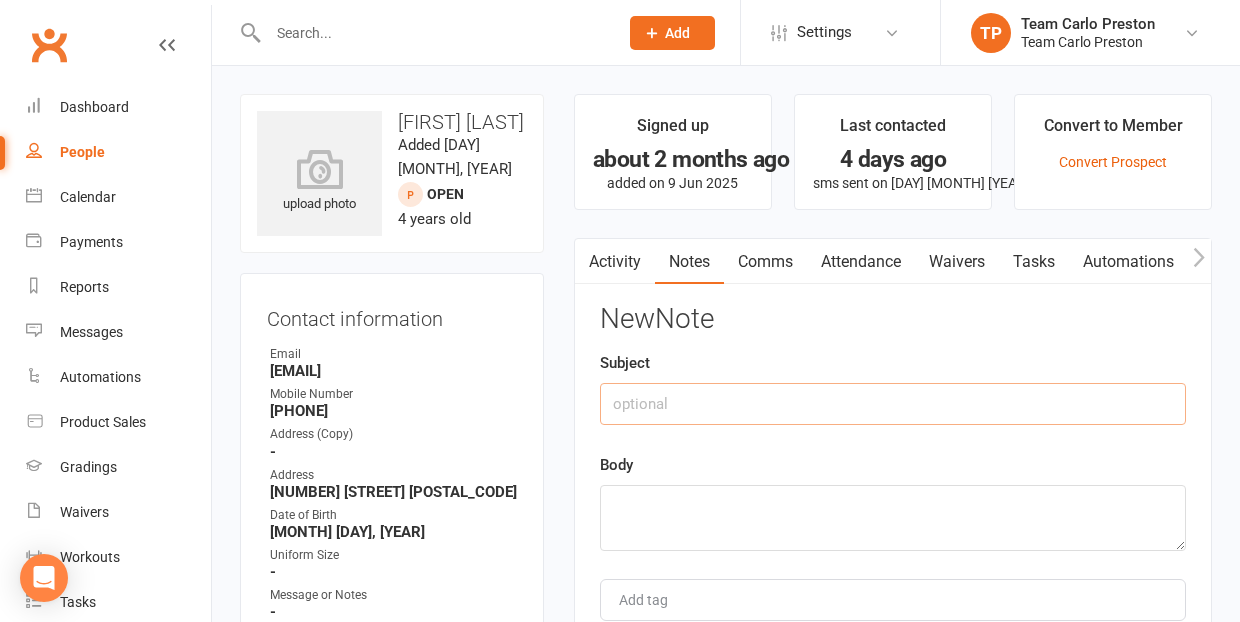 click at bounding box center (893, 404) 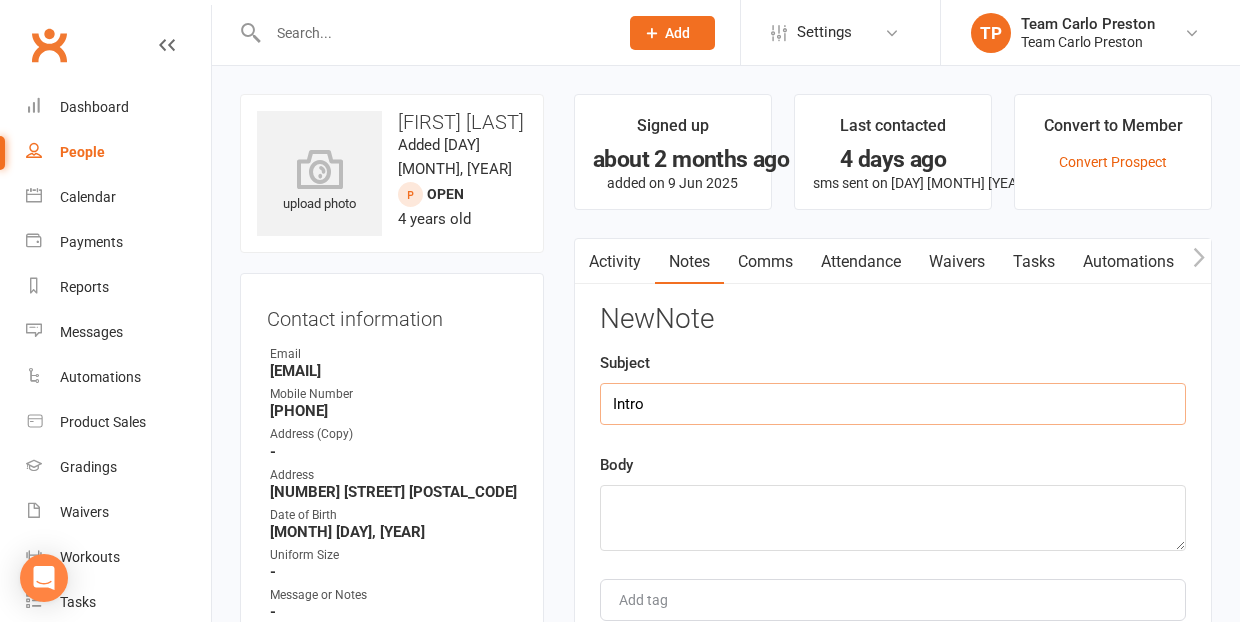 click on "Intro" at bounding box center (893, 404) 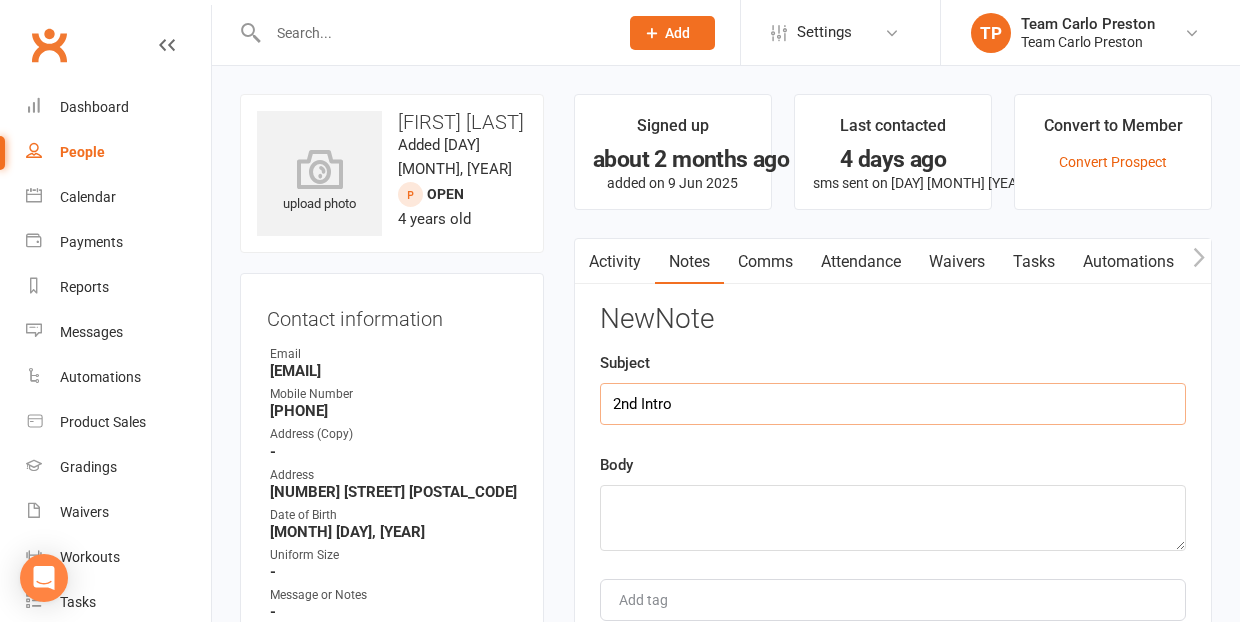 click on "2nd Intro" at bounding box center (893, 404) 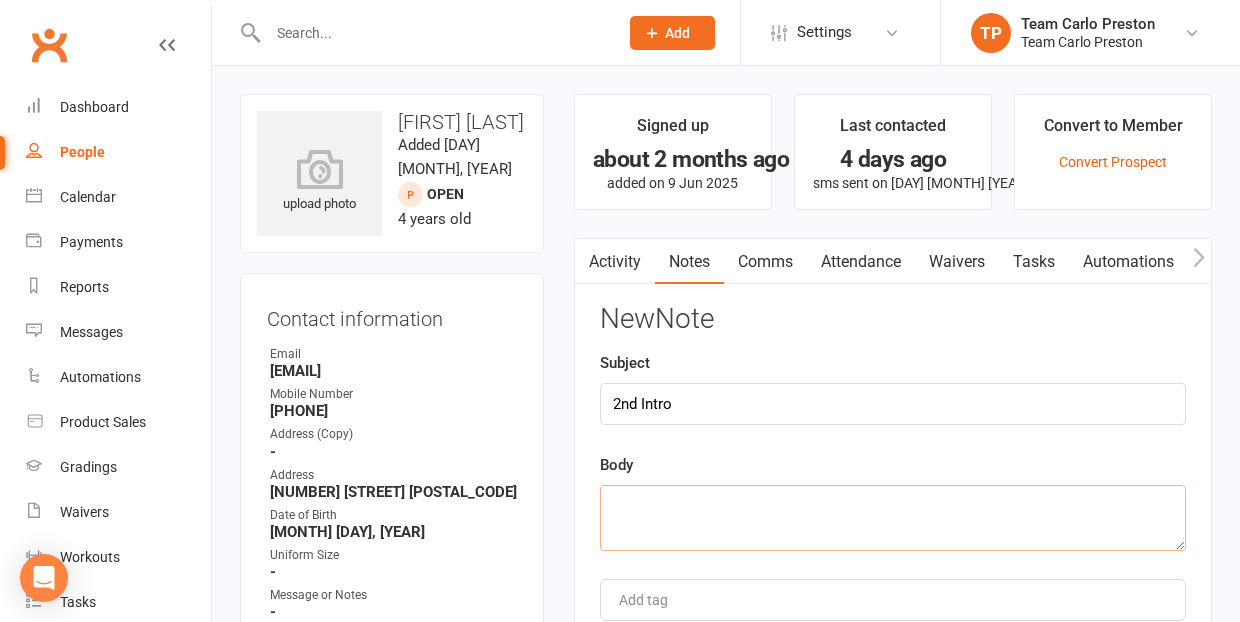 click at bounding box center (893, 518) 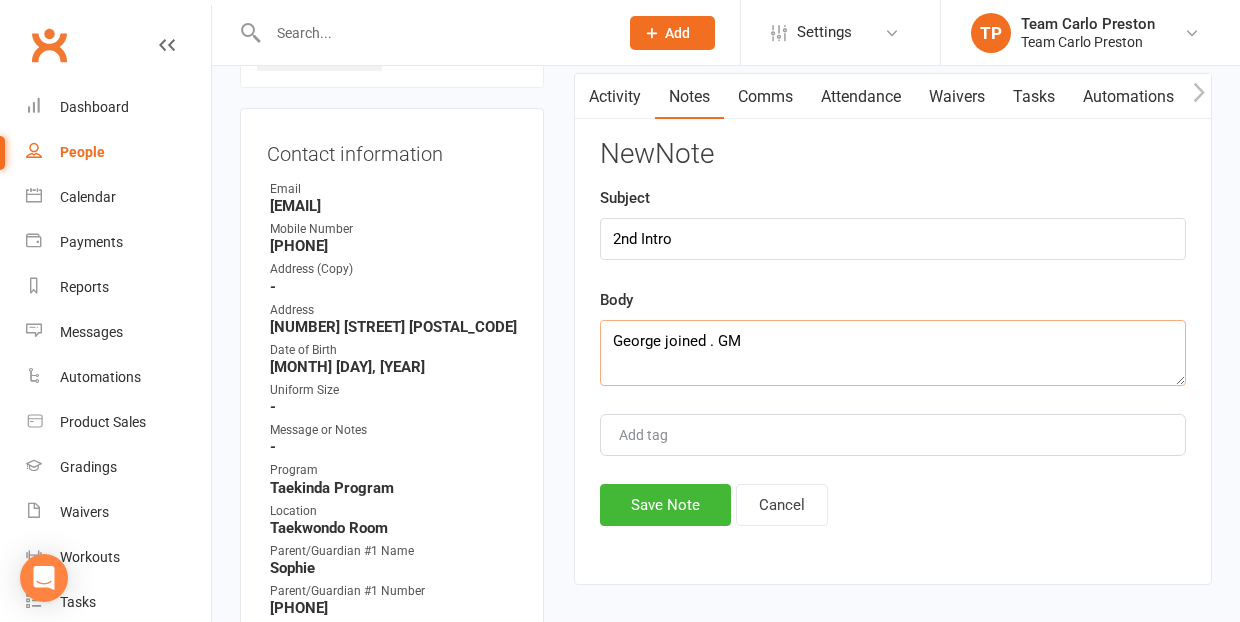 scroll, scrollTop: 209, scrollLeft: 0, axis: vertical 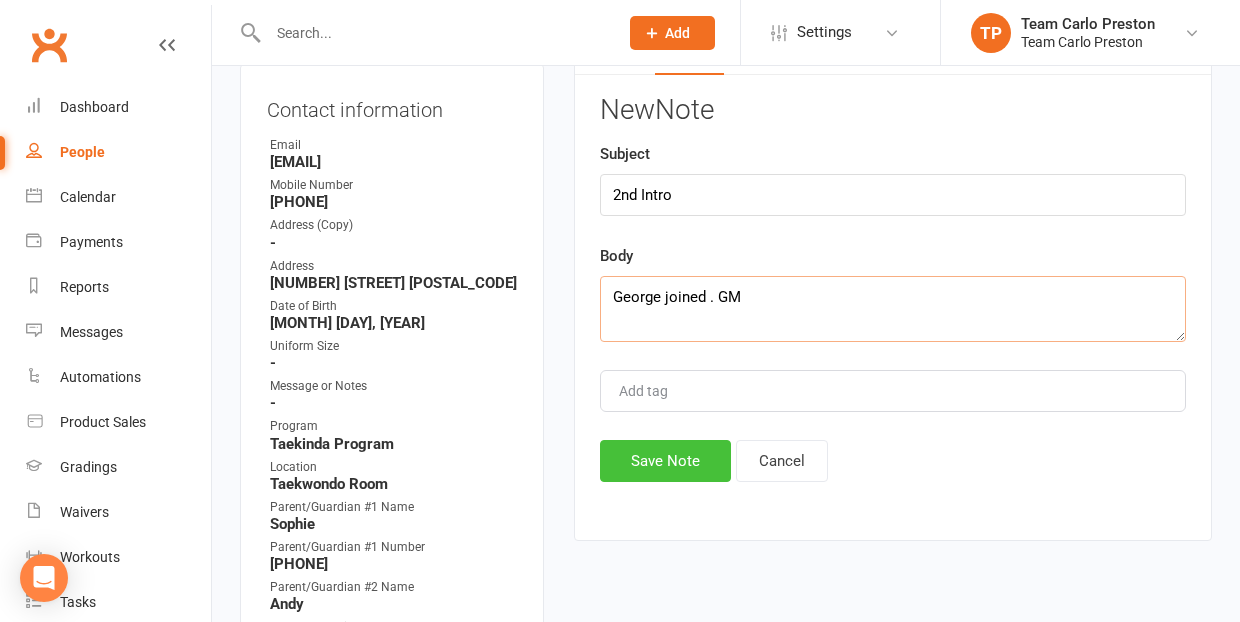type on "George joined . GM" 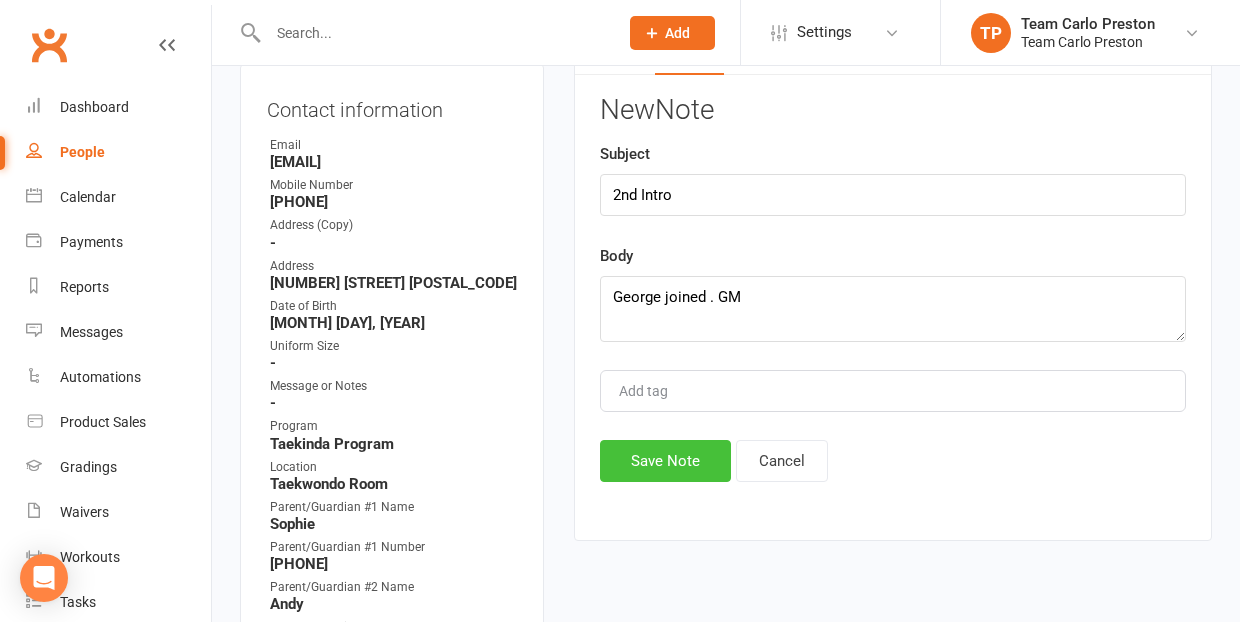 click on "Save Note" at bounding box center [665, 461] 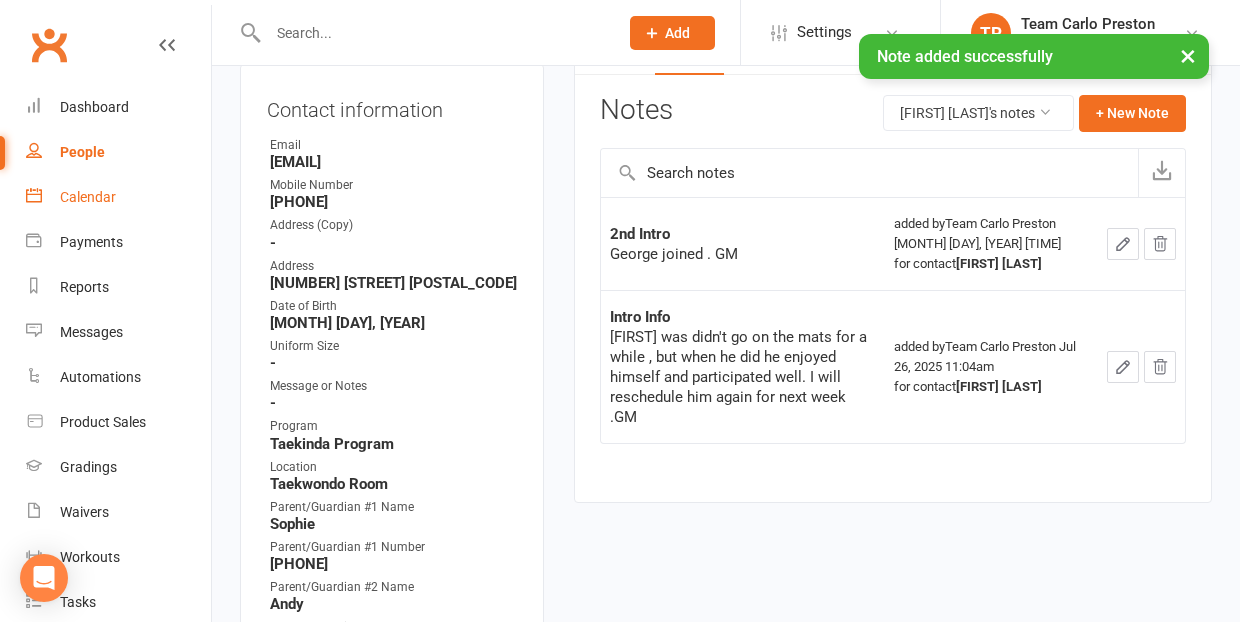 click on "Calendar" at bounding box center [88, 197] 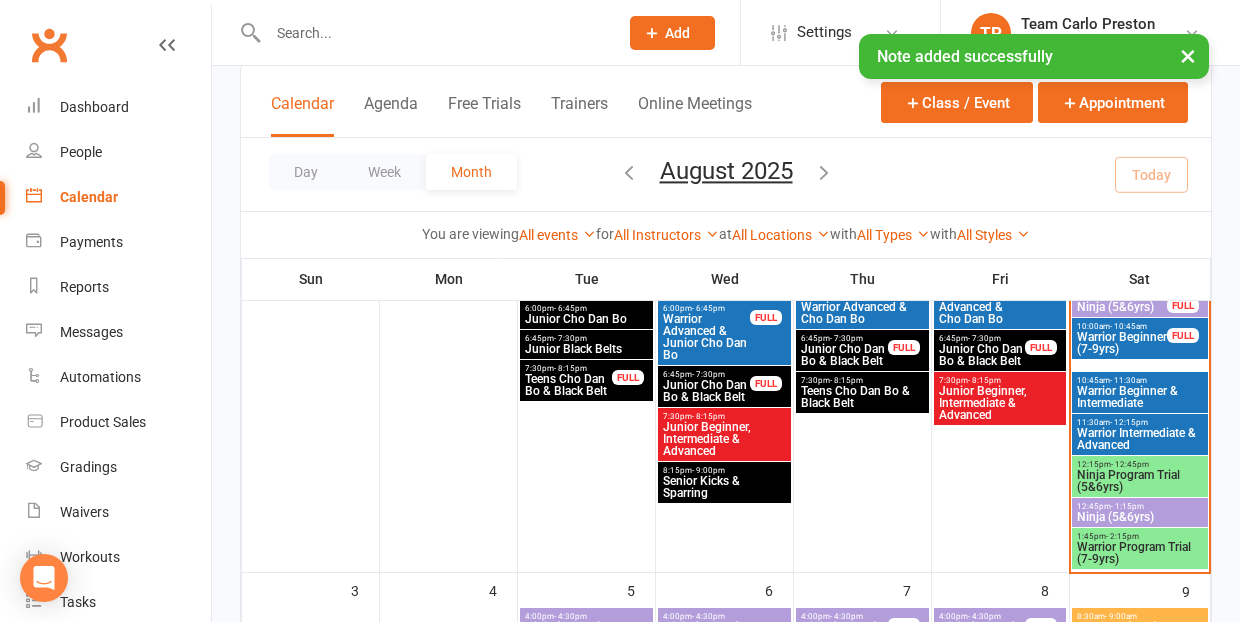 scroll, scrollTop: 347, scrollLeft: 0, axis: vertical 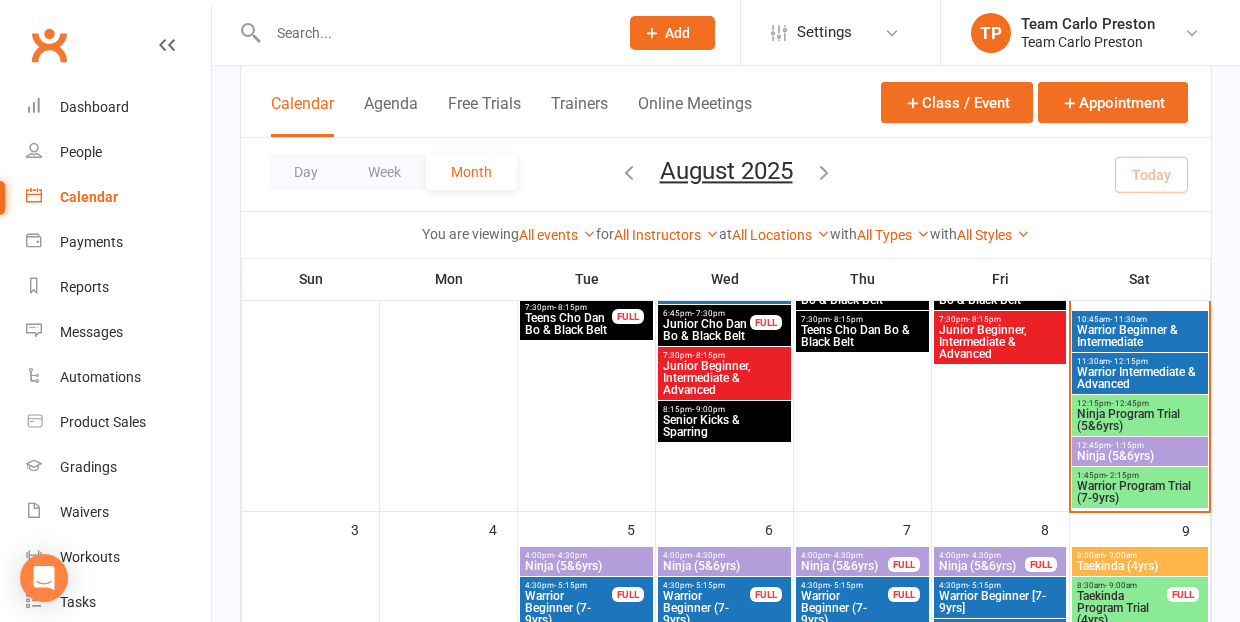 click on "Warrior Program Trial (7-9yrs)" at bounding box center [1140, 492] 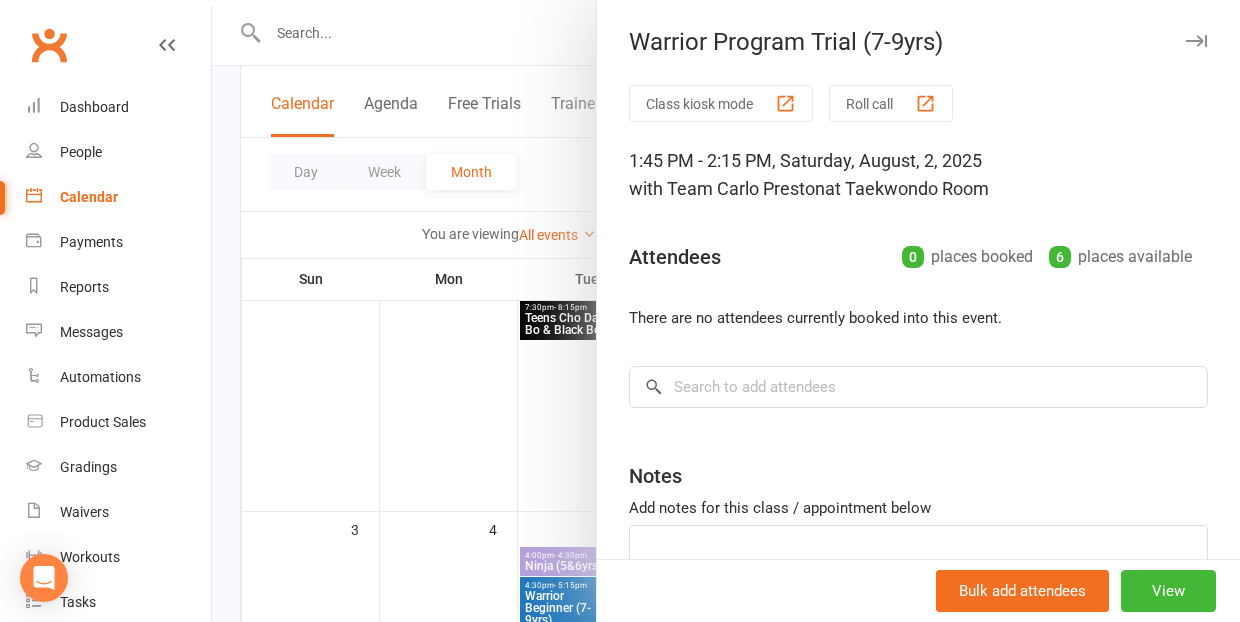 click at bounding box center [726, 311] 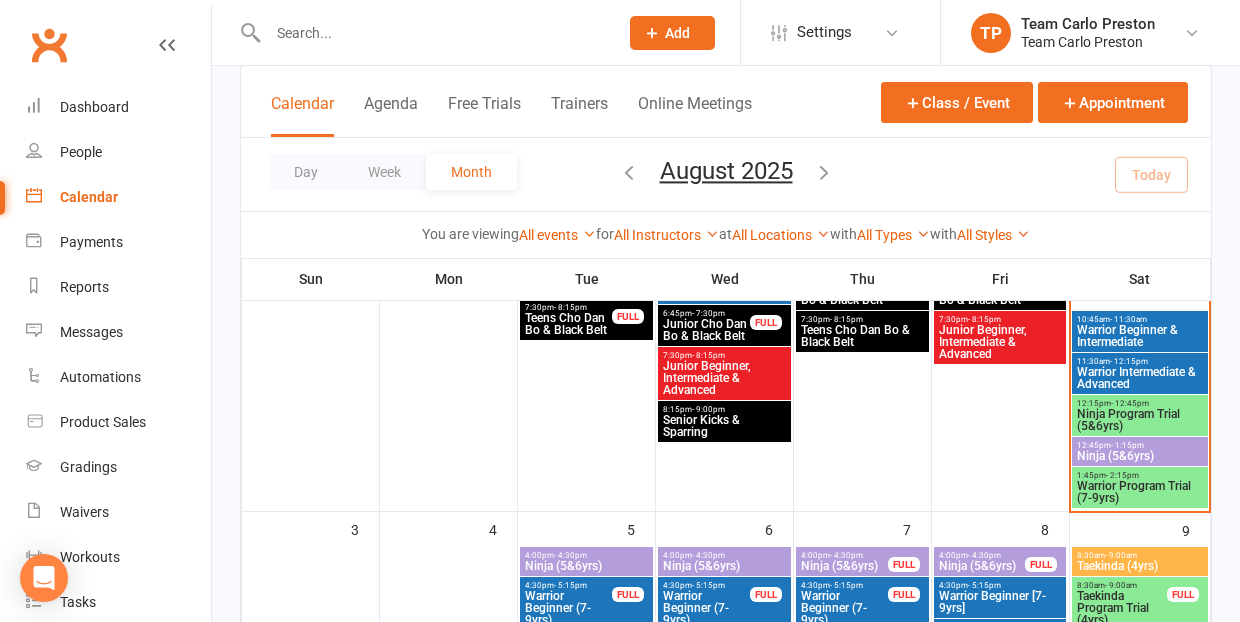 click on "Ninja Program Trial (5&6yrs)" at bounding box center [1140, 420] 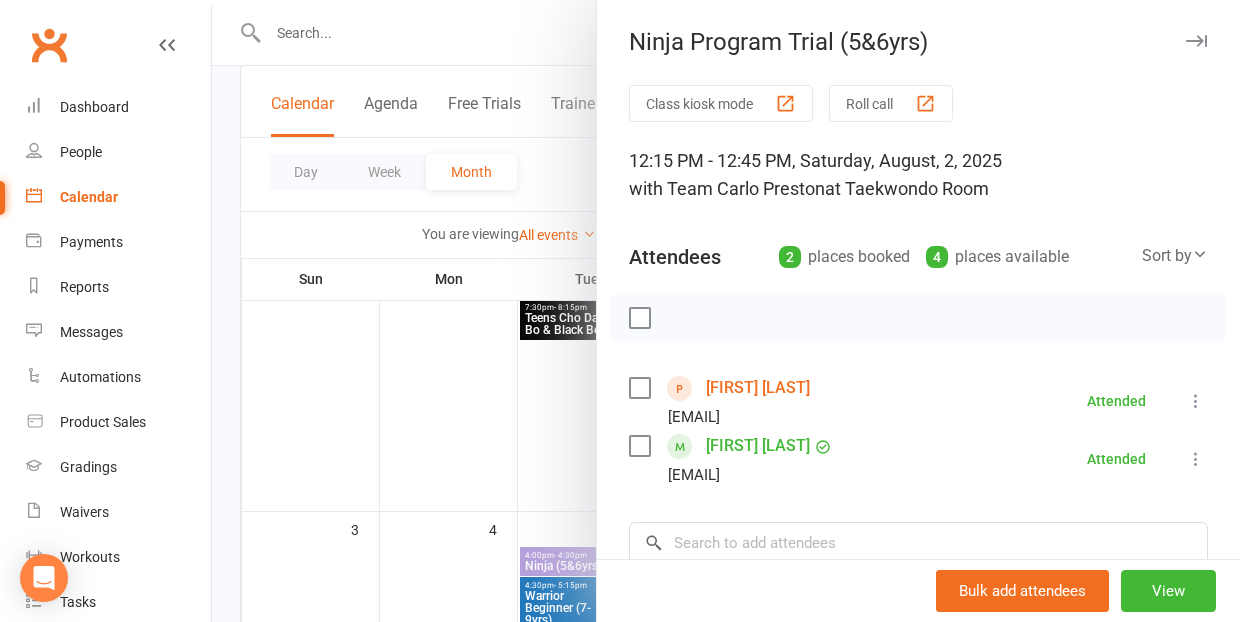 click at bounding box center [726, 311] 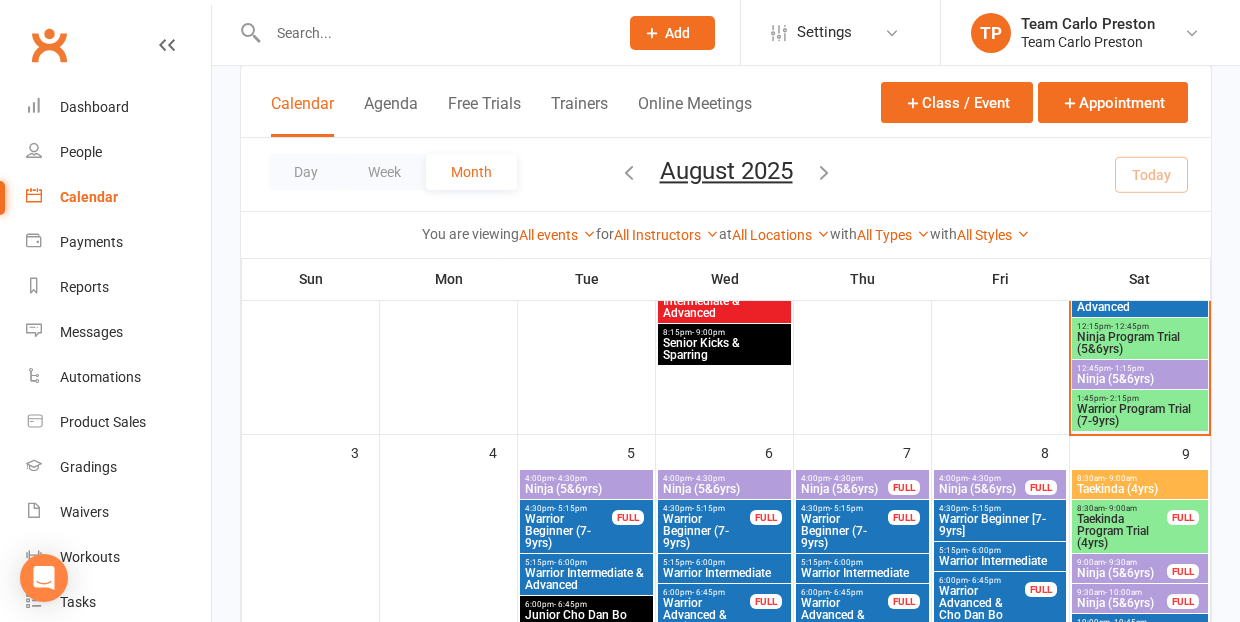 scroll, scrollTop: 460, scrollLeft: 0, axis: vertical 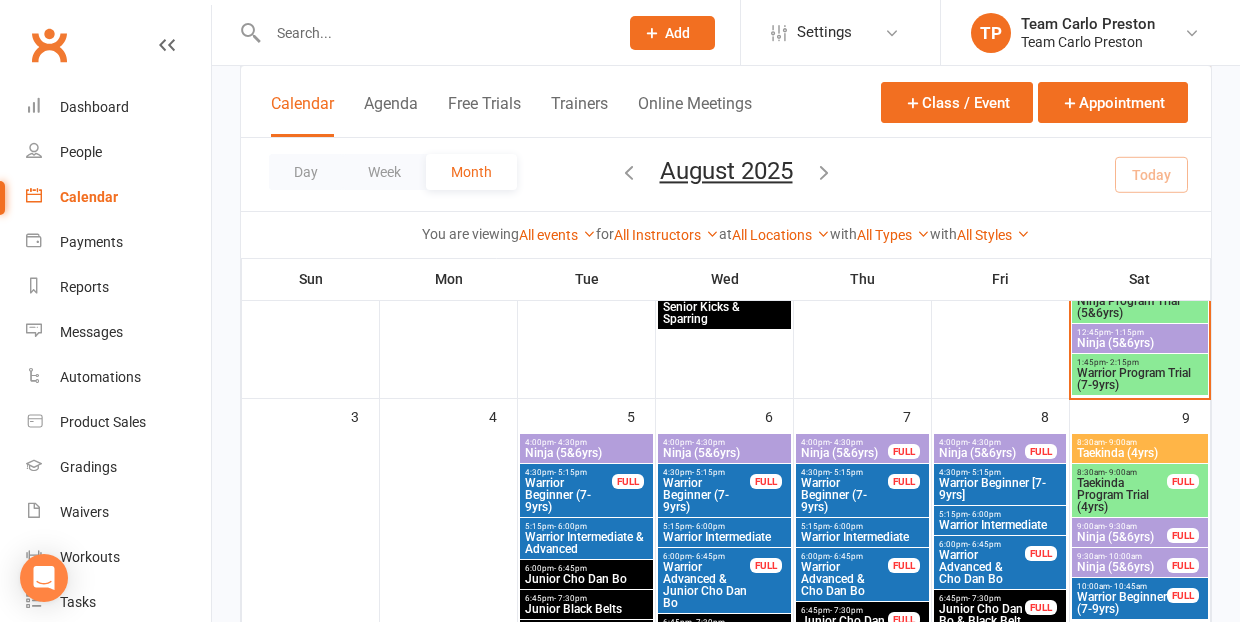 click on "Taekinda Program Trial (4yrs)" at bounding box center [1122, 495] 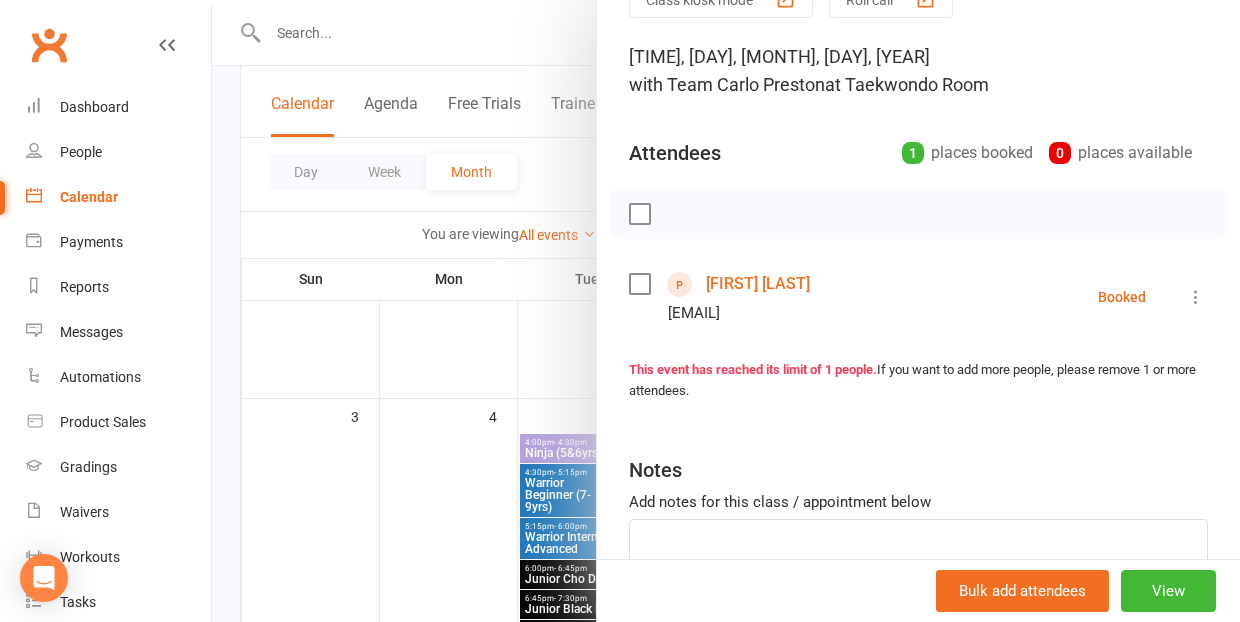 scroll, scrollTop: 131, scrollLeft: 0, axis: vertical 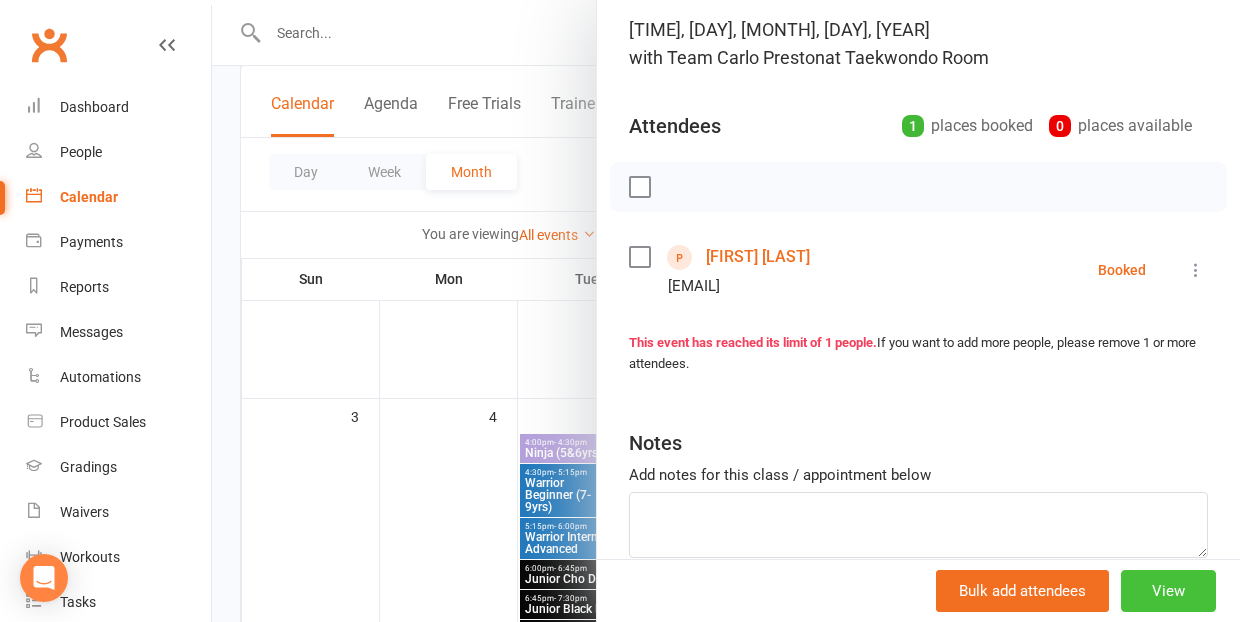 click on "View" at bounding box center [1168, 591] 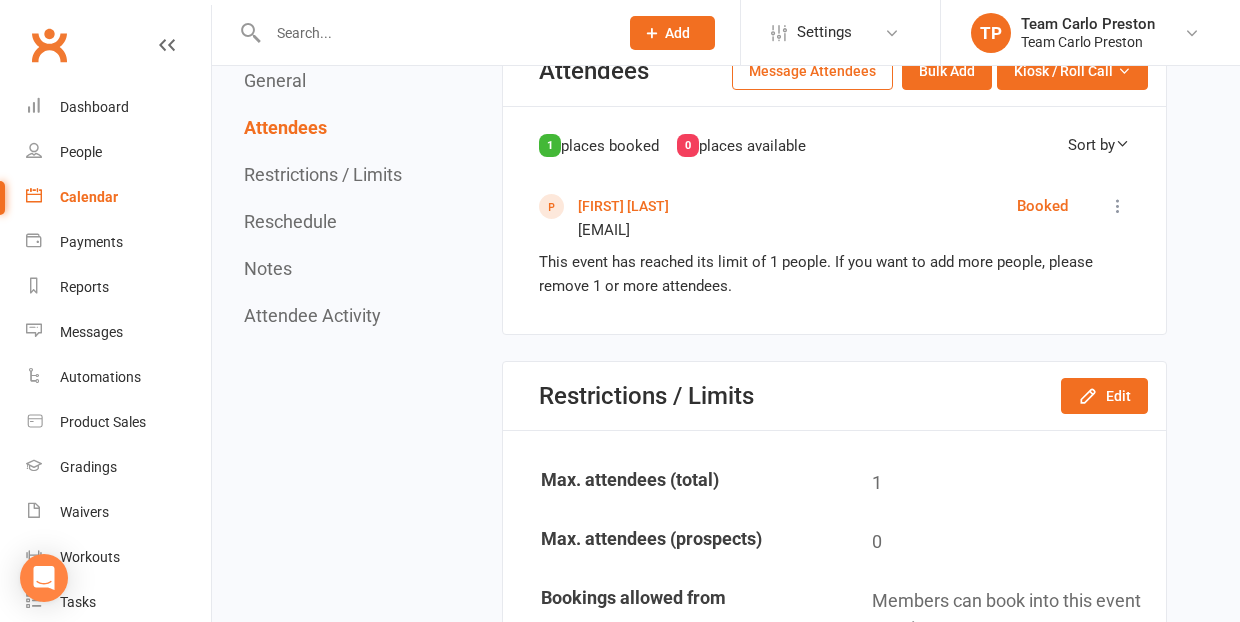 scroll, scrollTop: 1090, scrollLeft: 0, axis: vertical 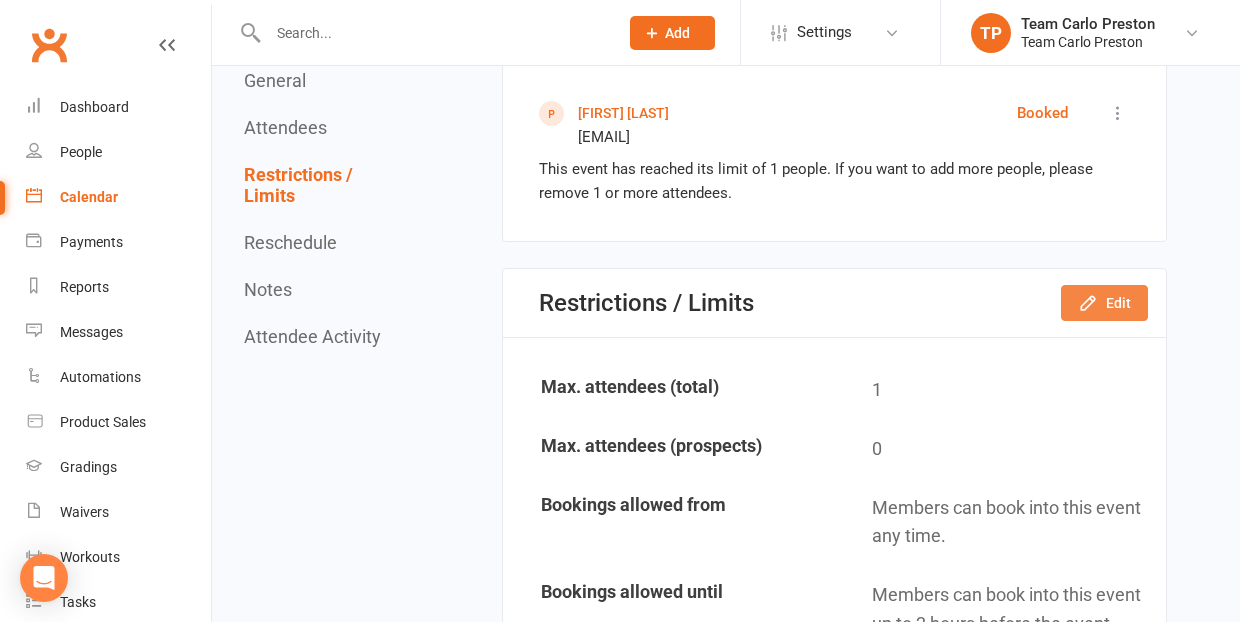 click on "Edit" 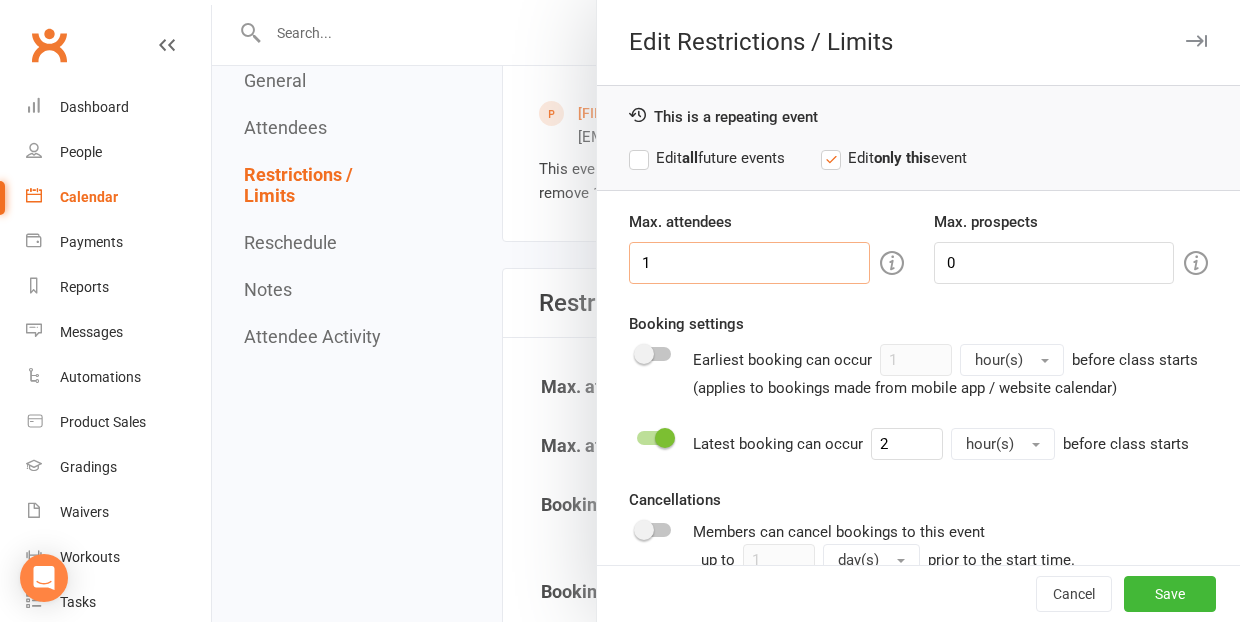 drag, startPoint x: 656, startPoint y: 261, endPoint x: 642, endPoint y: 261, distance: 14 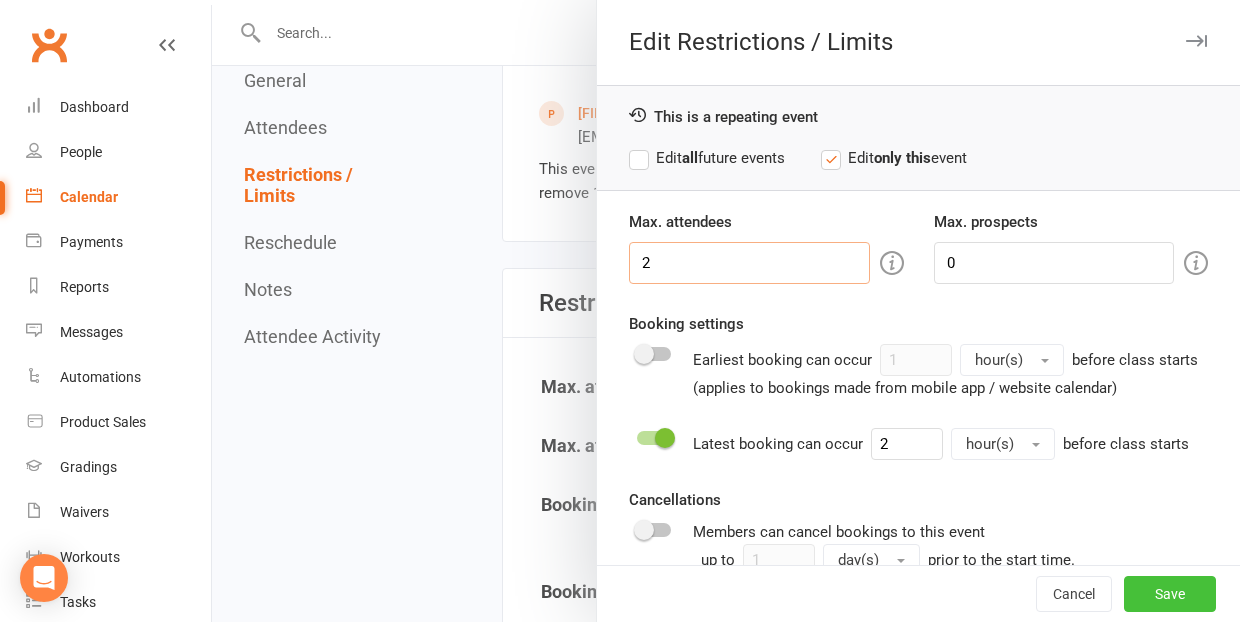 type on "2" 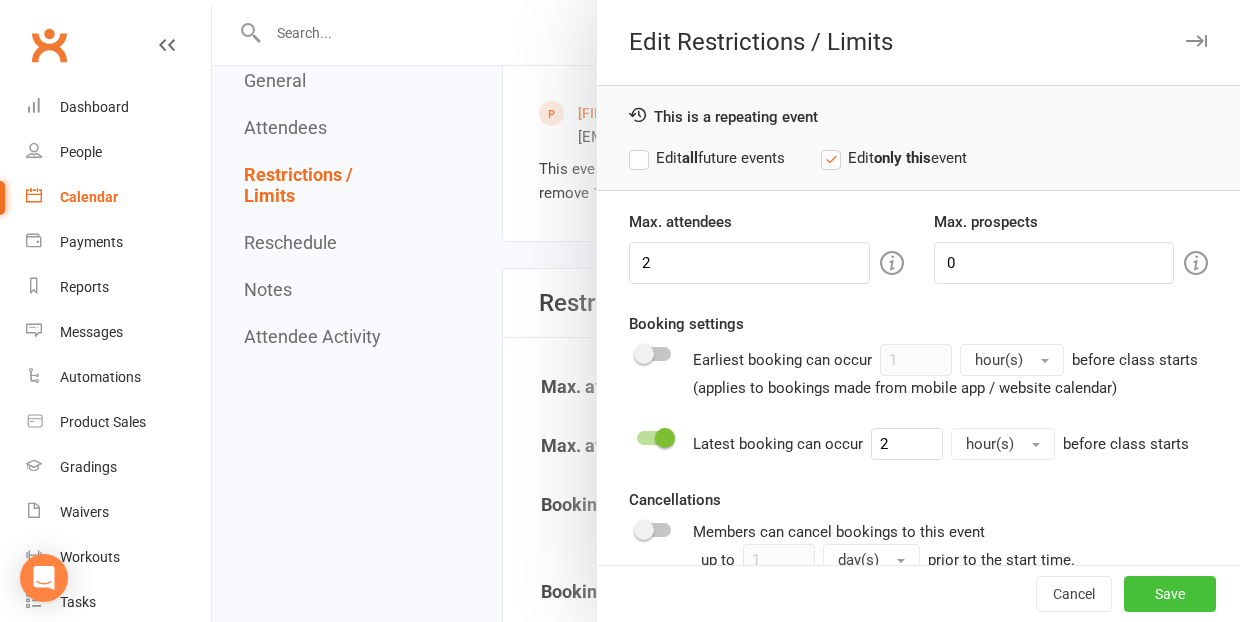 click on "Save" at bounding box center [1170, 594] 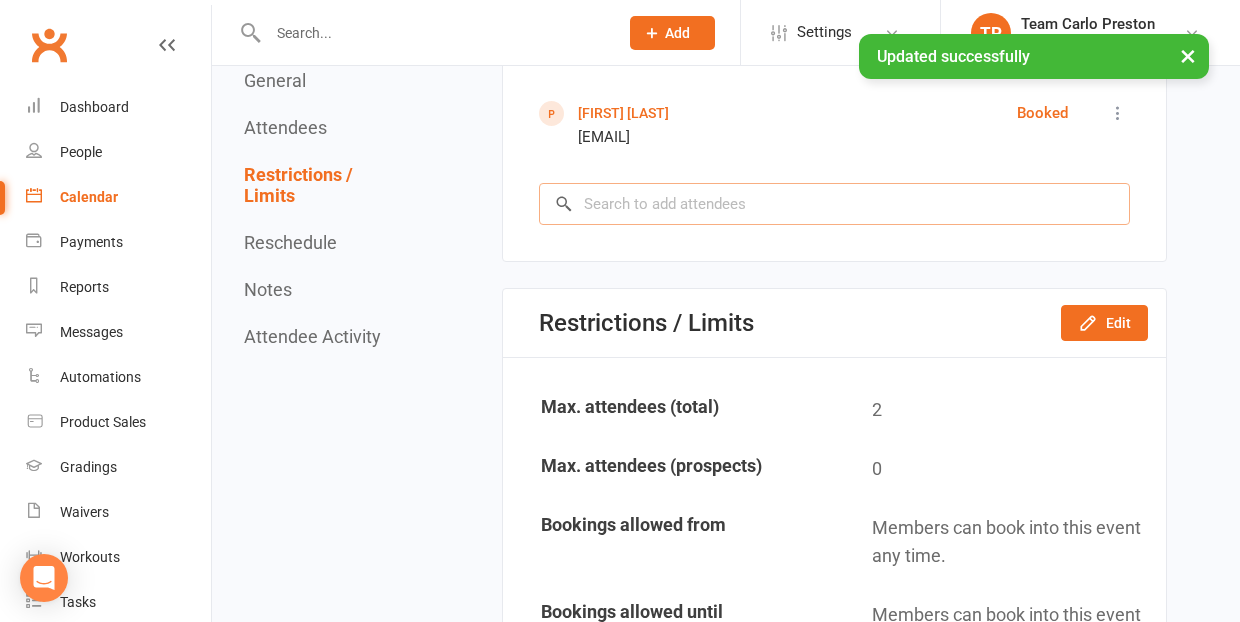 click at bounding box center (834, 204) 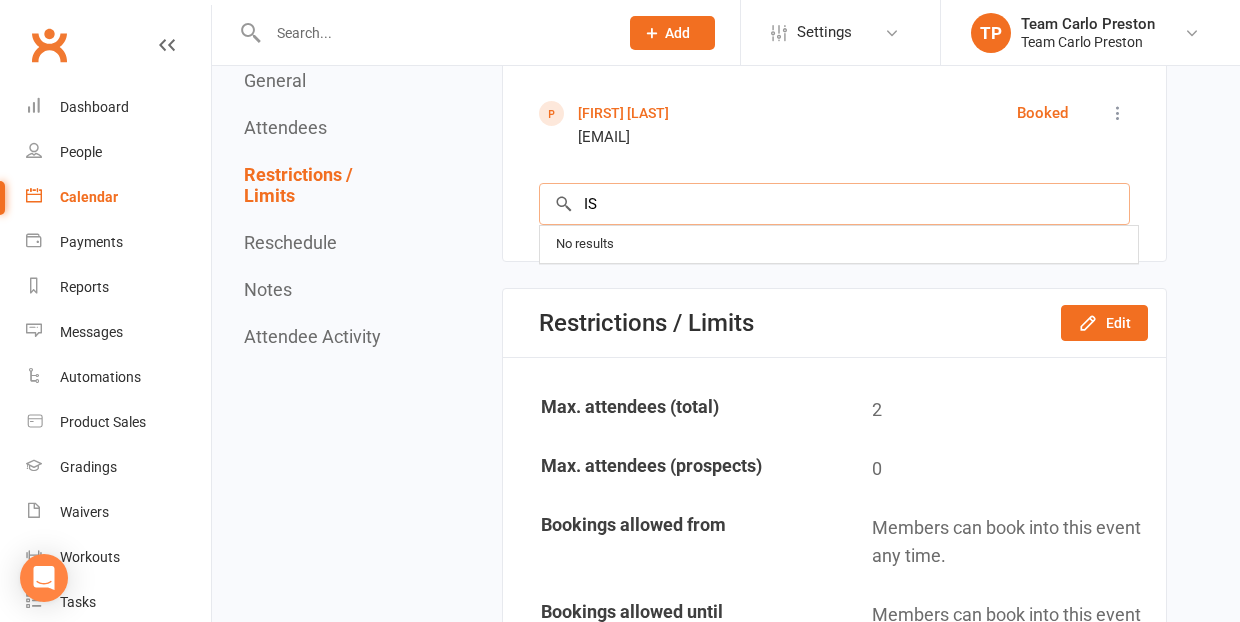 type on "I" 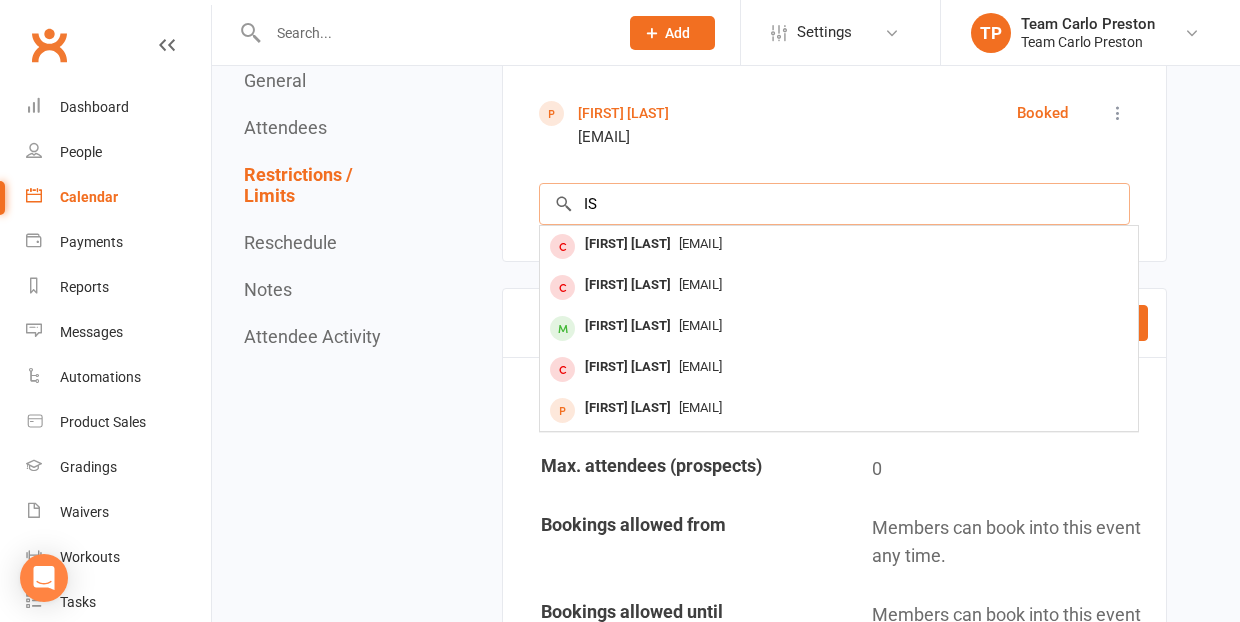 type on "I" 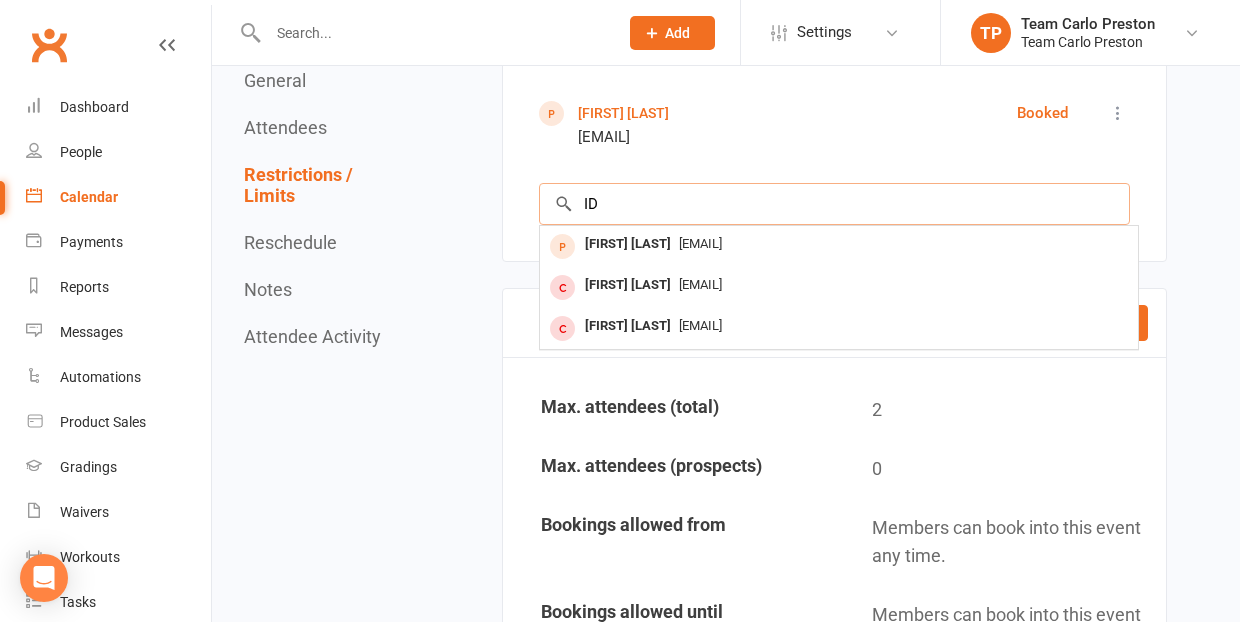 type on "I" 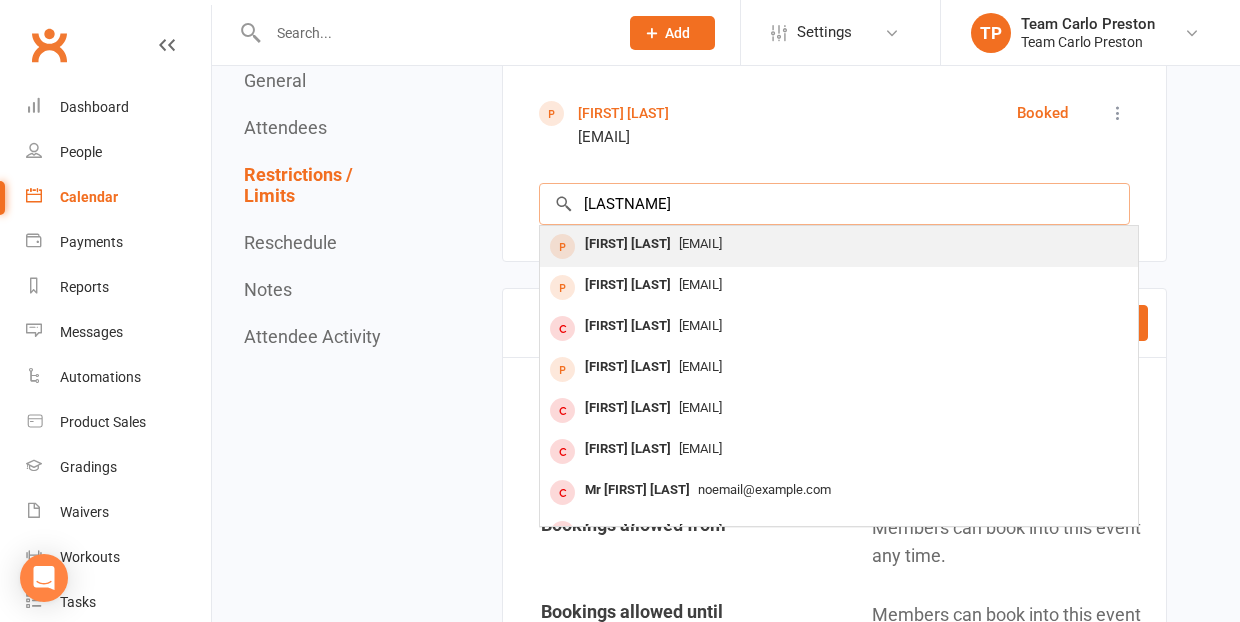type on "[LASTNAME]" 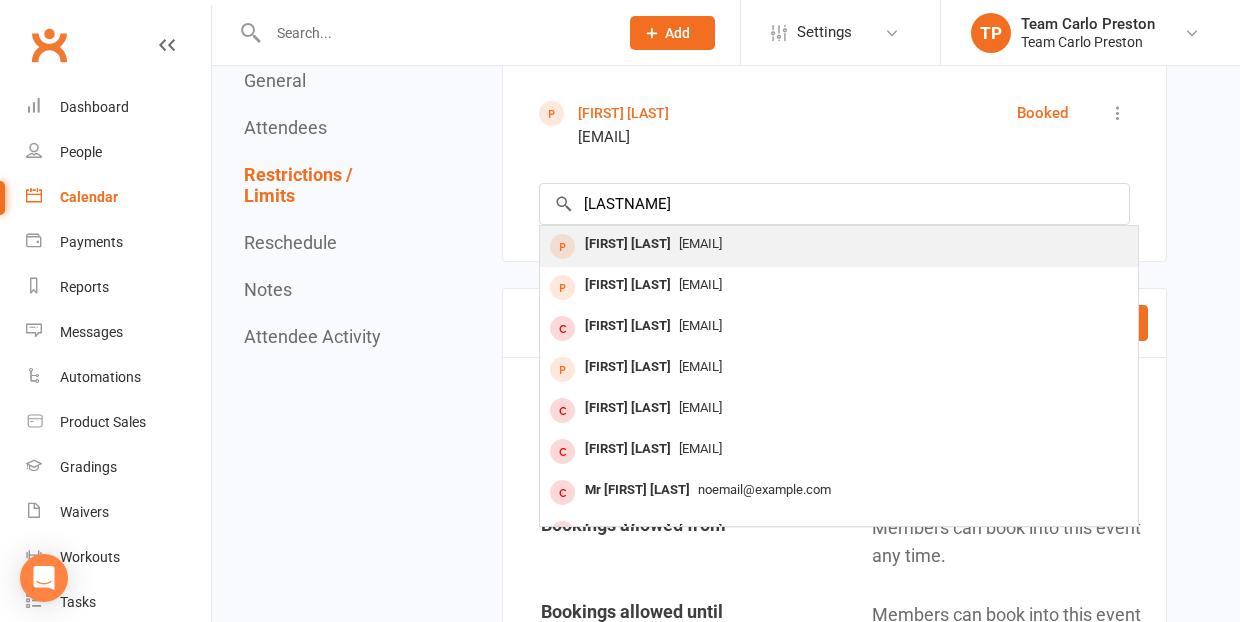 click on "[FIRST] [LAST]" at bounding box center [628, 244] 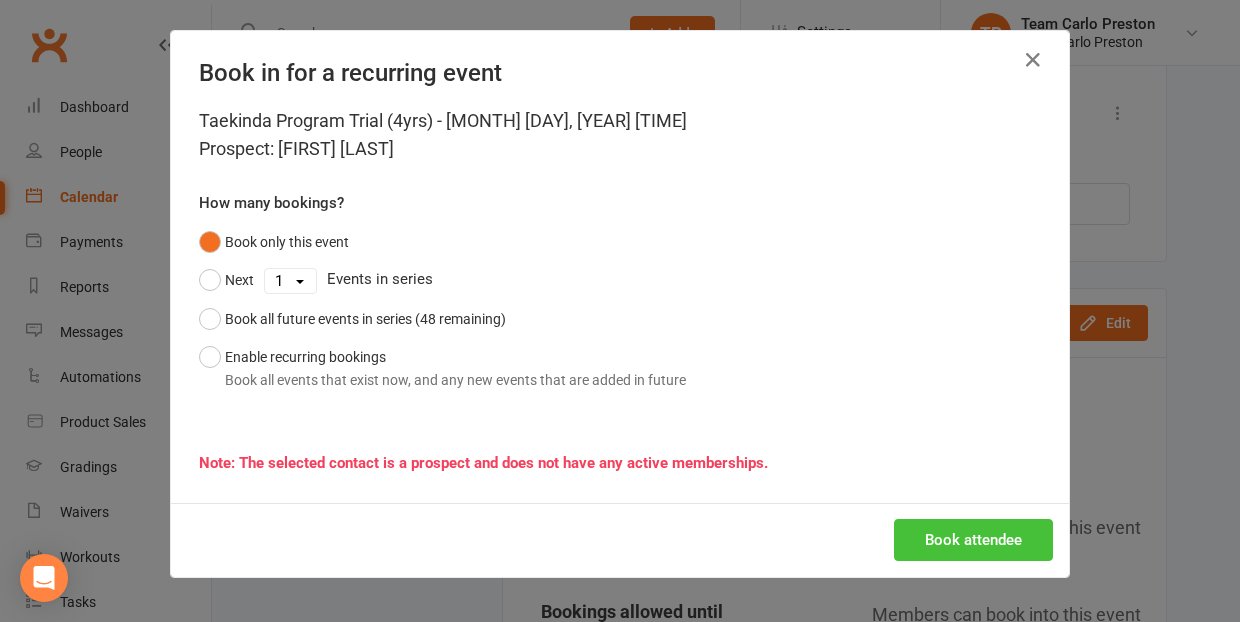 click on "Book attendee" at bounding box center [973, 540] 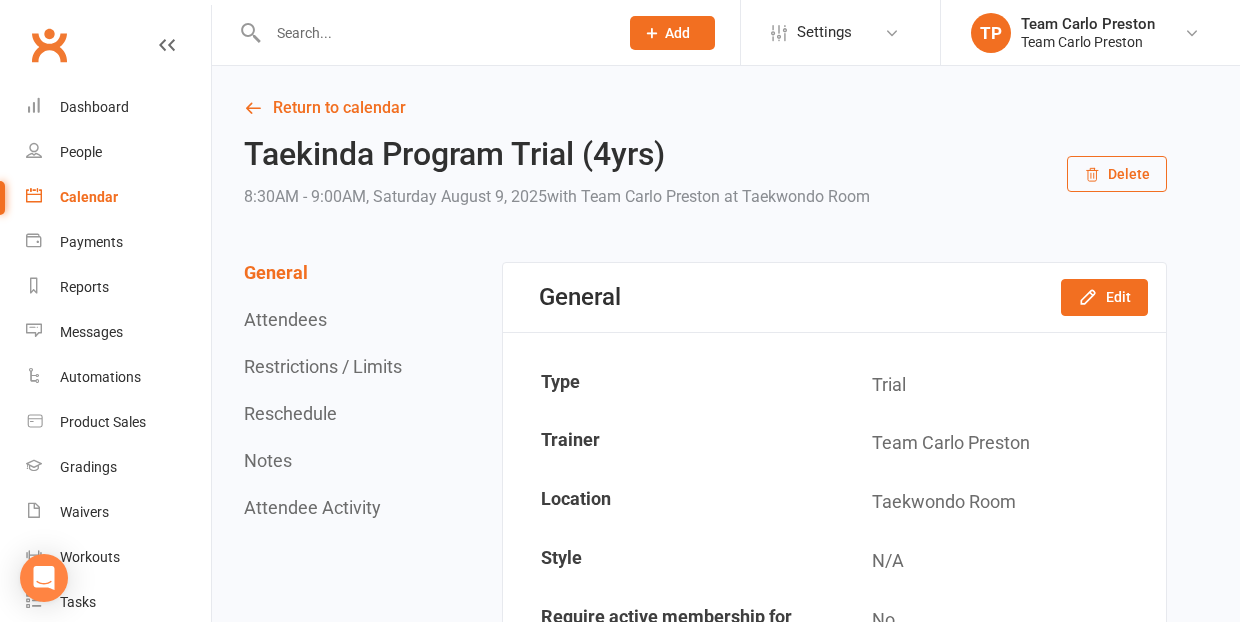 scroll, scrollTop: 0, scrollLeft: 0, axis: both 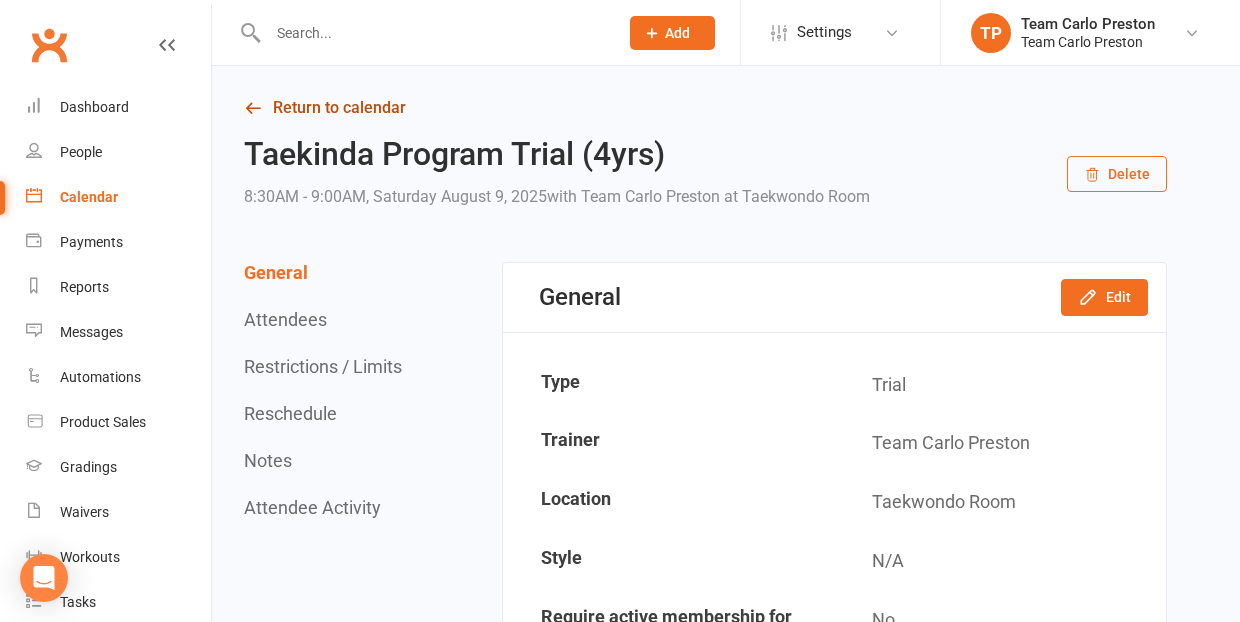 click on "Return to calendar" at bounding box center (705, 108) 